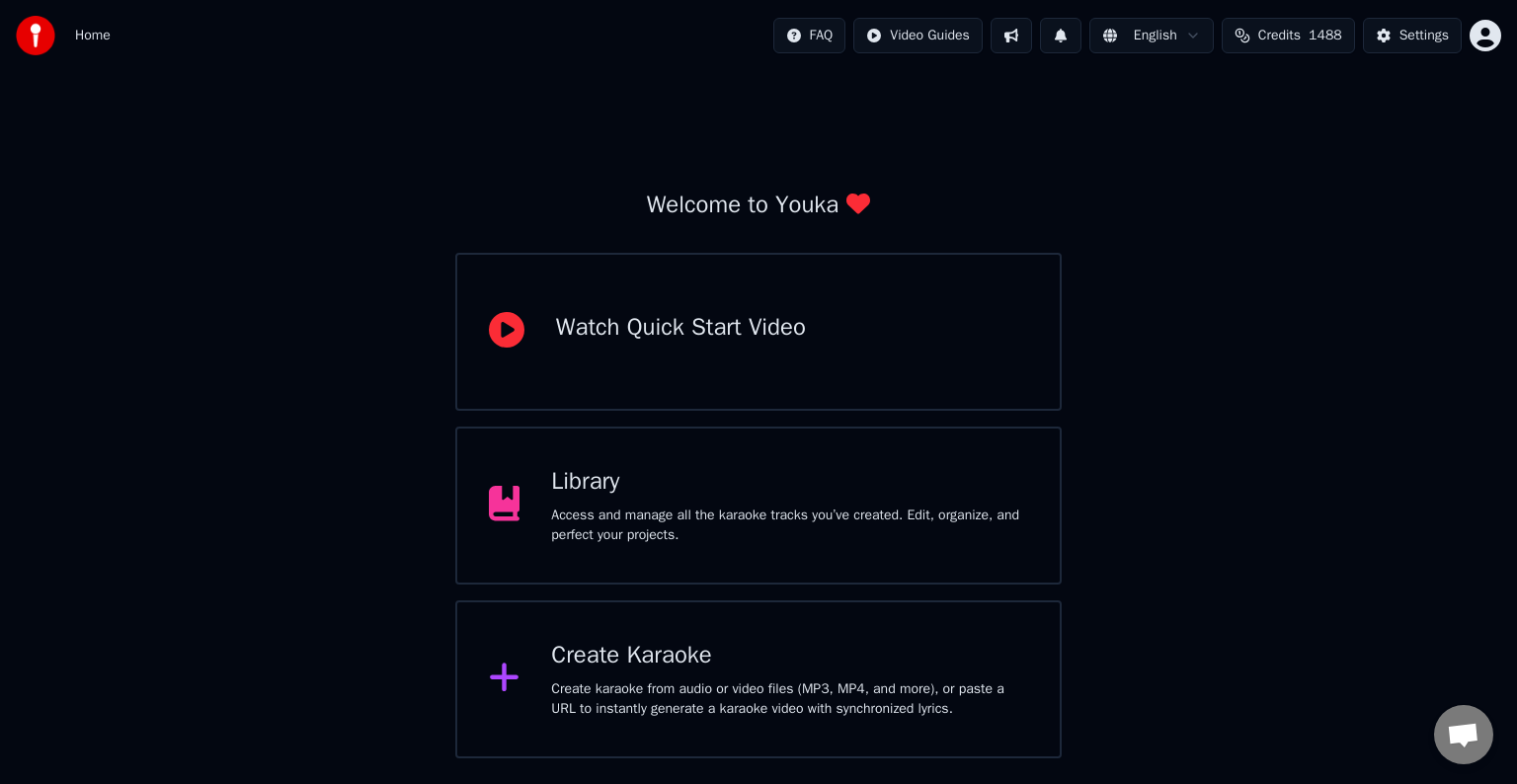 scroll, scrollTop: 0, scrollLeft: 0, axis: both 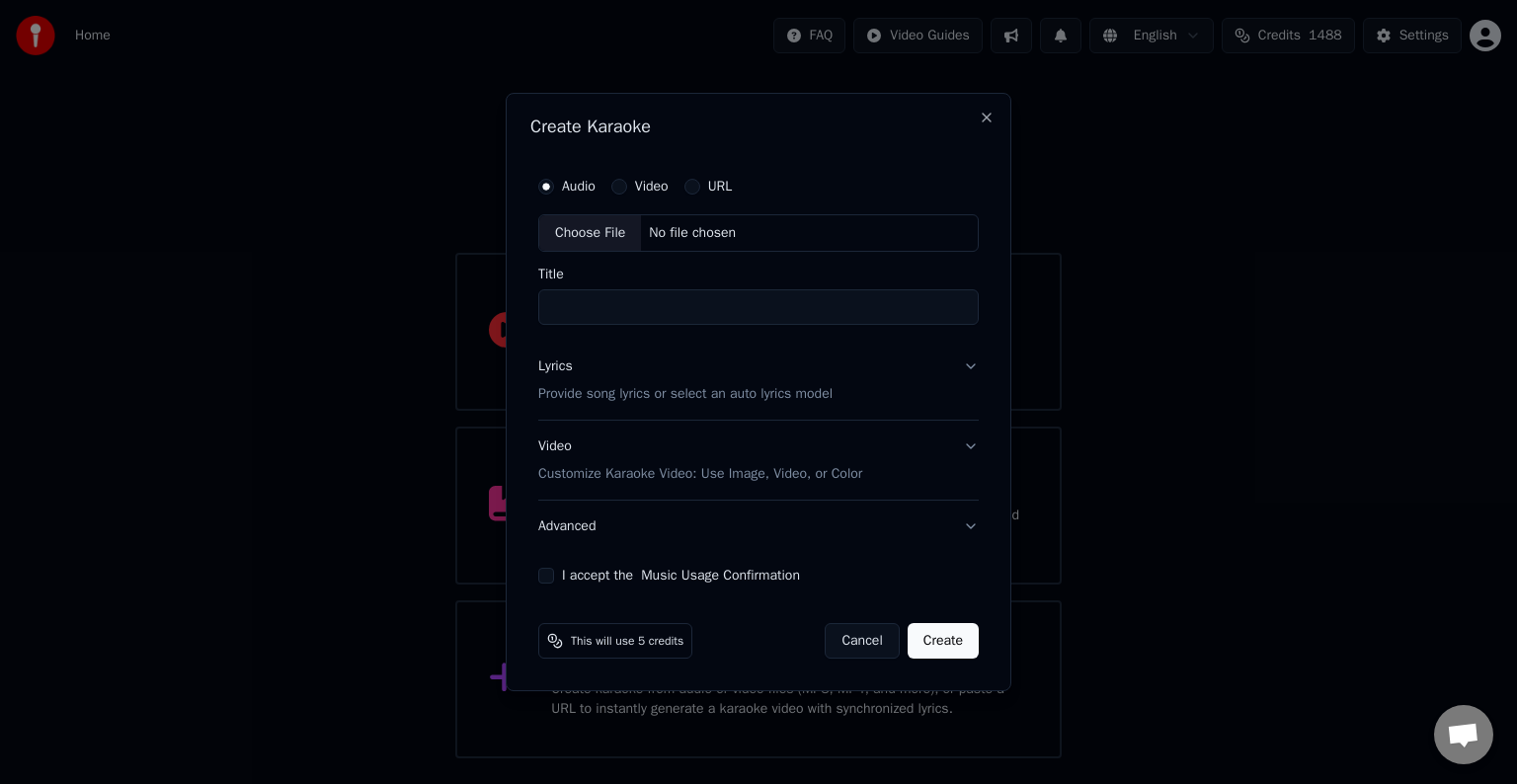 click on "Choose File" at bounding box center [590, 233] 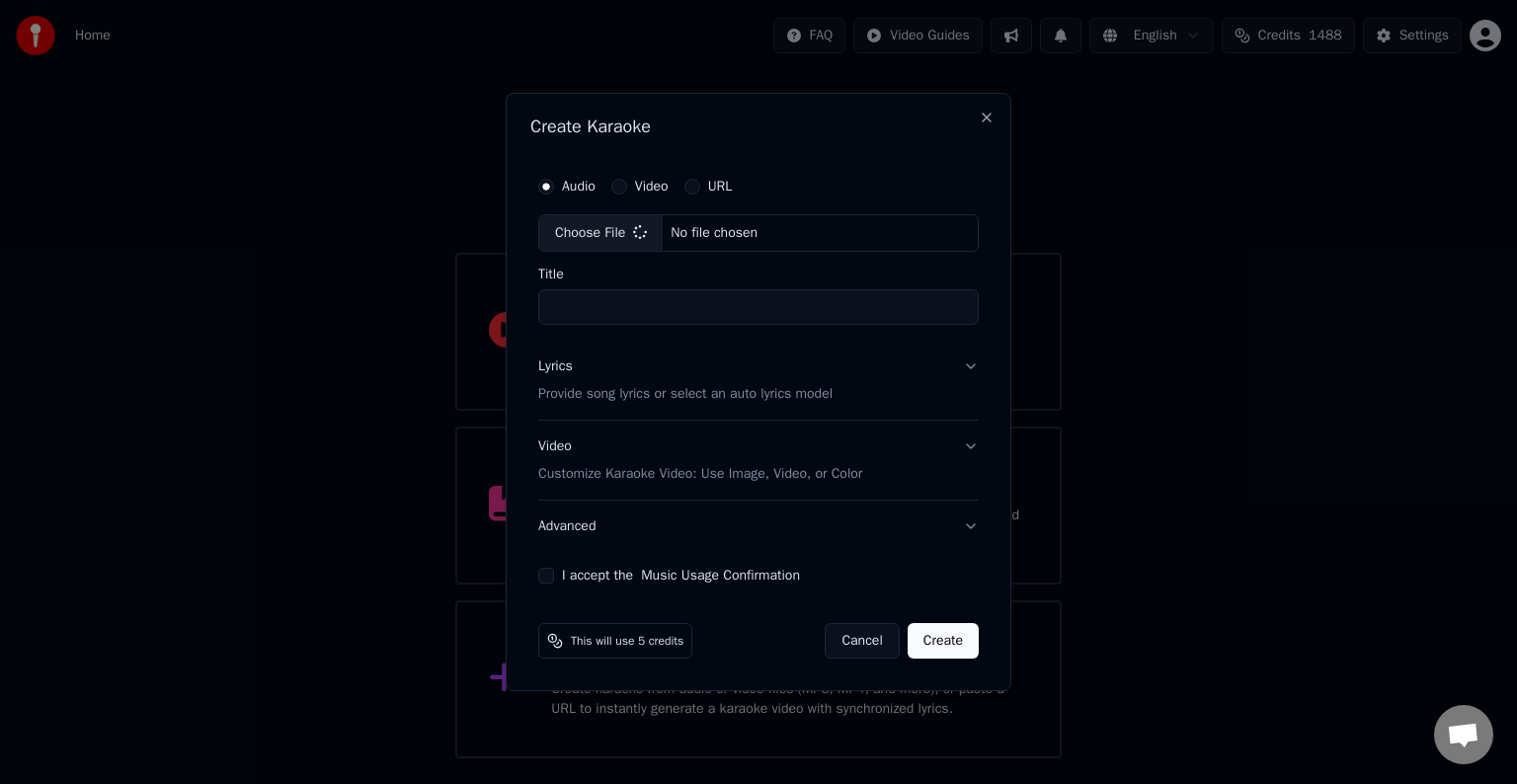 type on "**********" 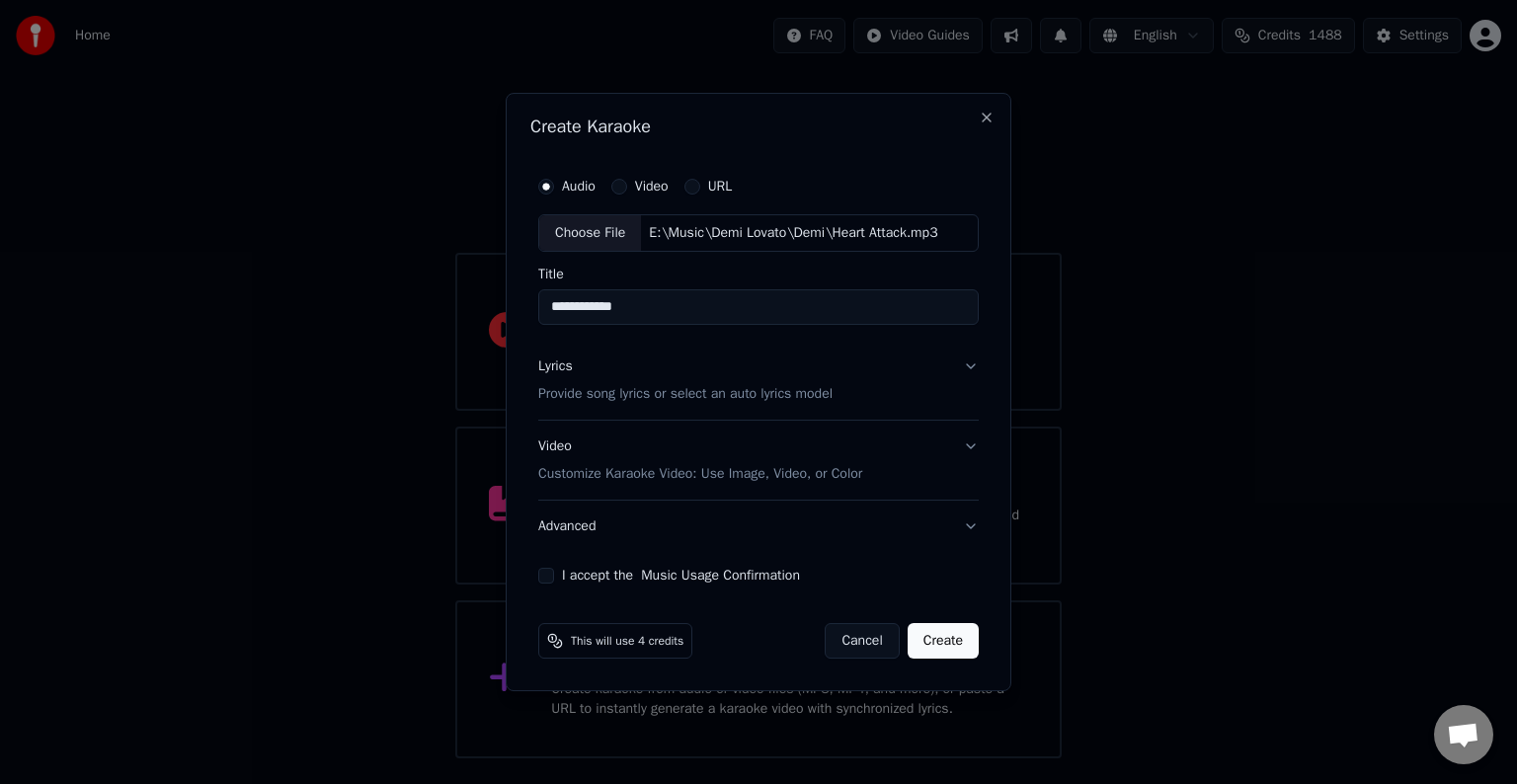 click on "Lyrics Provide song lyrics or select an auto lyrics model" at bounding box center (758, 380) 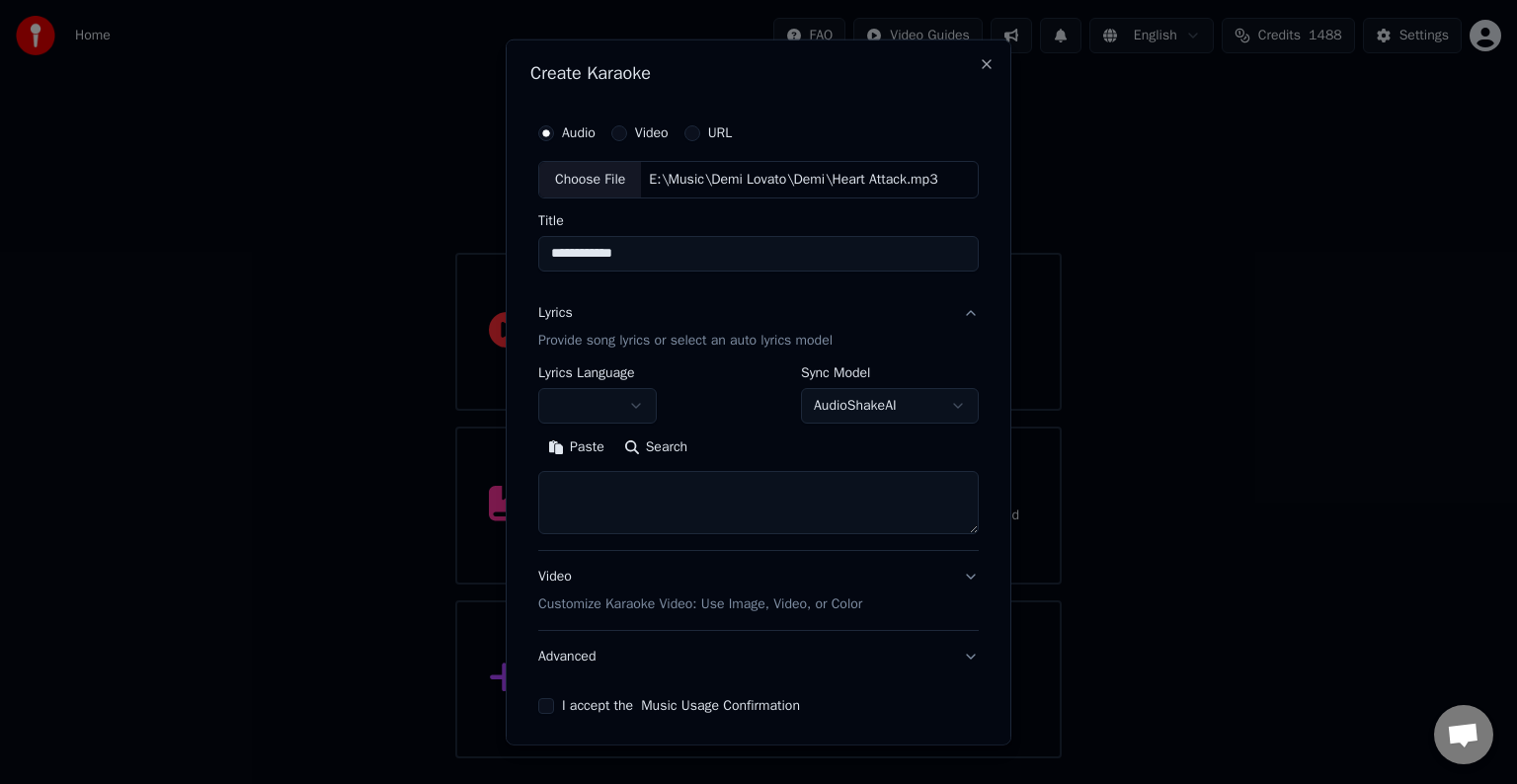 click at bounding box center [758, 503] 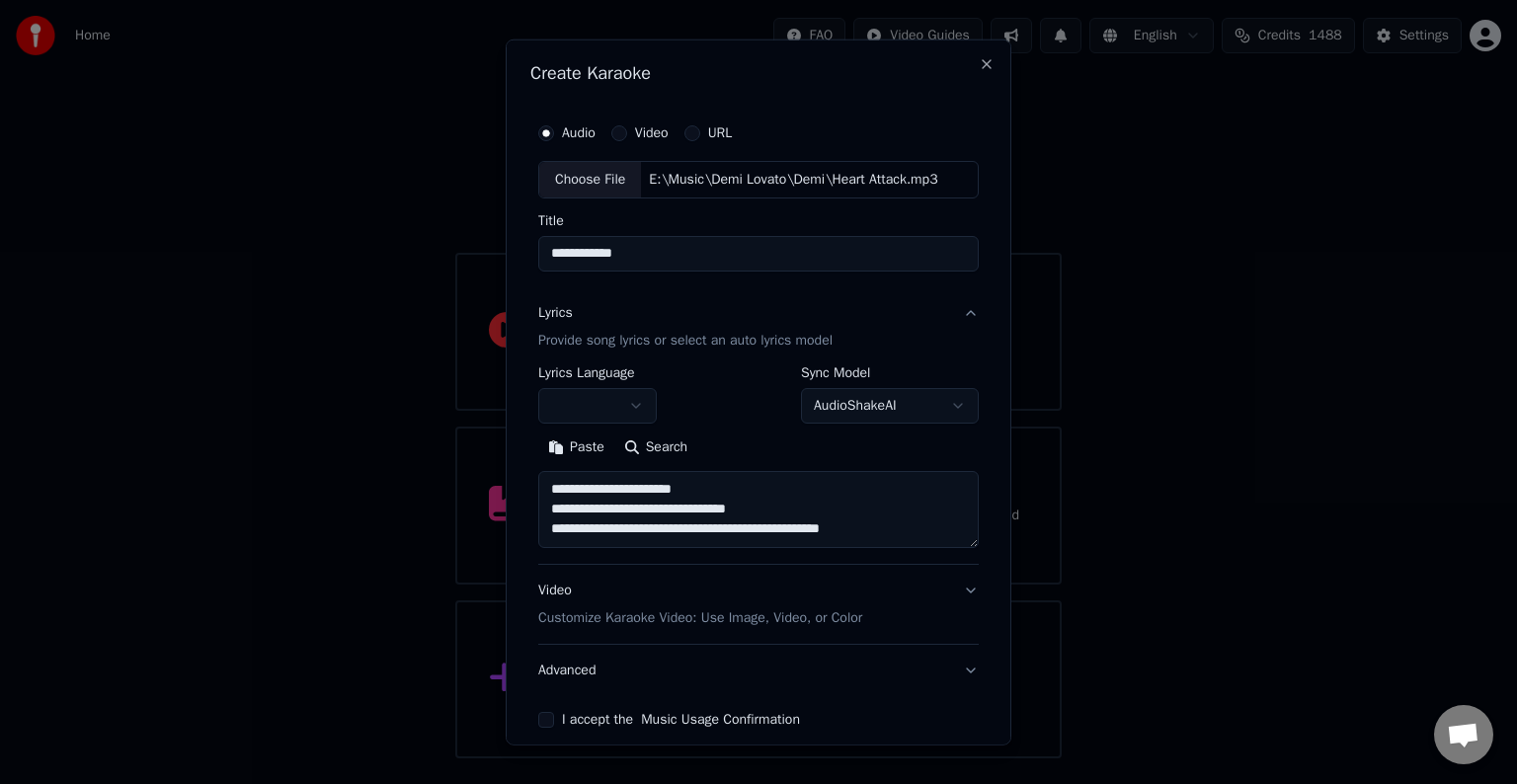 scroll, scrollTop: 24, scrollLeft: 0, axis: vertical 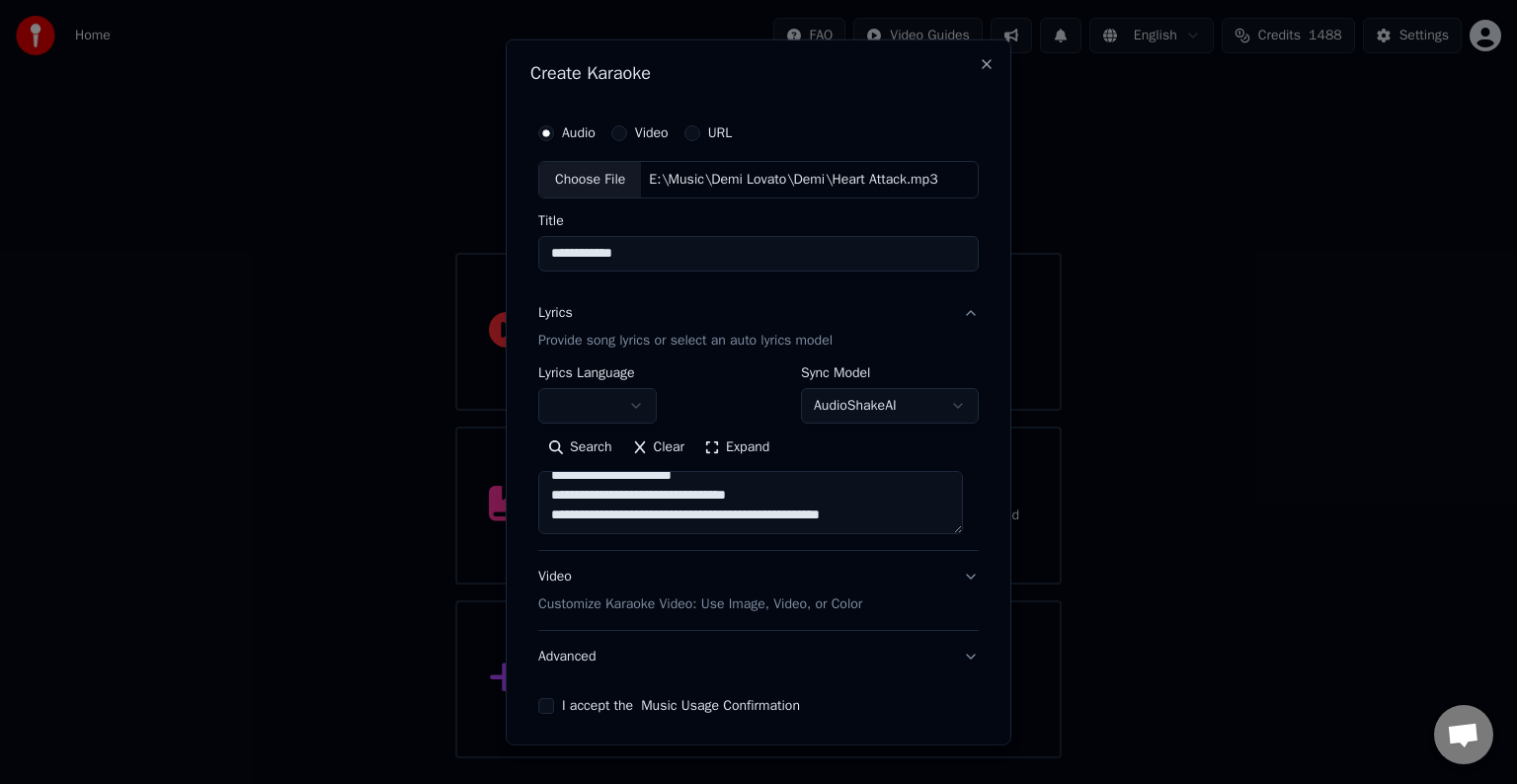paste on "**********" 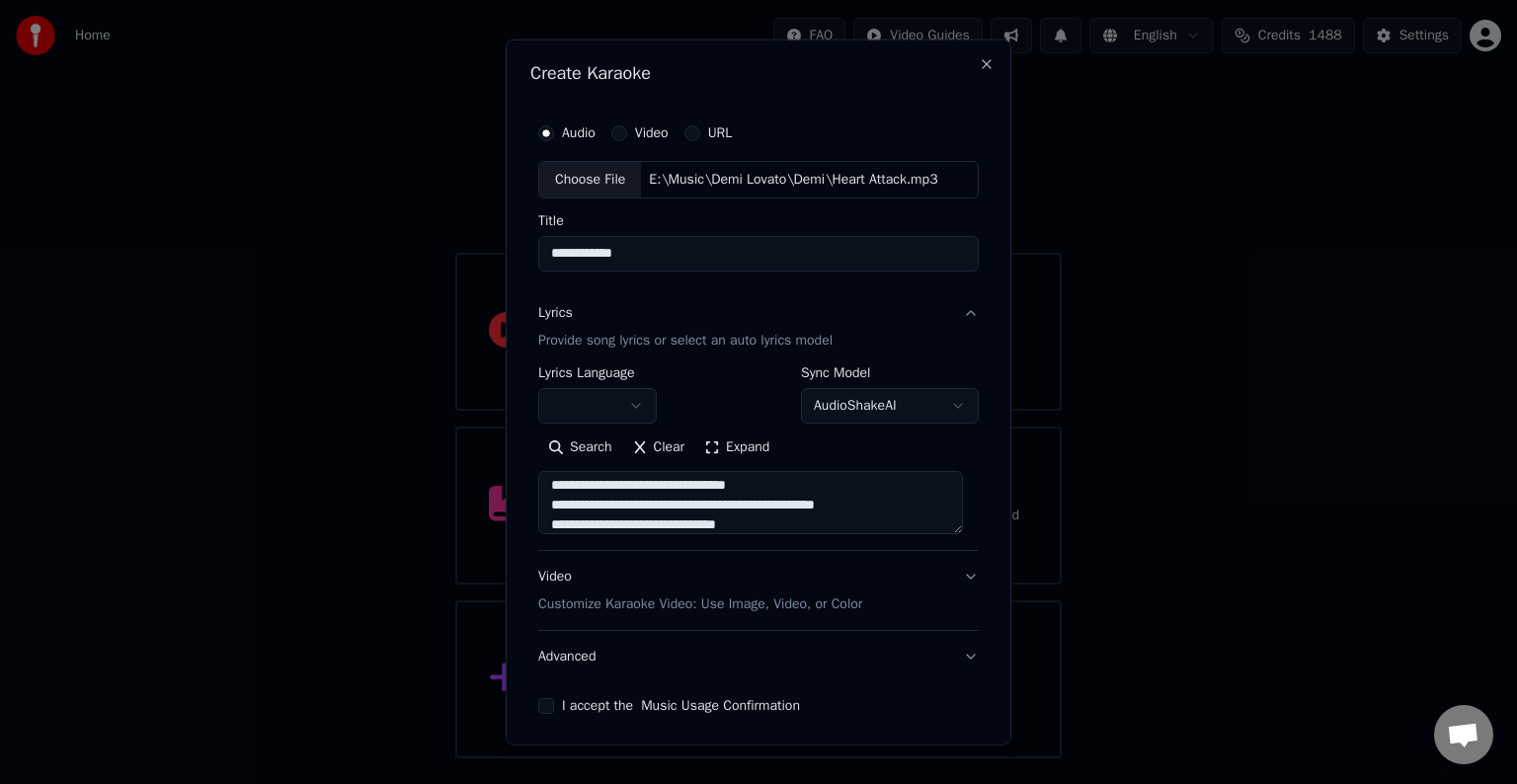 scroll, scrollTop: 182, scrollLeft: 0, axis: vertical 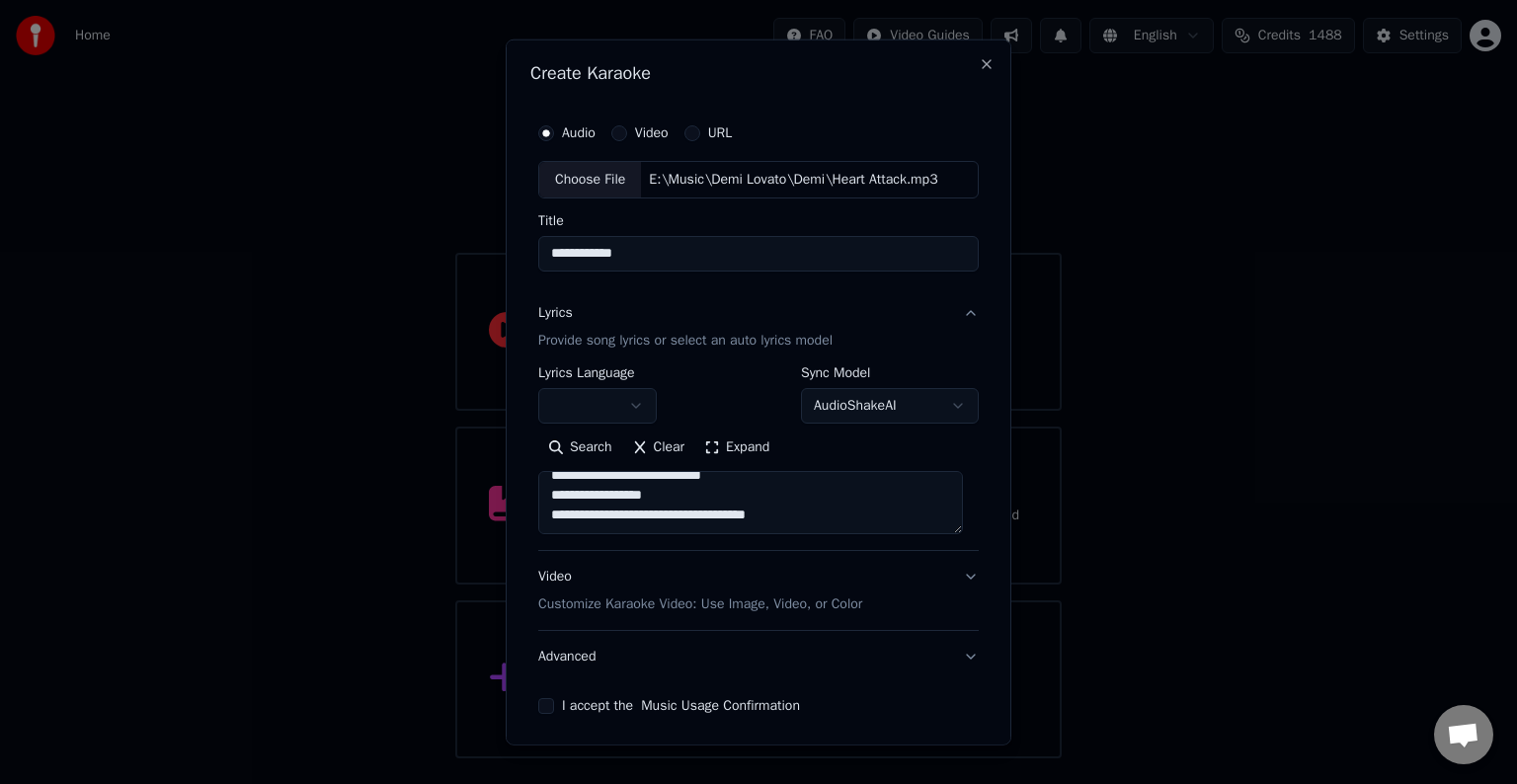 paste on "**********" 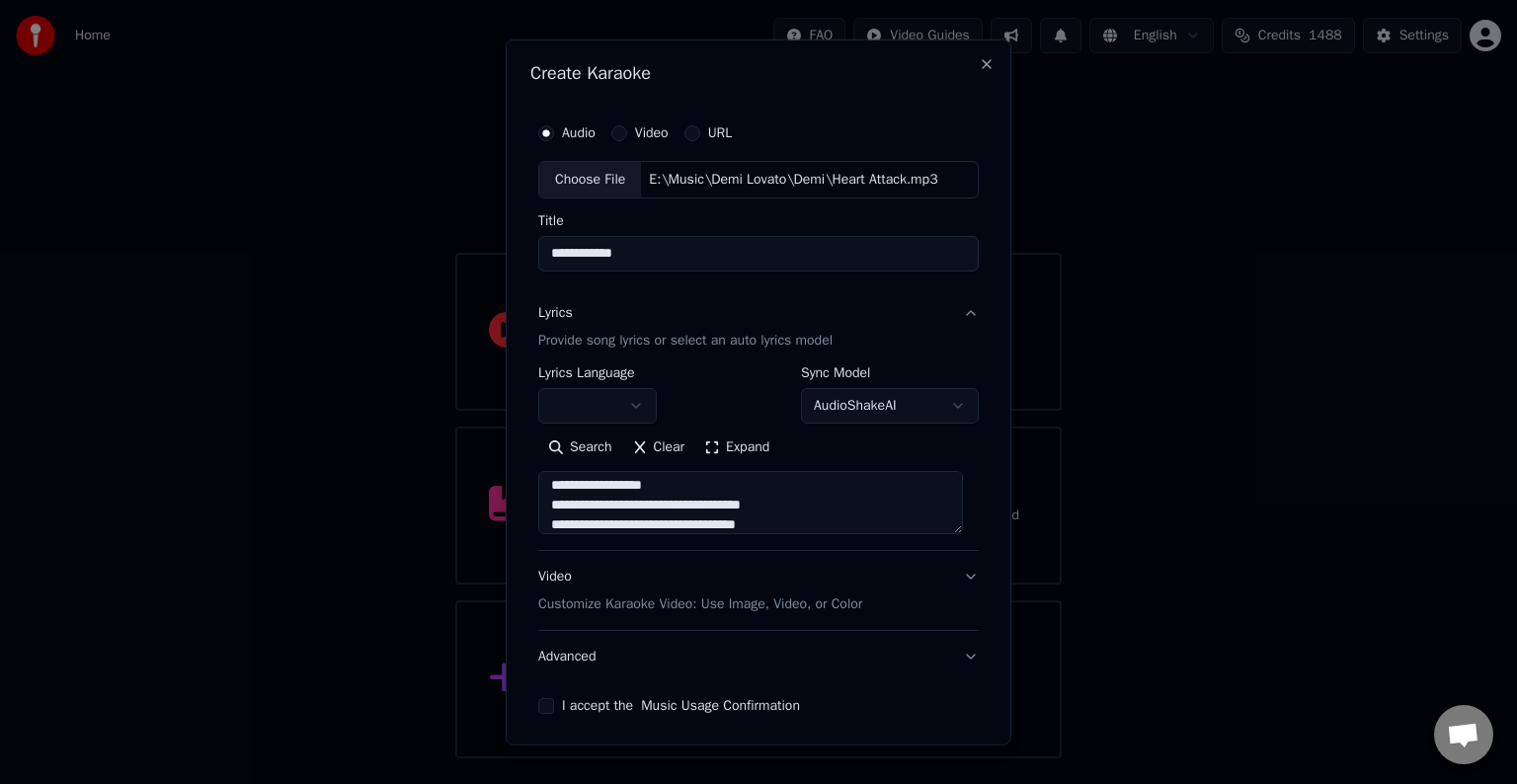 scroll, scrollTop: 261, scrollLeft: 0, axis: vertical 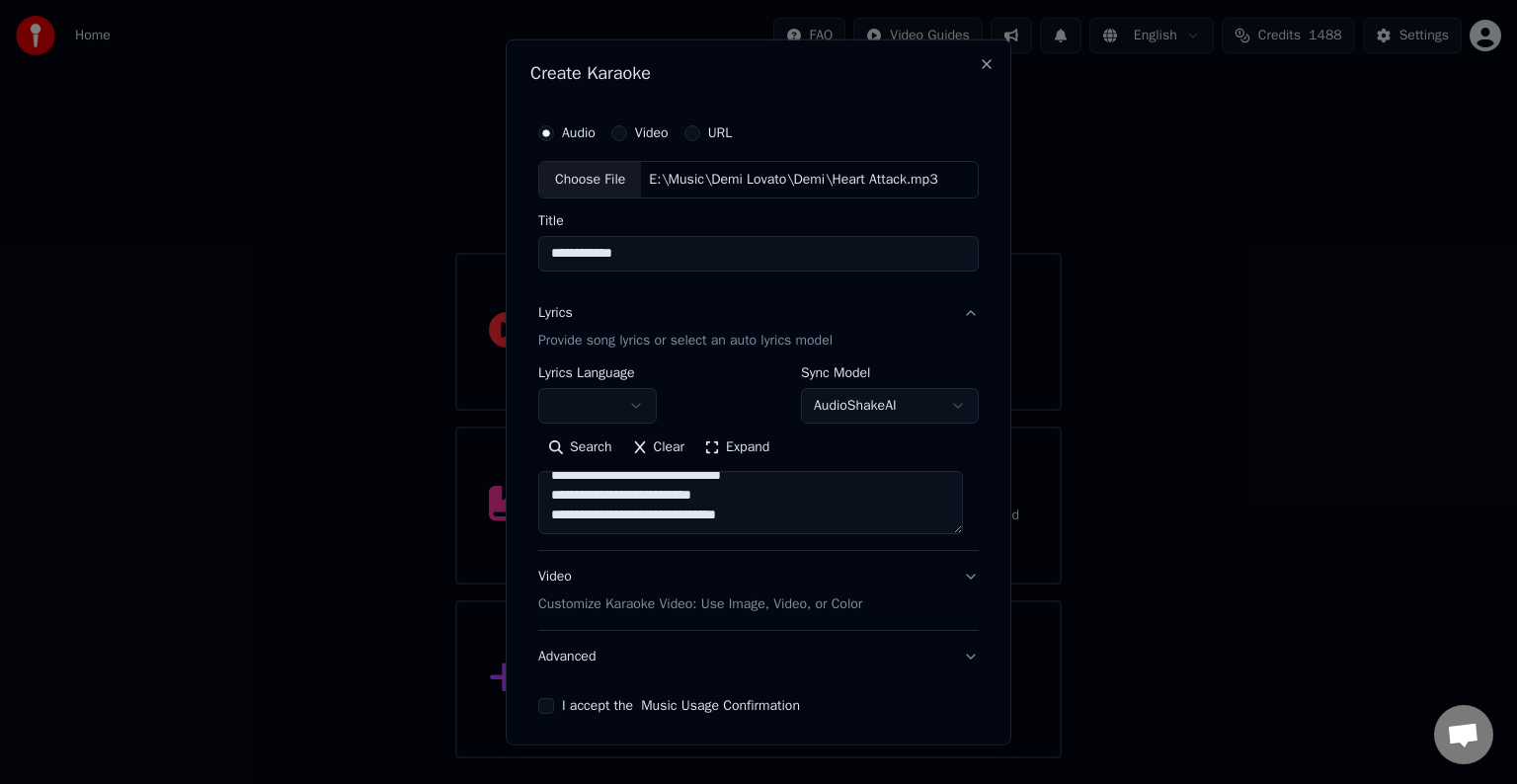 paste on "**********" 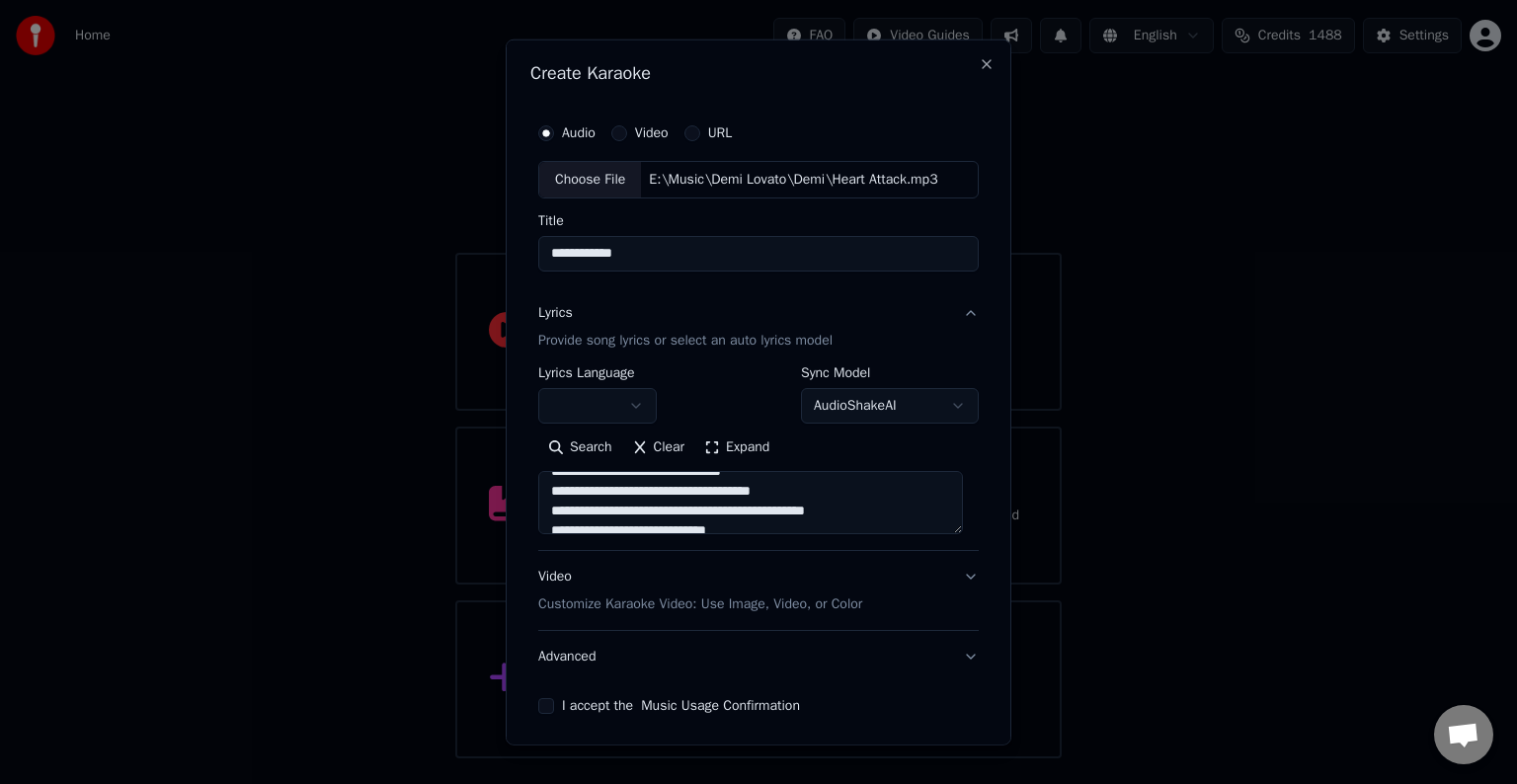 scroll, scrollTop: 335, scrollLeft: 0, axis: vertical 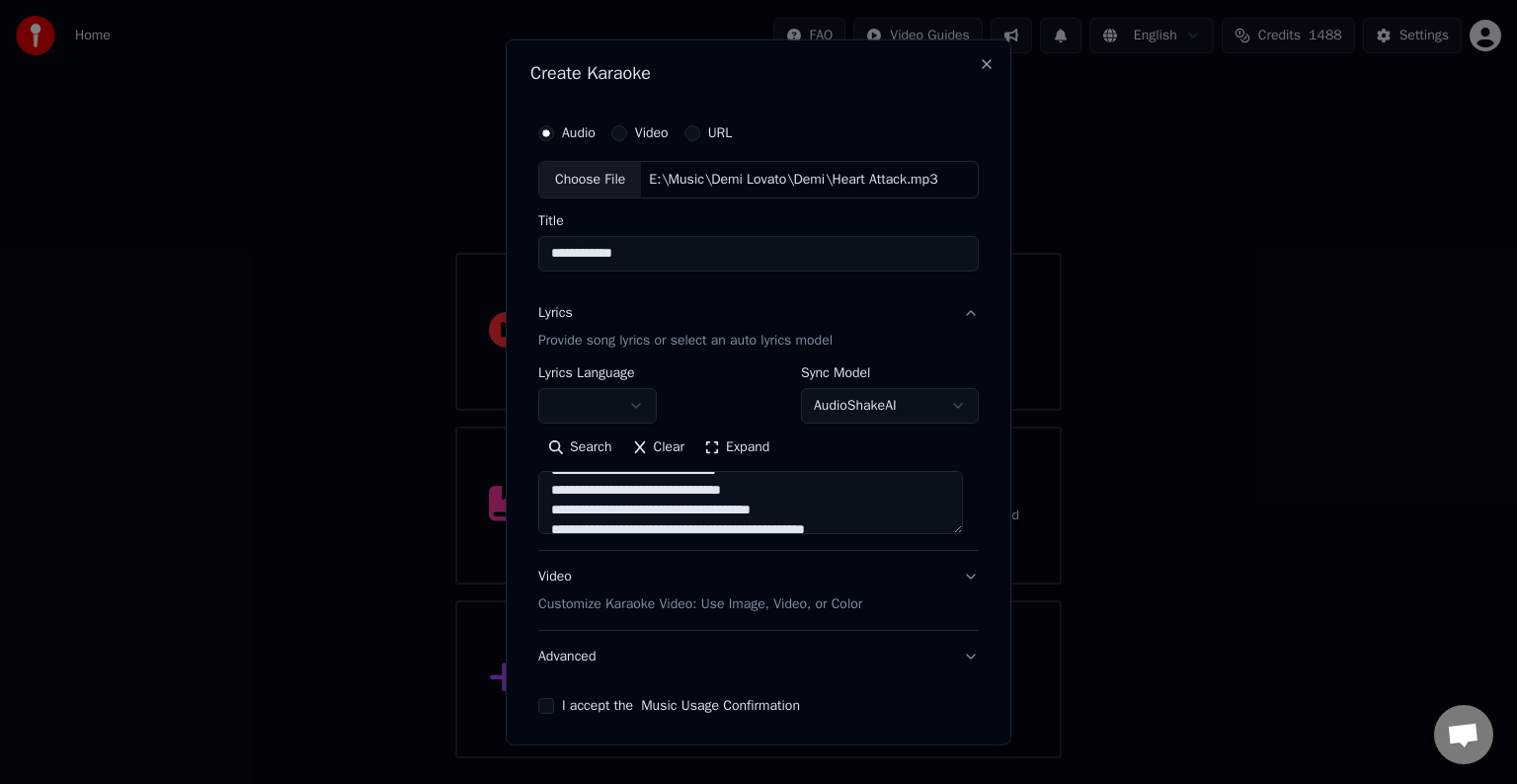 drag, startPoint x: 830, startPoint y: 510, endPoint x: 780, endPoint y: 510, distance: 50 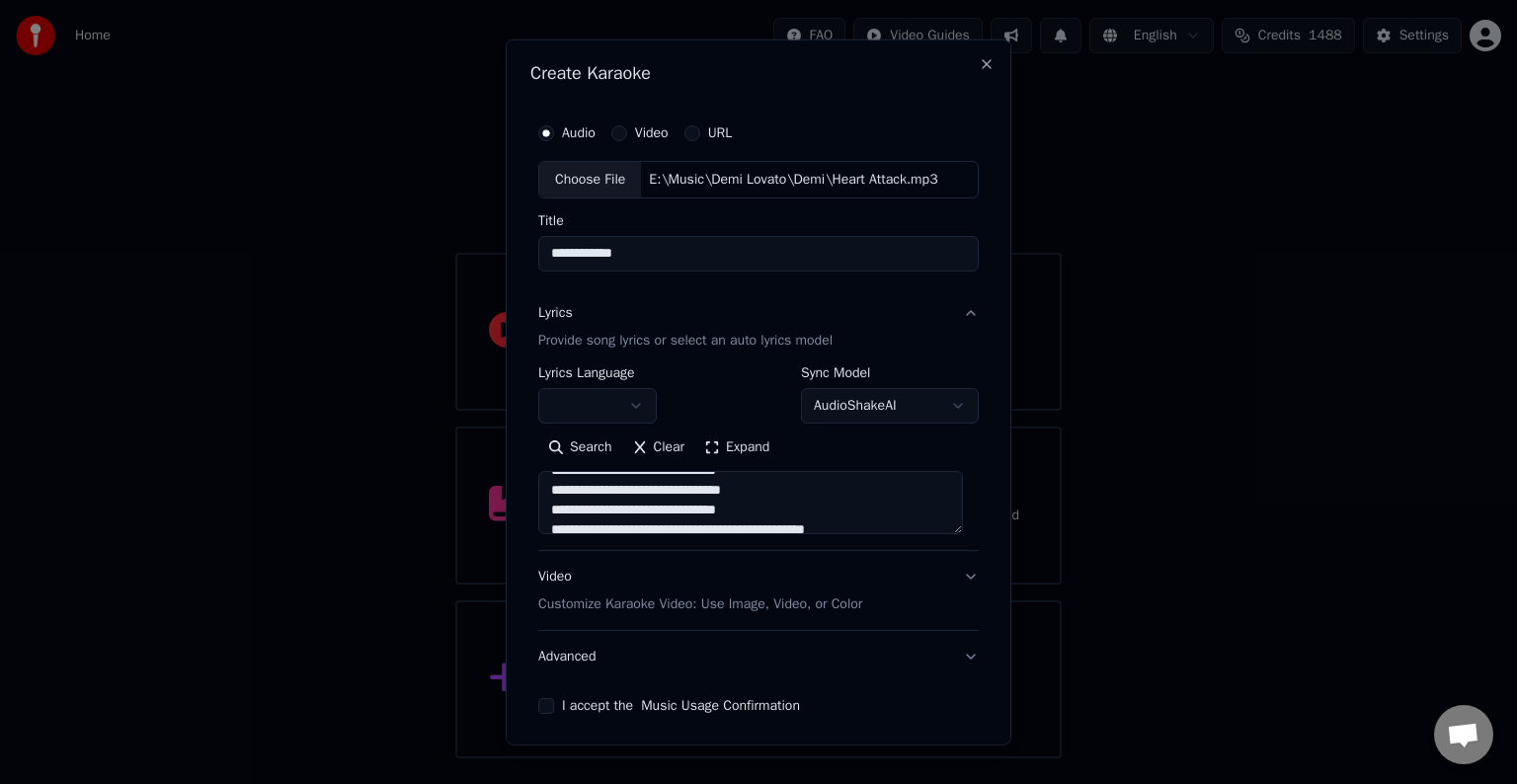 click on "**********" at bounding box center (751, 503) 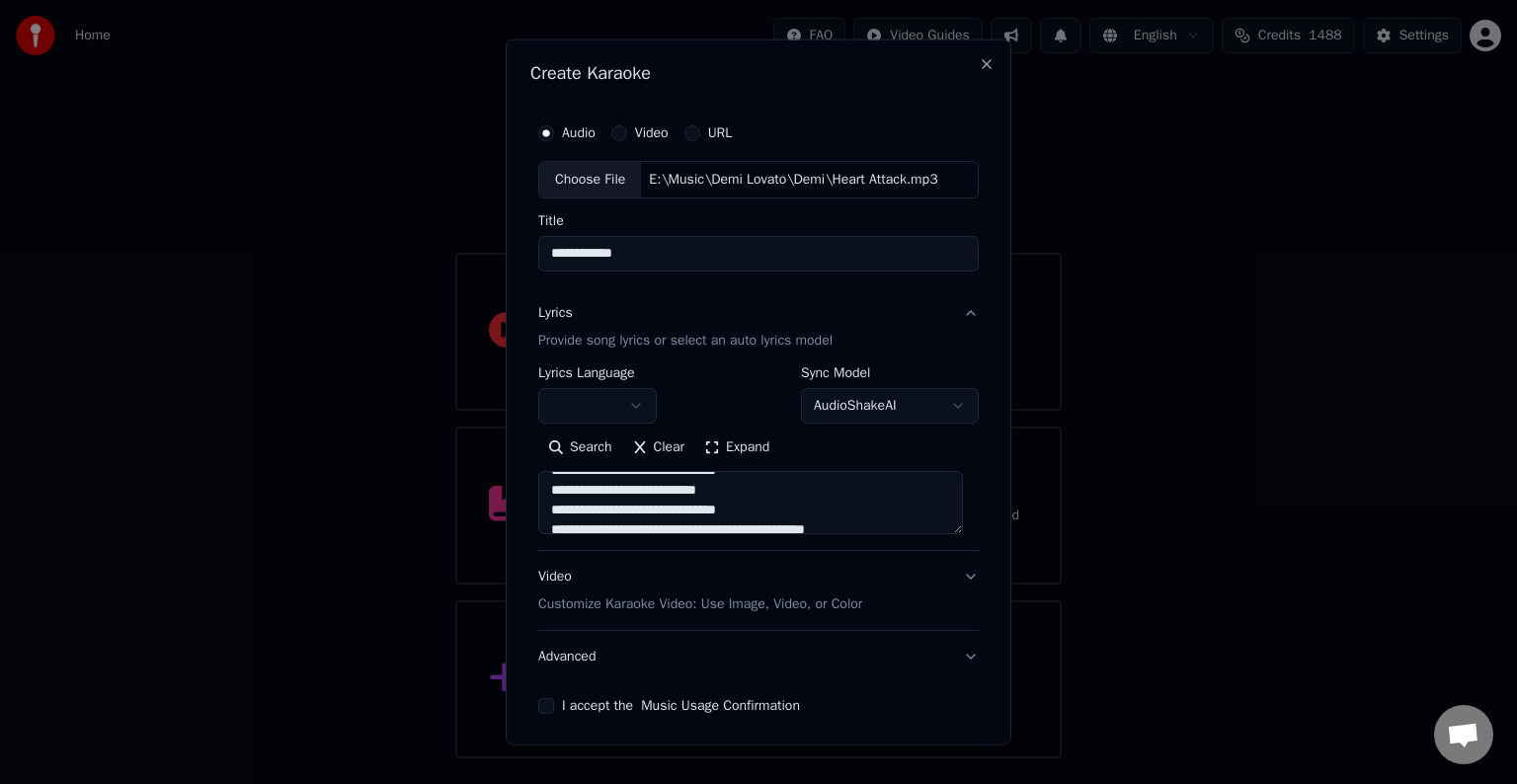 scroll, scrollTop: 388, scrollLeft: 0, axis: vertical 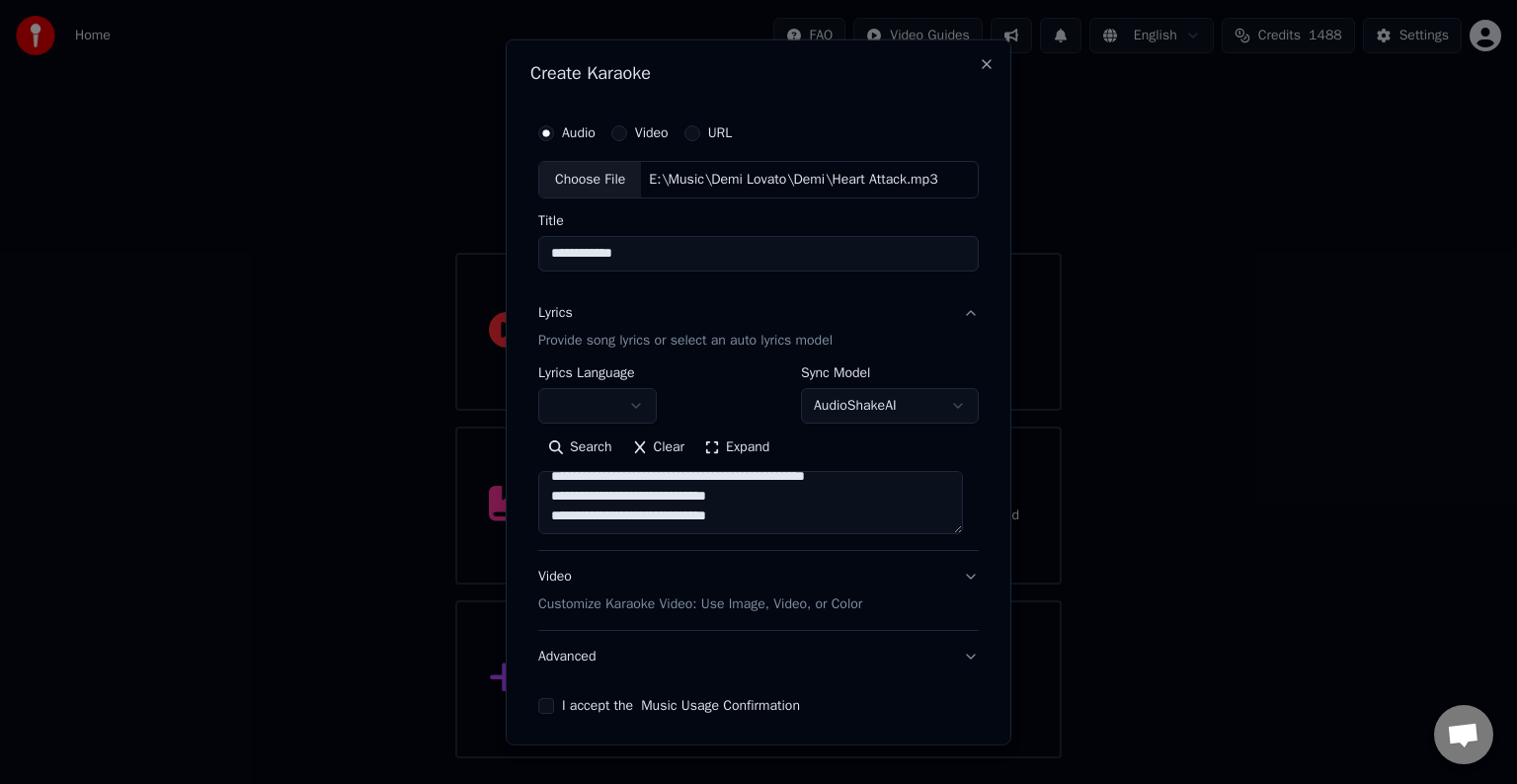 click on "**********" at bounding box center (751, 503) 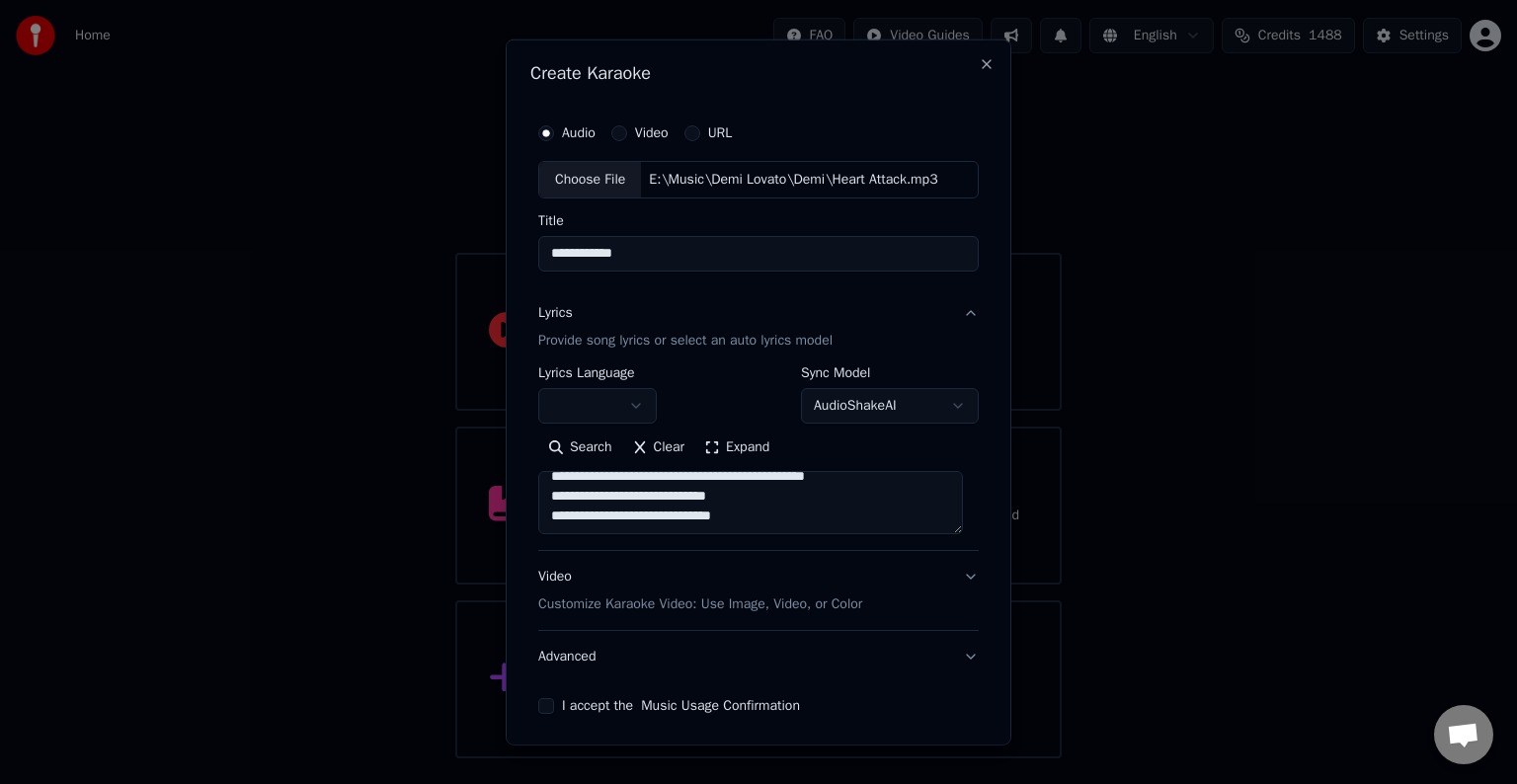scroll, scrollTop: 399, scrollLeft: 0, axis: vertical 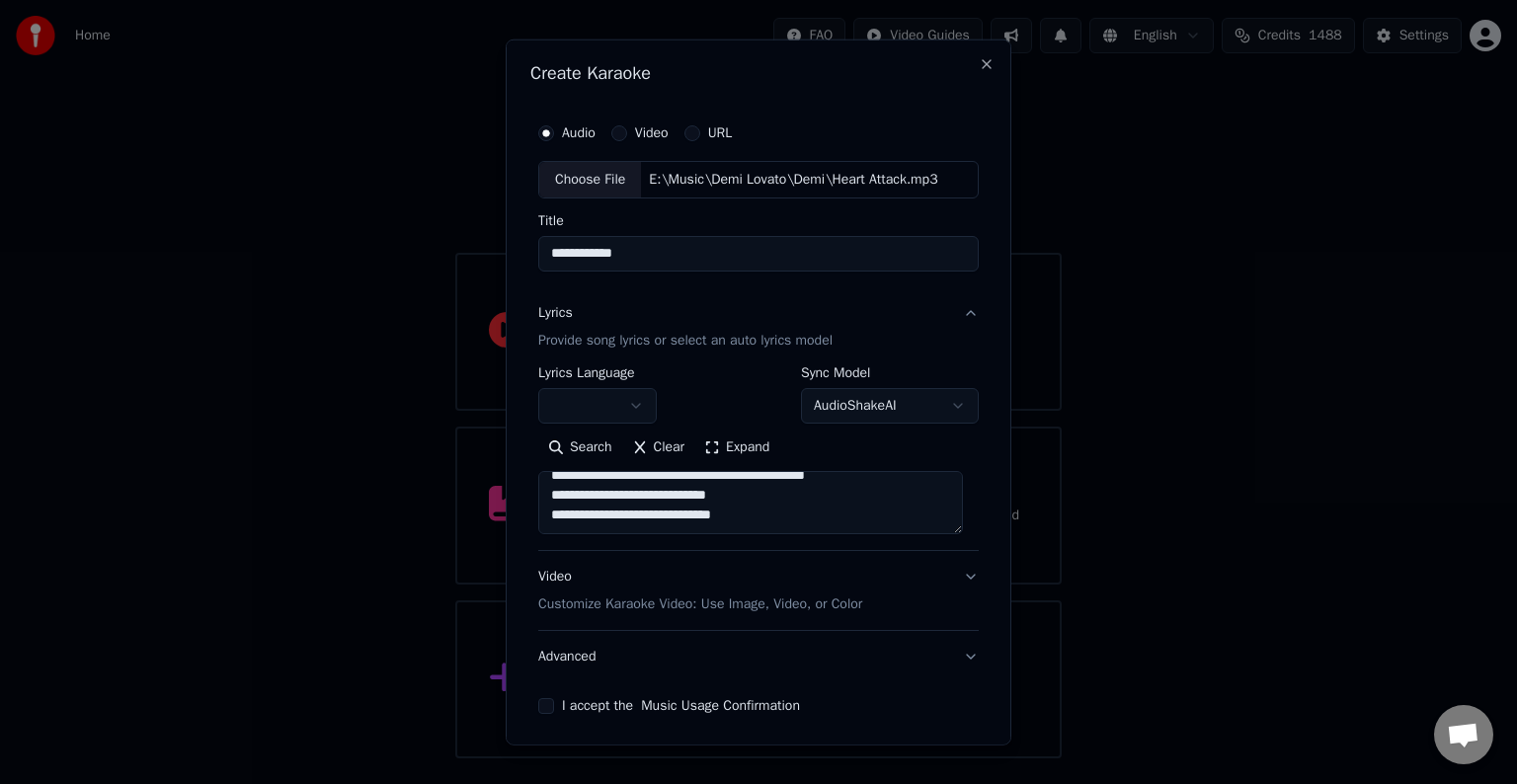 paste on "**********" 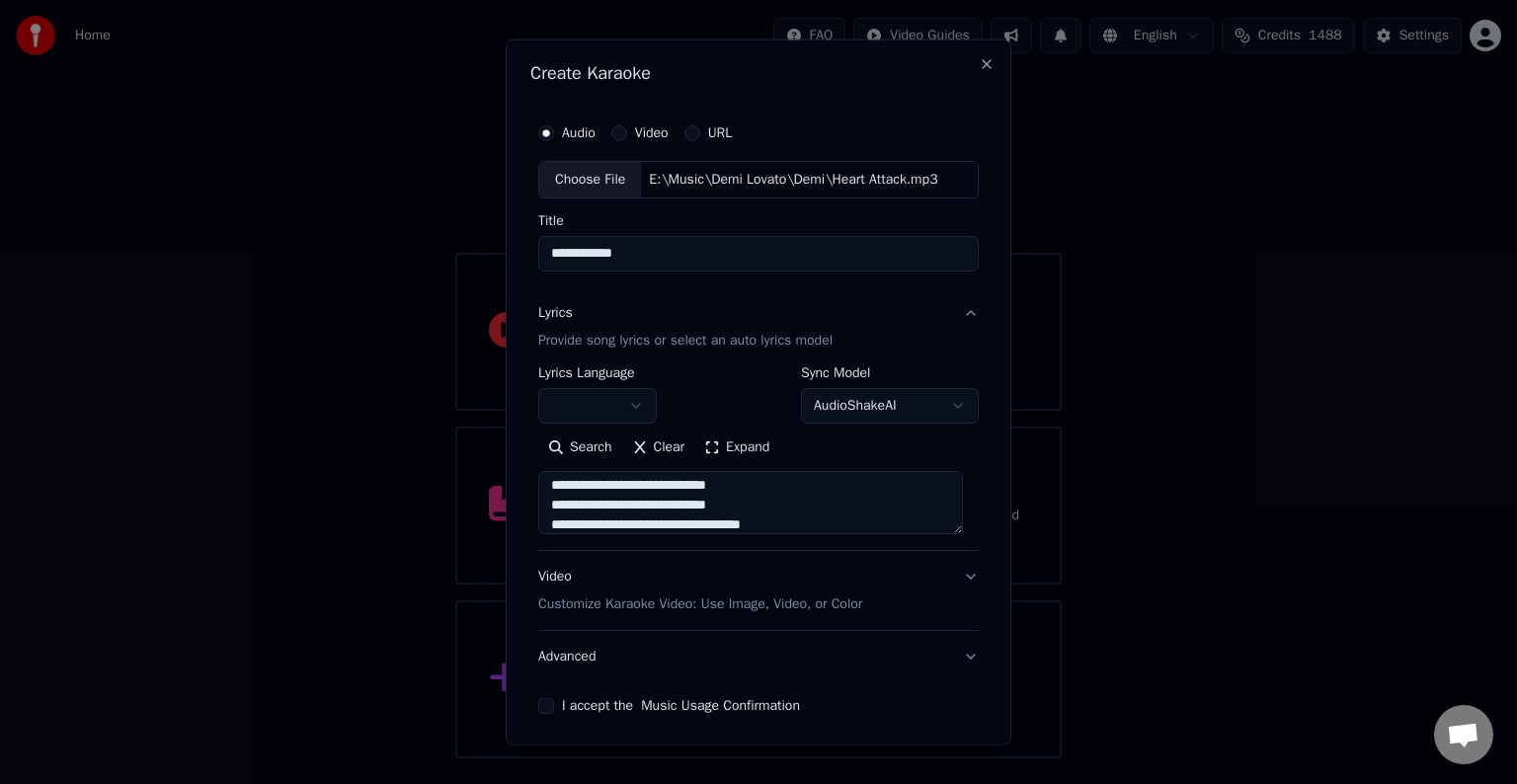 scroll, scrollTop: 557, scrollLeft: 0, axis: vertical 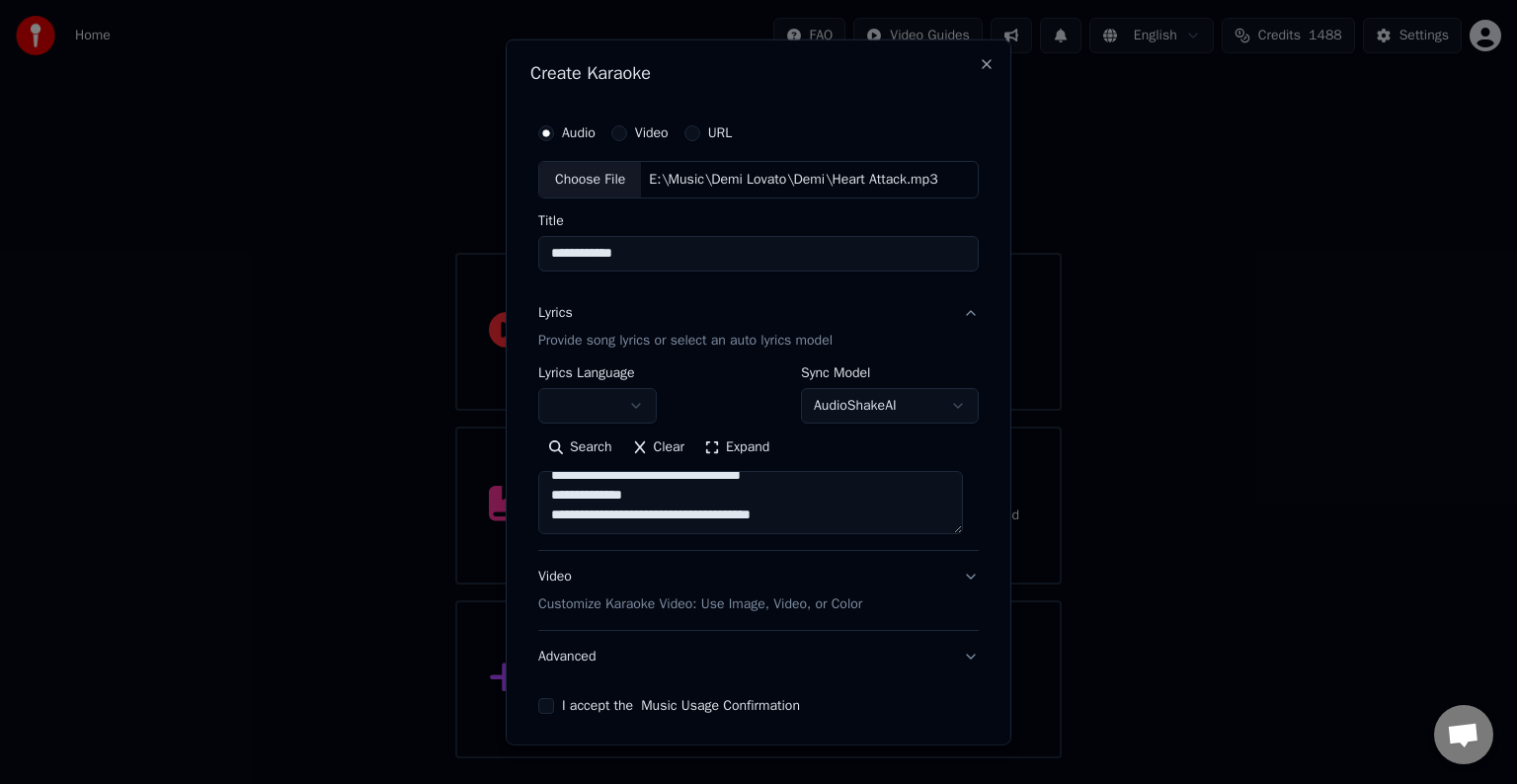 paste on "**********" 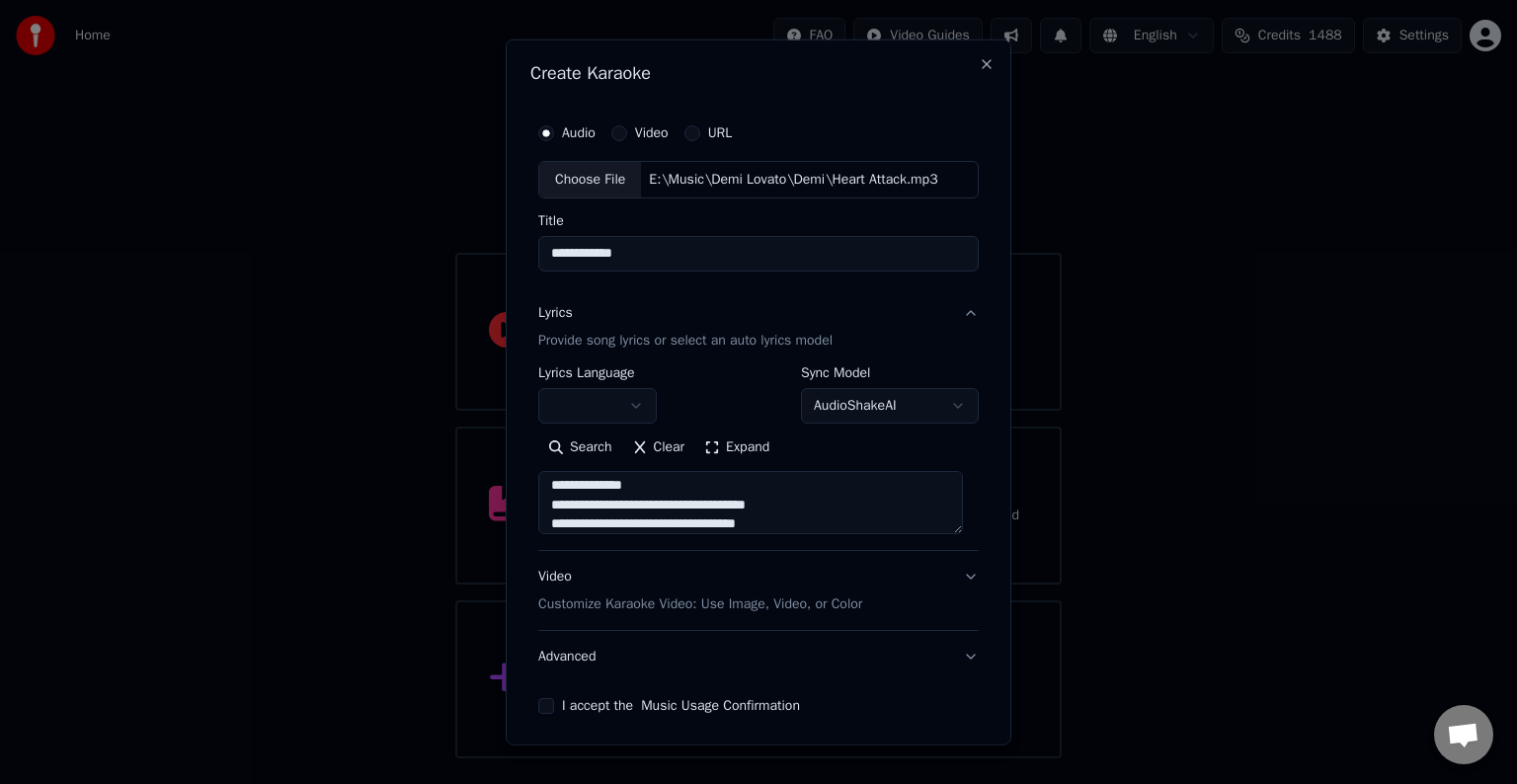 scroll, scrollTop: 636, scrollLeft: 0, axis: vertical 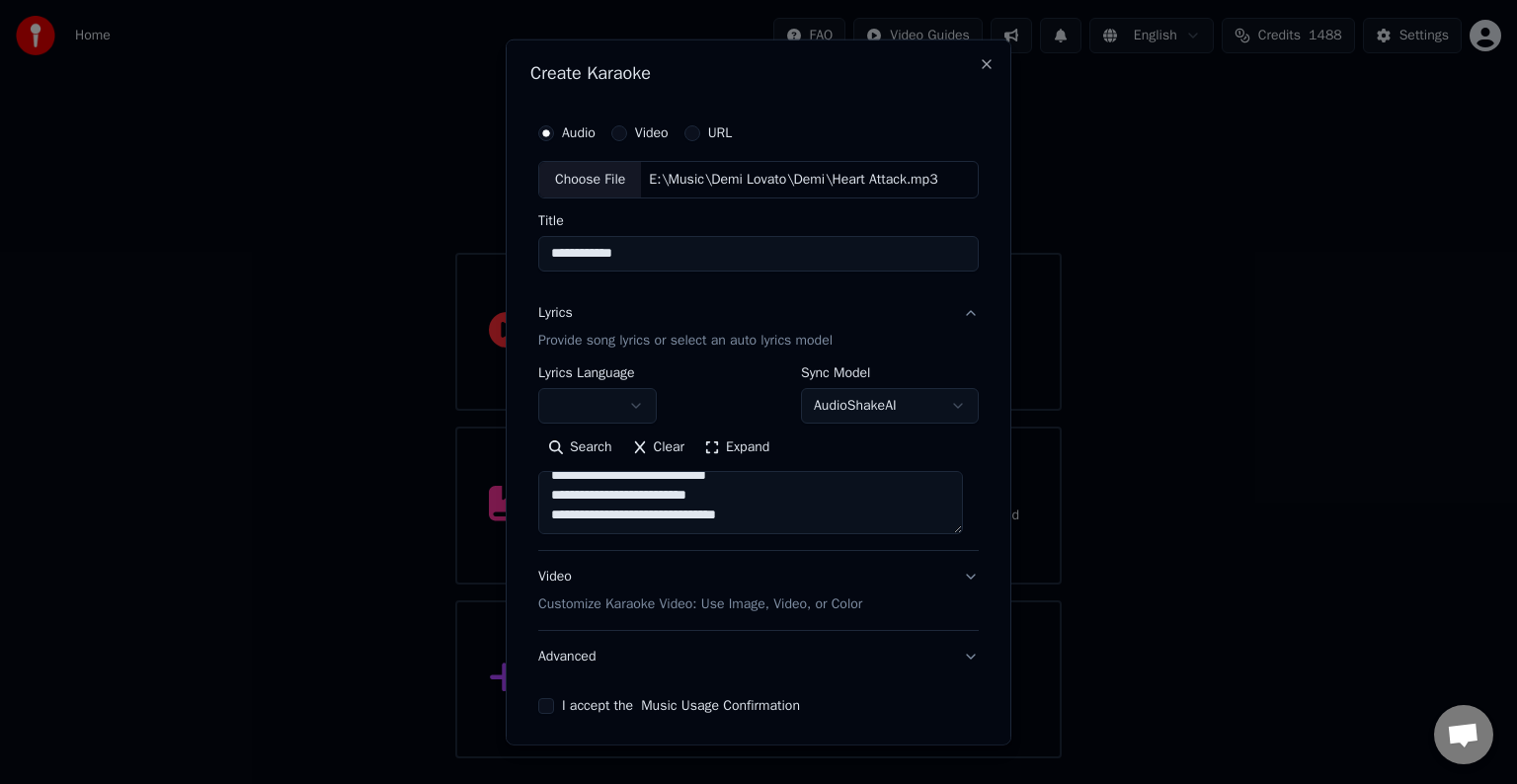 paste on "**********" 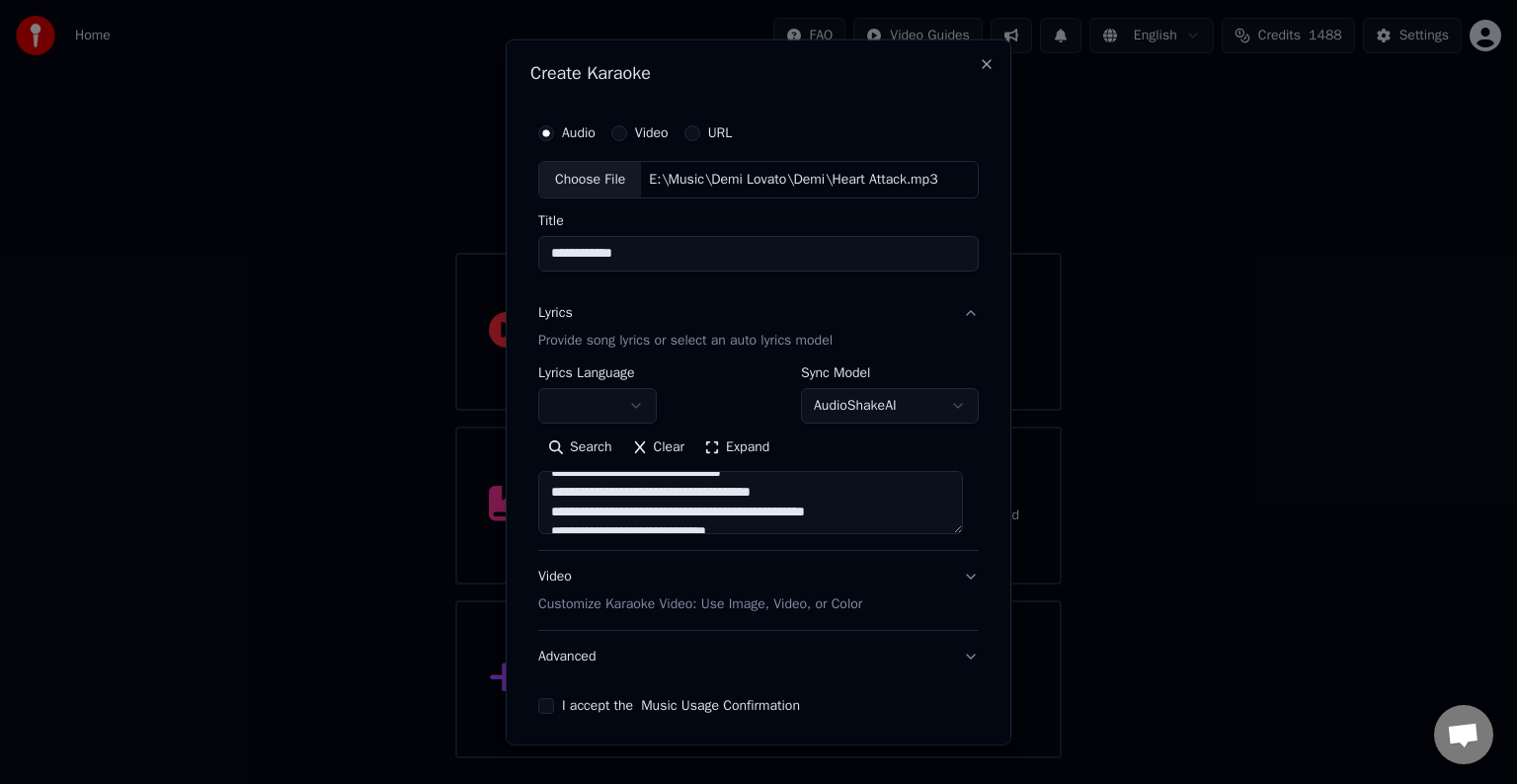 scroll, scrollTop: 726, scrollLeft: 0, axis: vertical 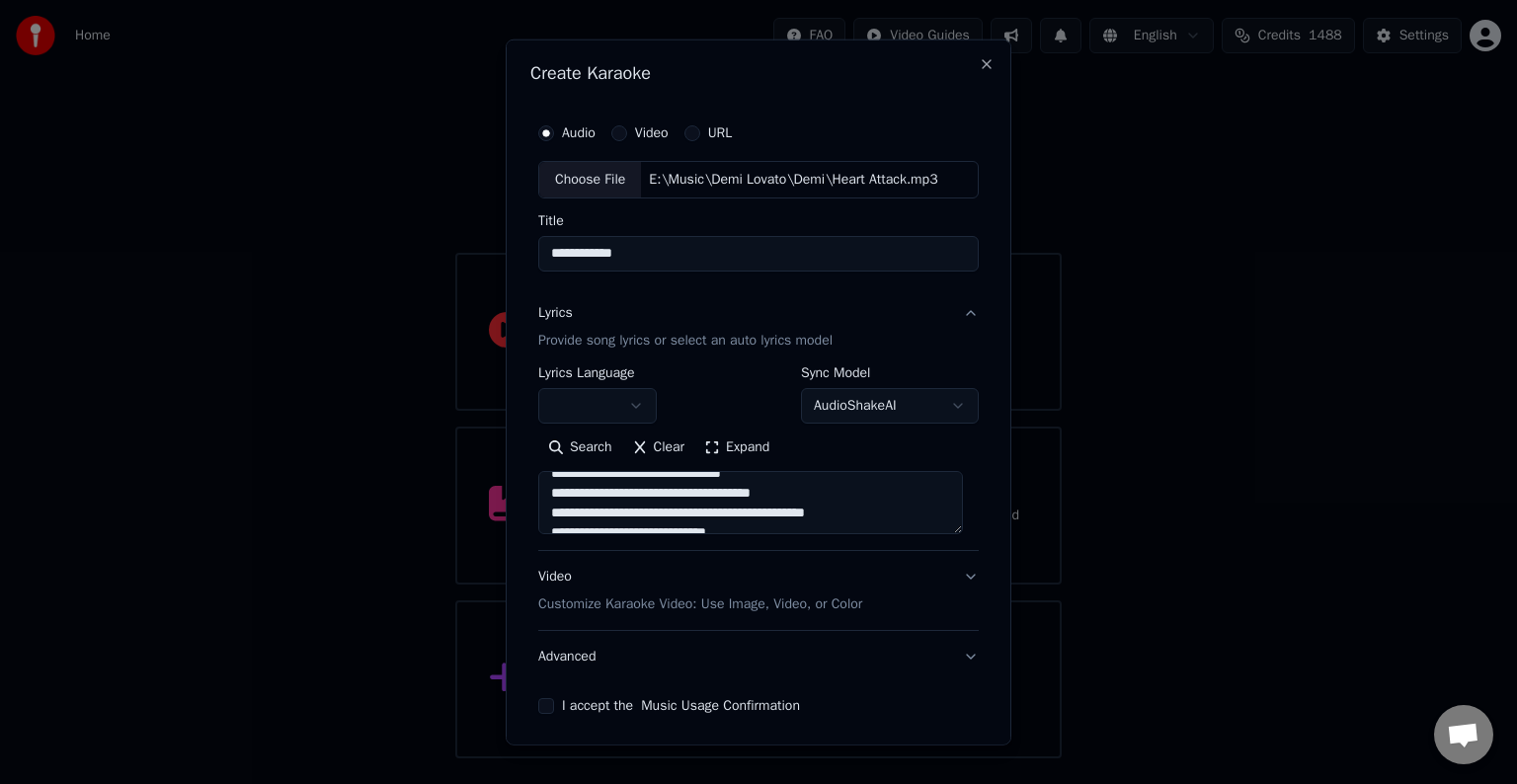 click at bounding box center (751, 503) 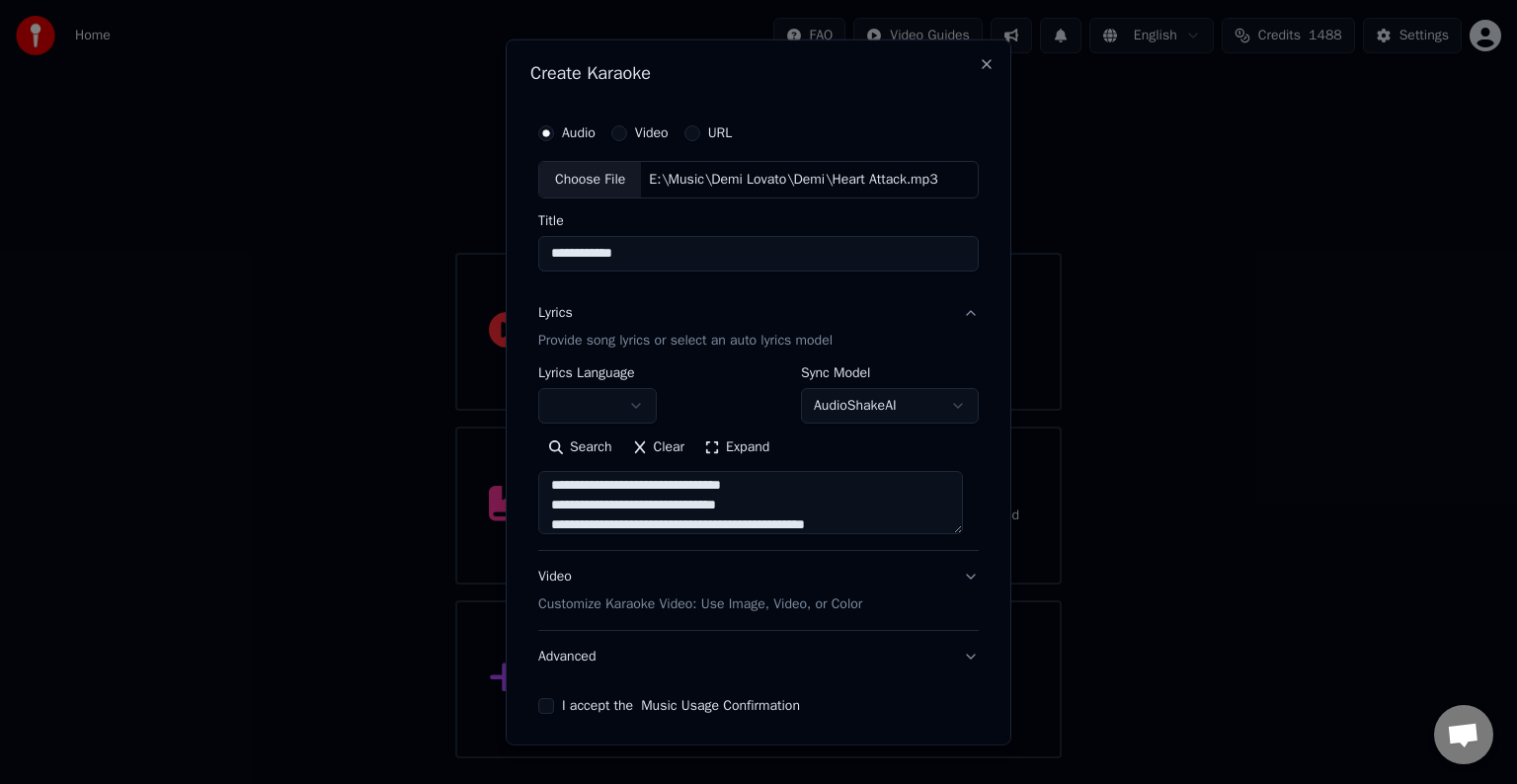 scroll, scrollTop: 711, scrollLeft: 0, axis: vertical 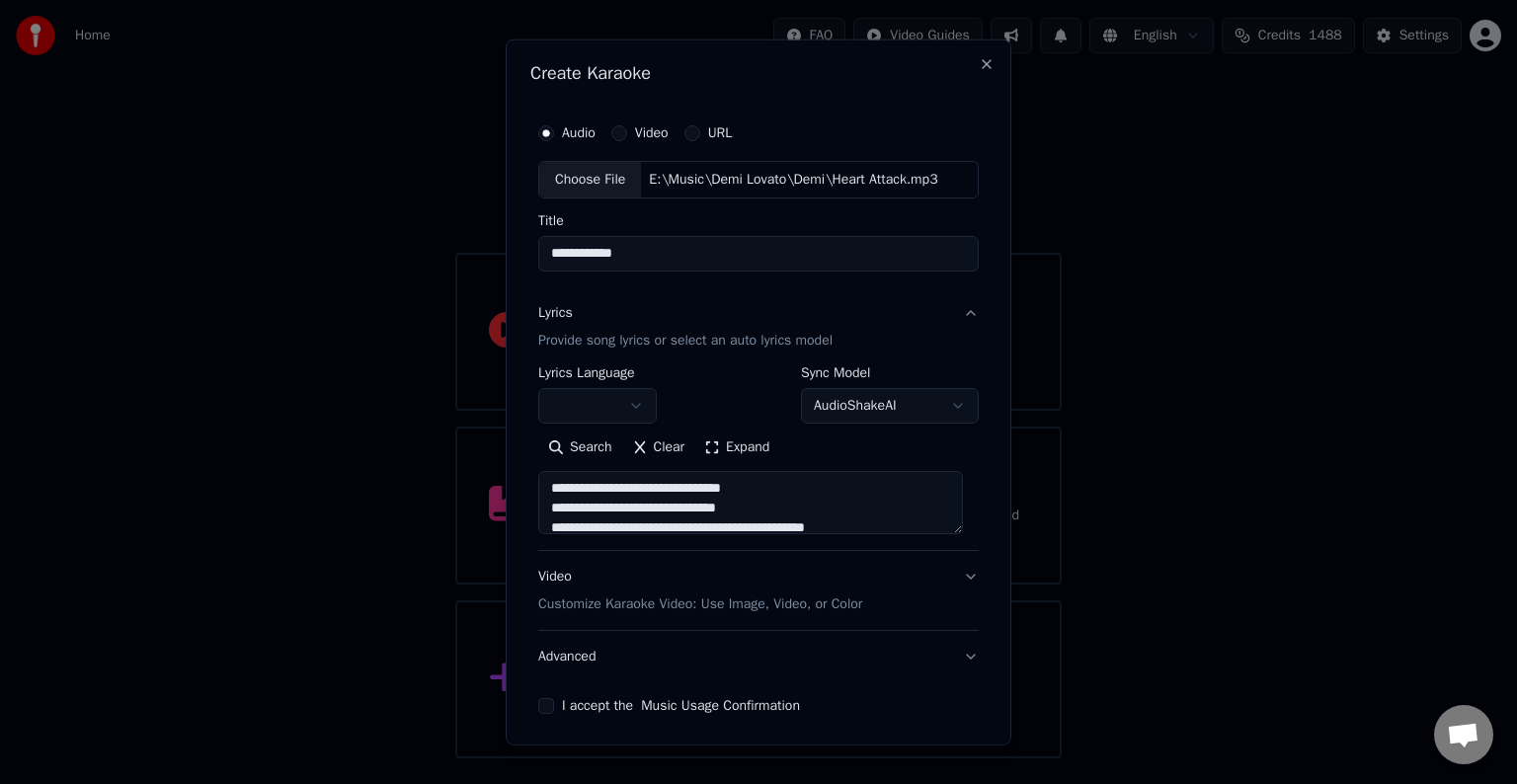 click at bounding box center [751, 503] 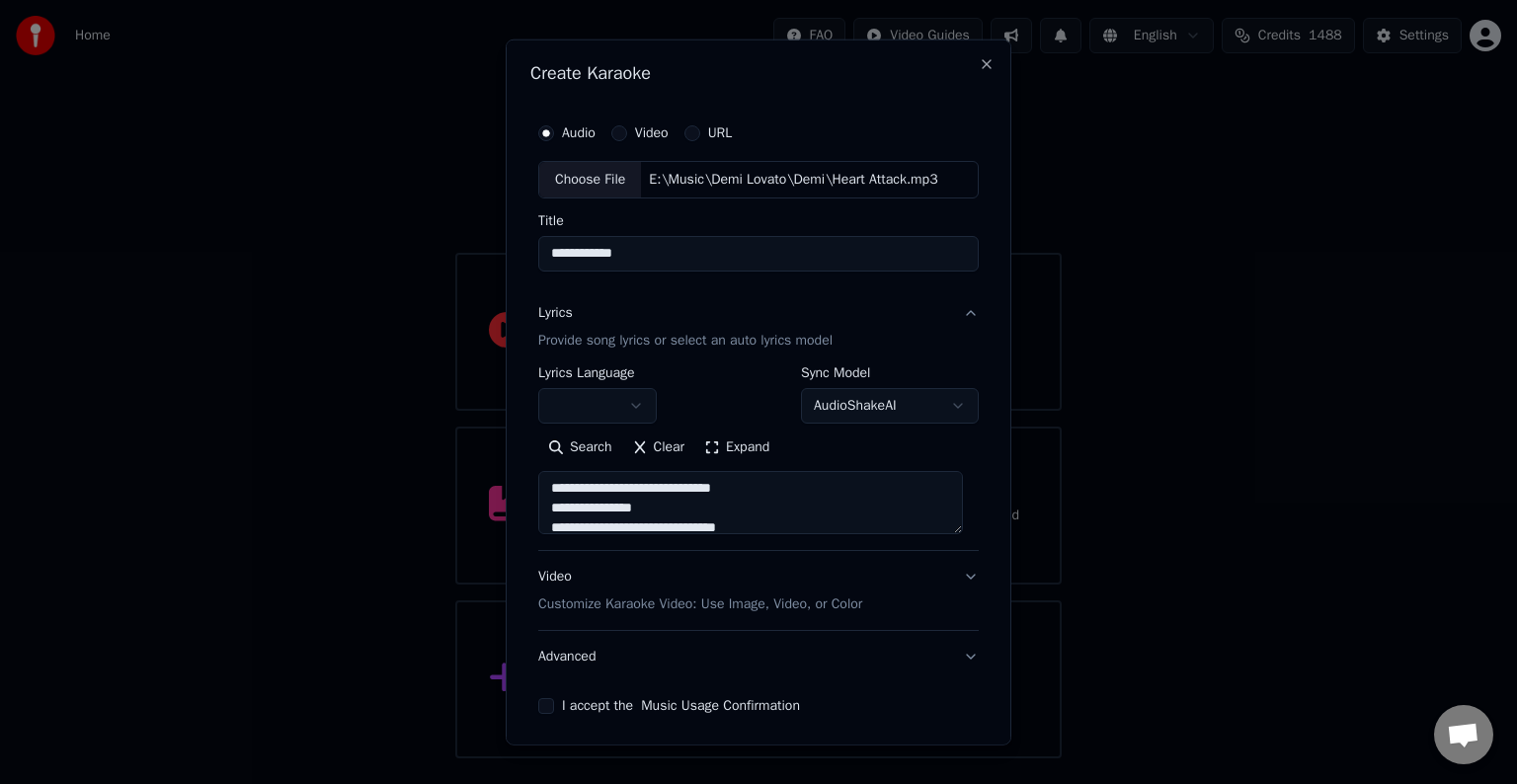 scroll, scrollTop: 782, scrollLeft: 0, axis: vertical 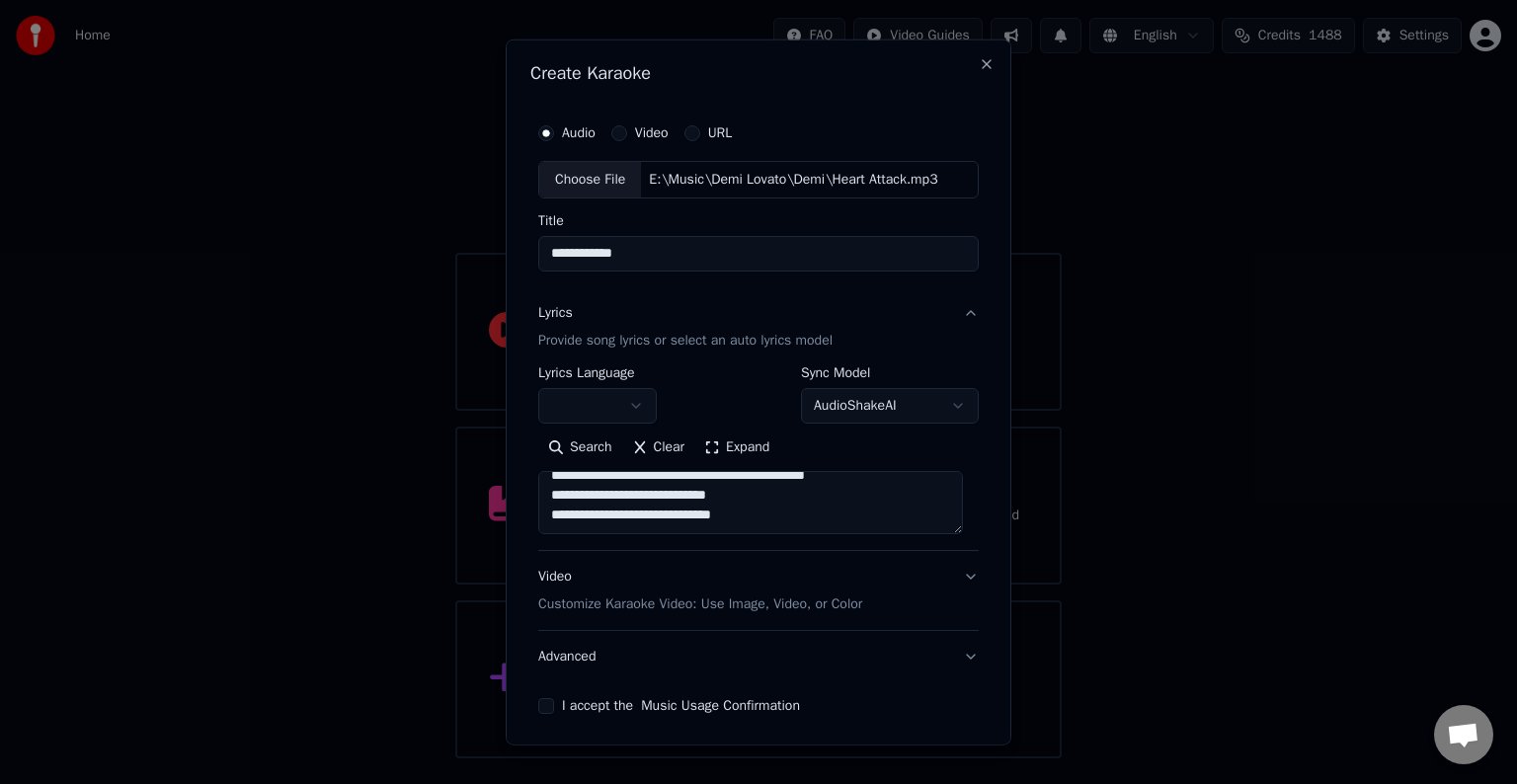 click at bounding box center [751, 503] 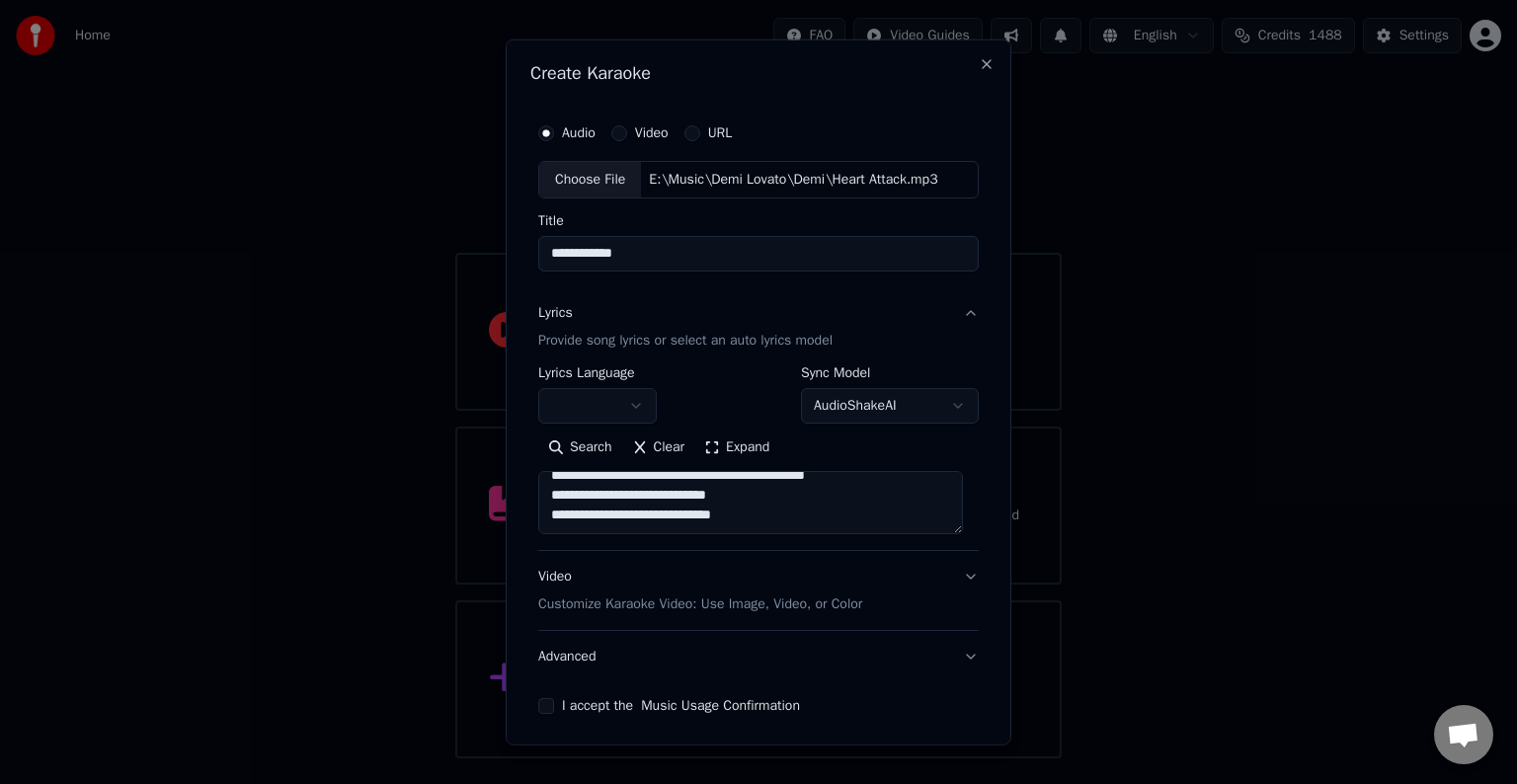 paste on "**********" 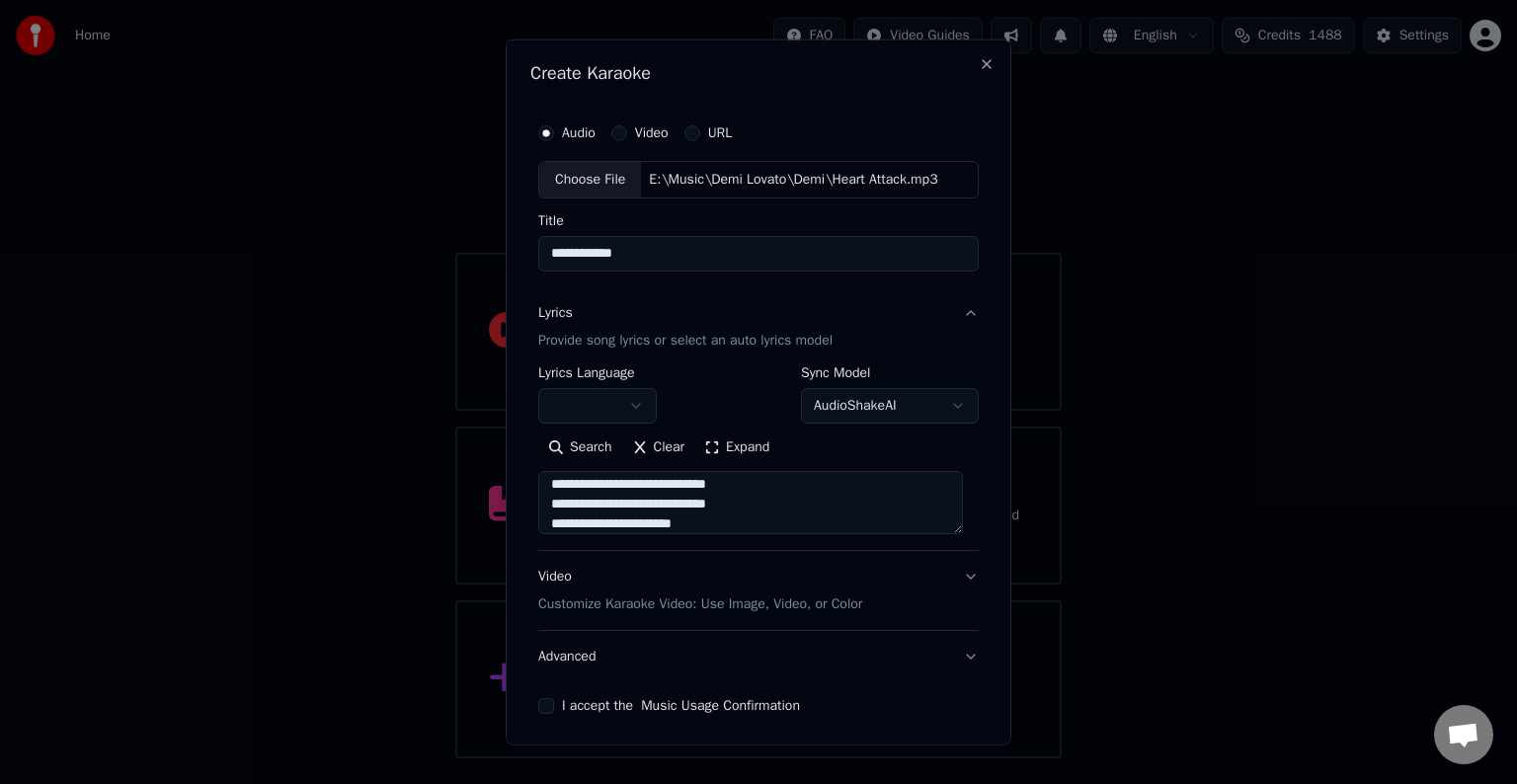 scroll, scrollTop: 893, scrollLeft: 0, axis: vertical 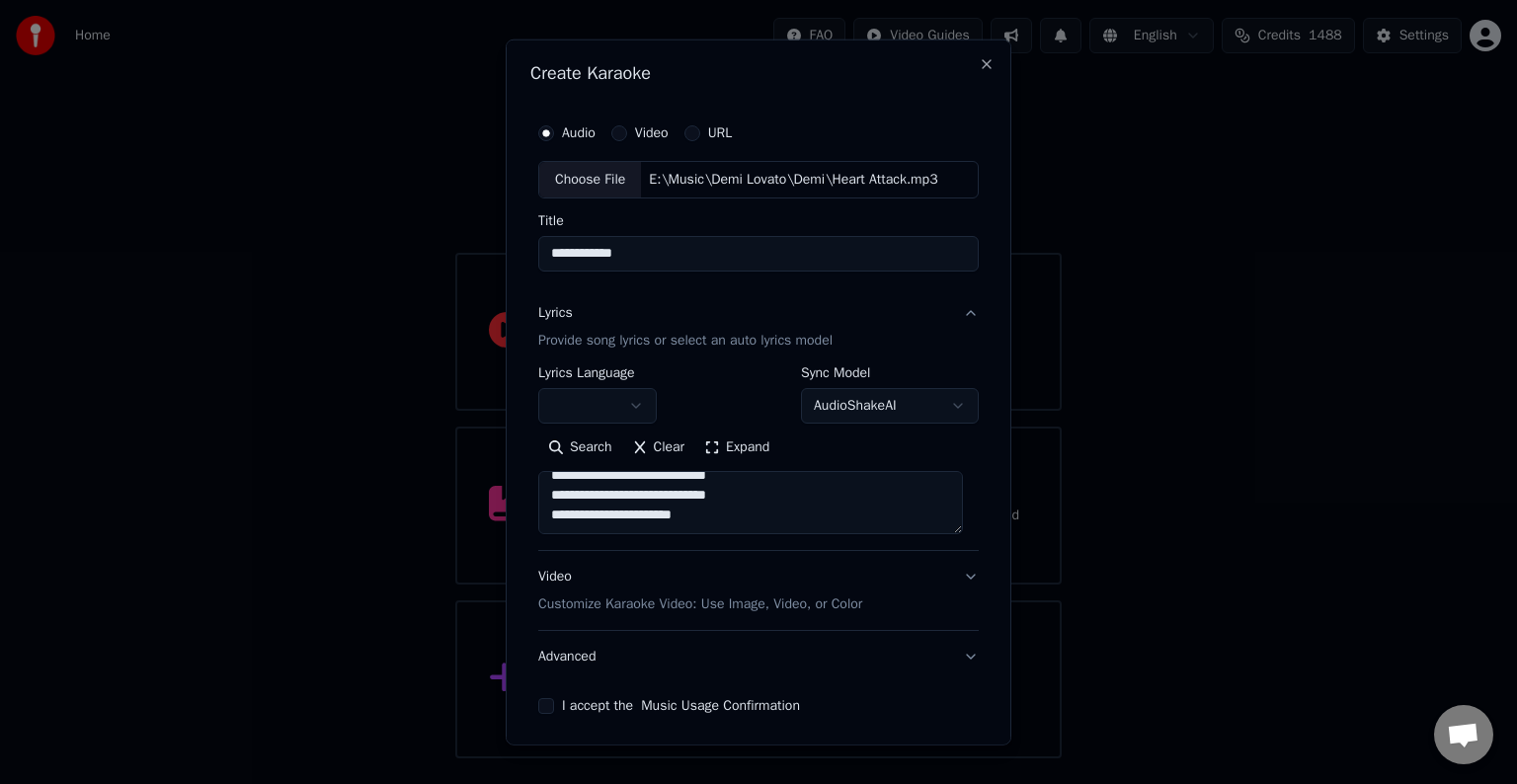paste on "**********" 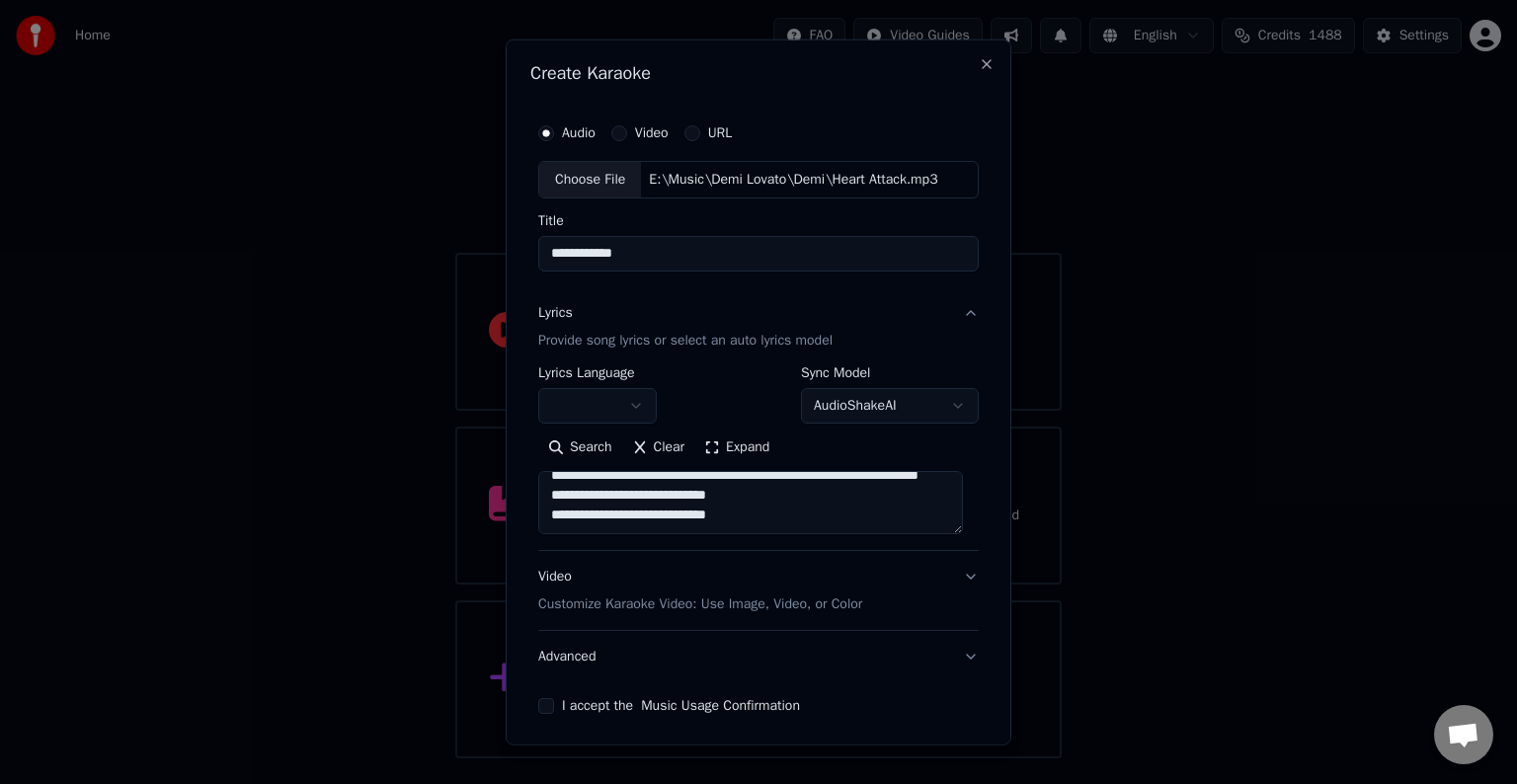 scroll, scrollTop: 1047, scrollLeft: 0, axis: vertical 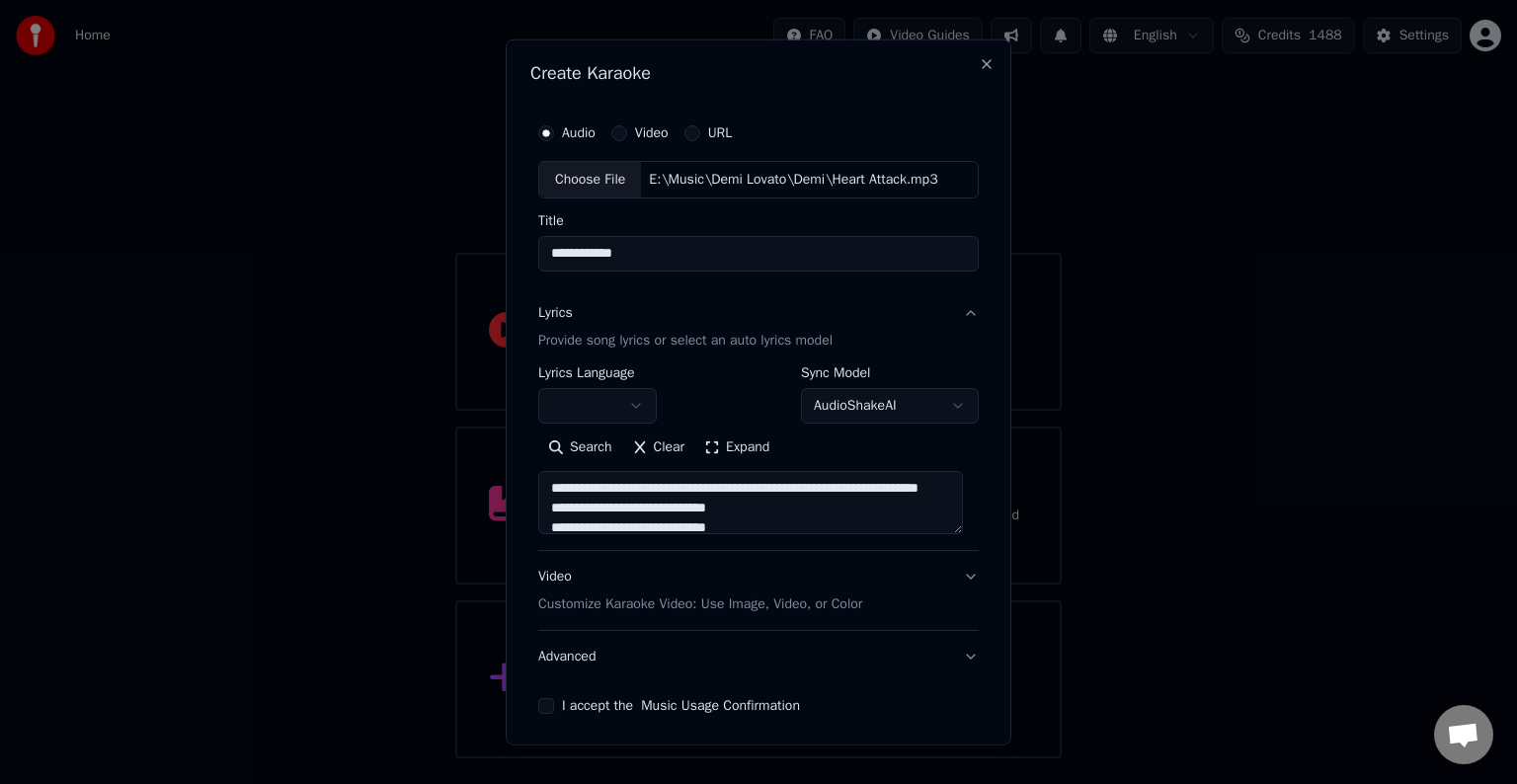 drag, startPoint x: 722, startPoint y: 505, endPoint x: 774, endPoint y: 488, distance: 54.70832 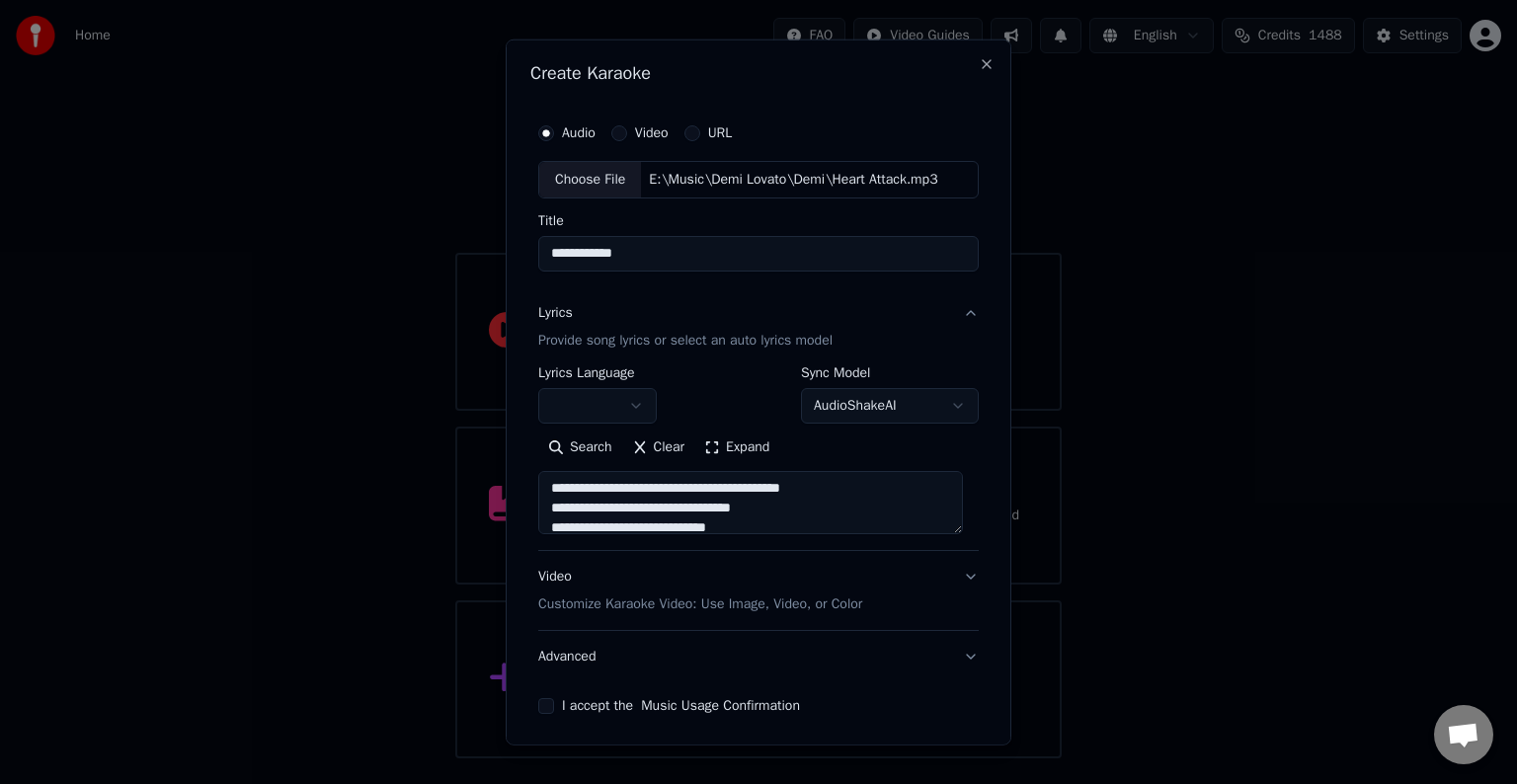 scroll, scrollTop: 1002, scrollLeft: 0, axis: vertical 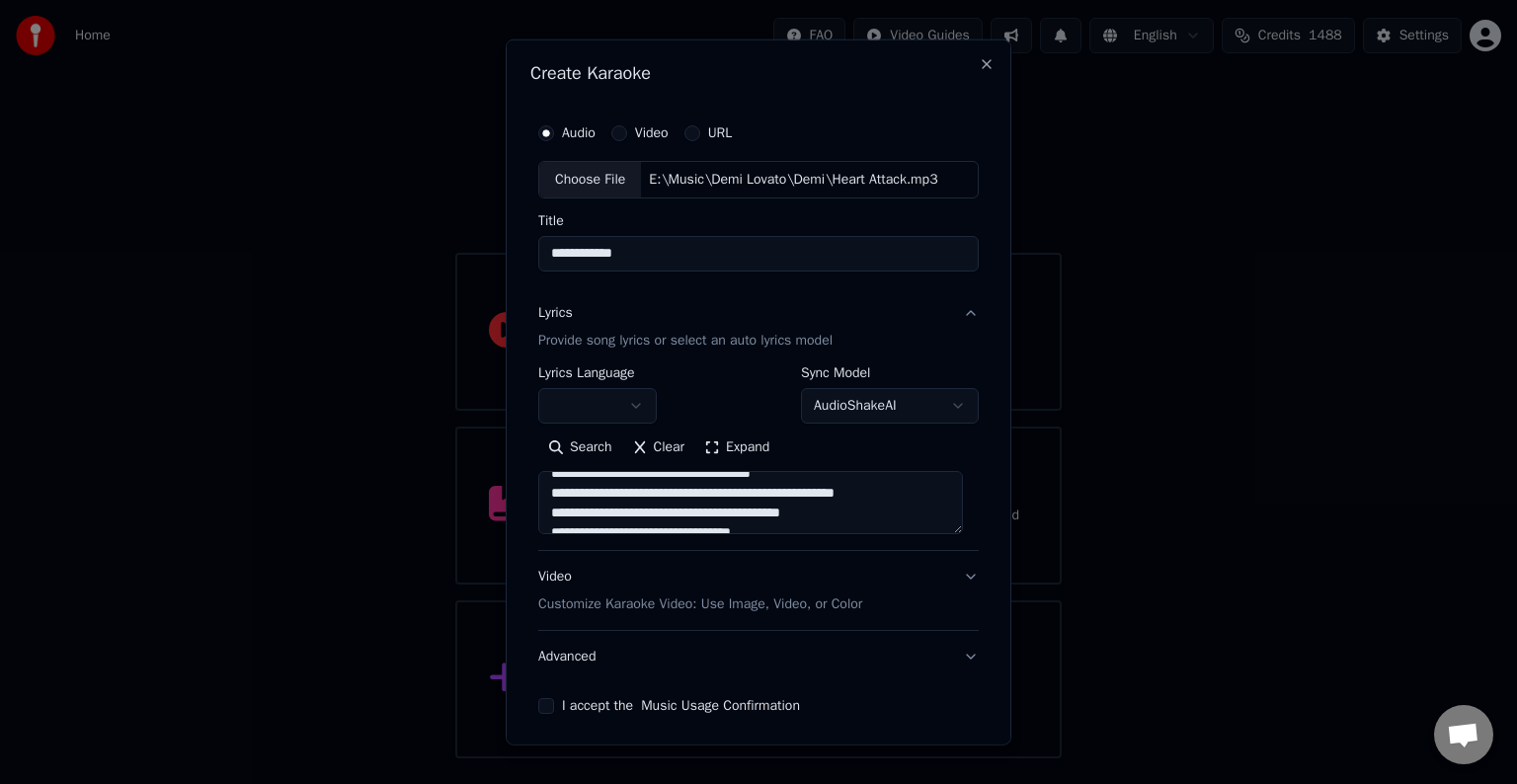 click at bounding box center (751, 503) 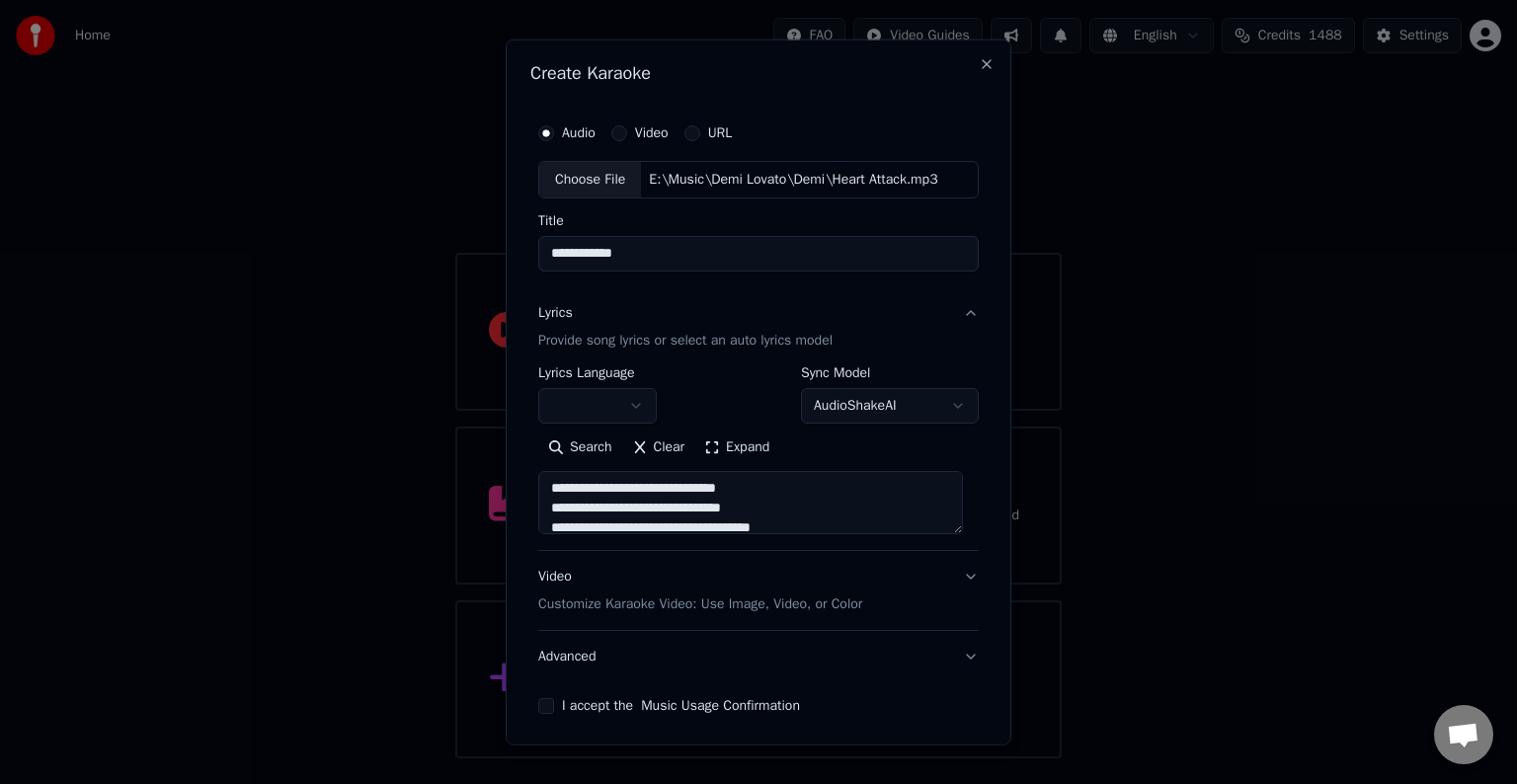click at bounding box center [751, 503] 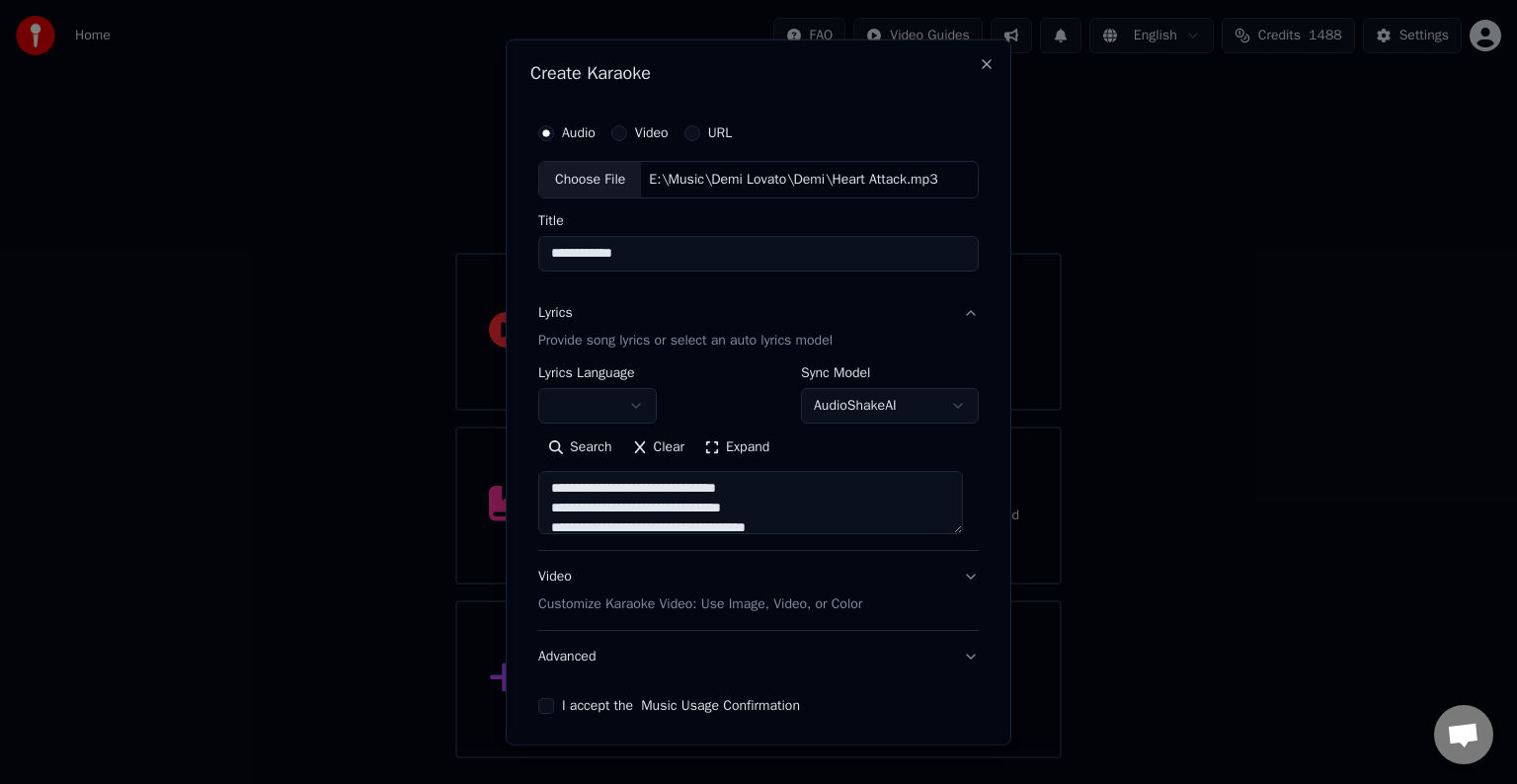 scroll, scrollTop: 952, scrollLeft: 0, axis: vertical 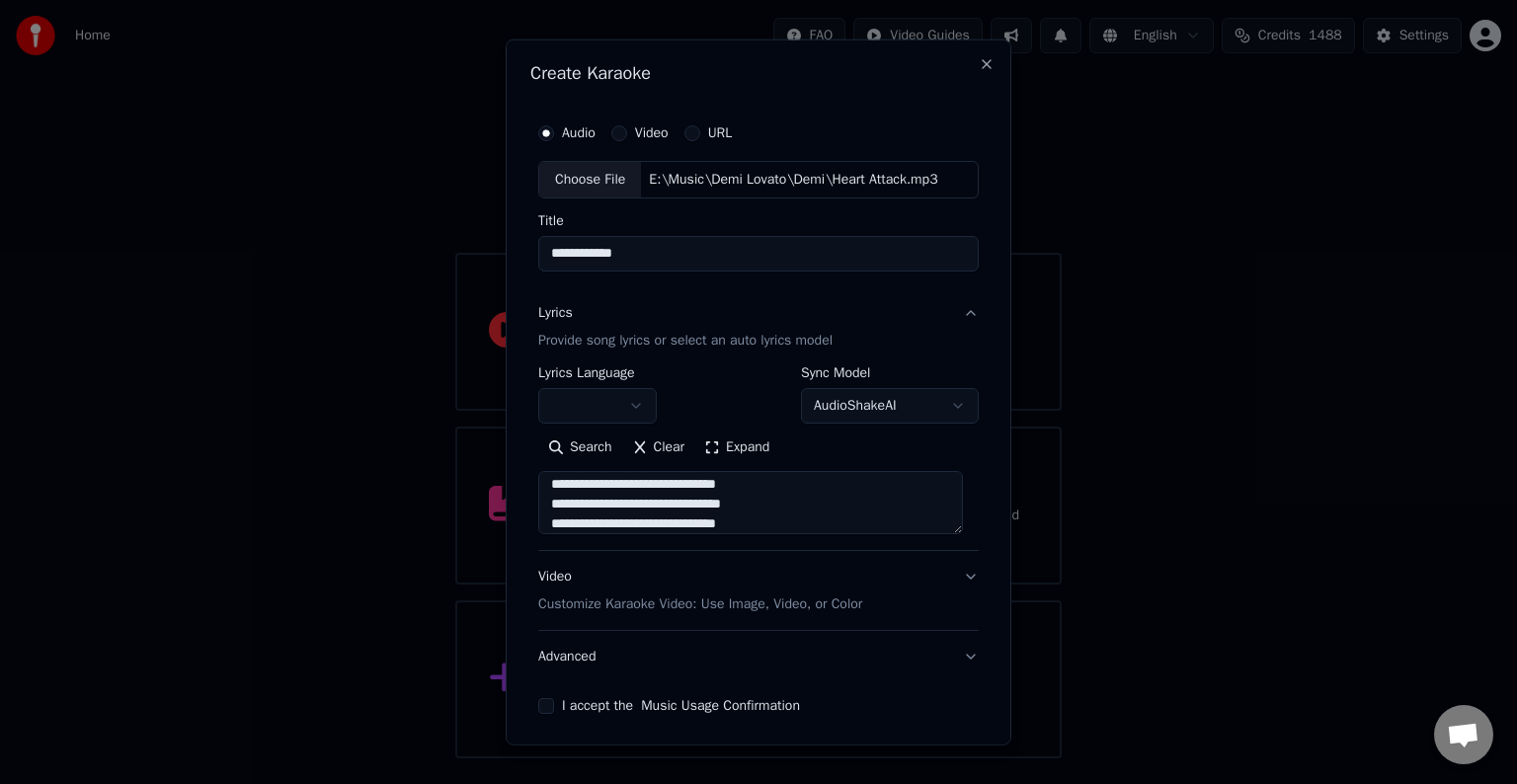 click at bounding box center [751, 503] 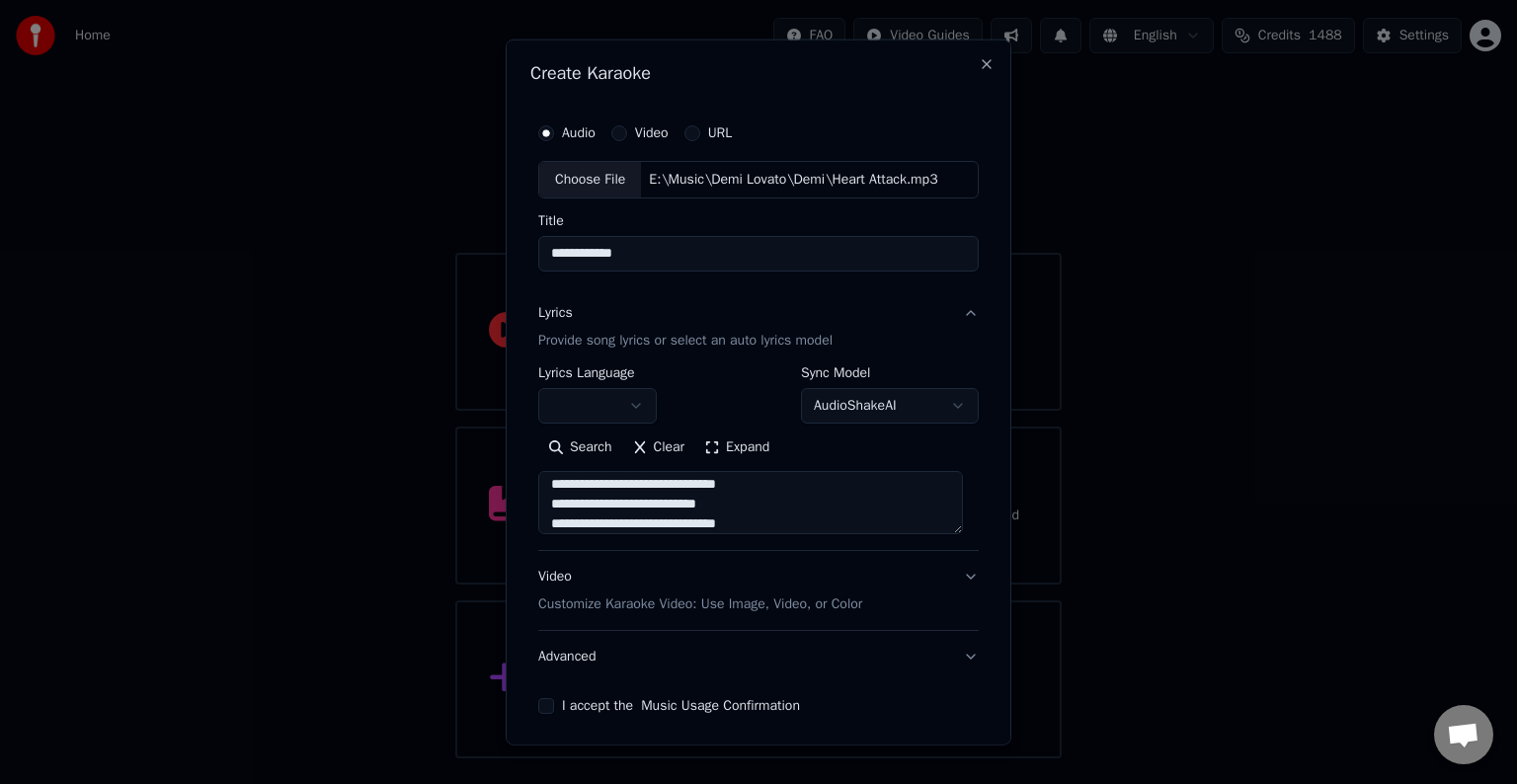 scroll, scrollTop: 1058, scrollLeft: 0, axis: vertical 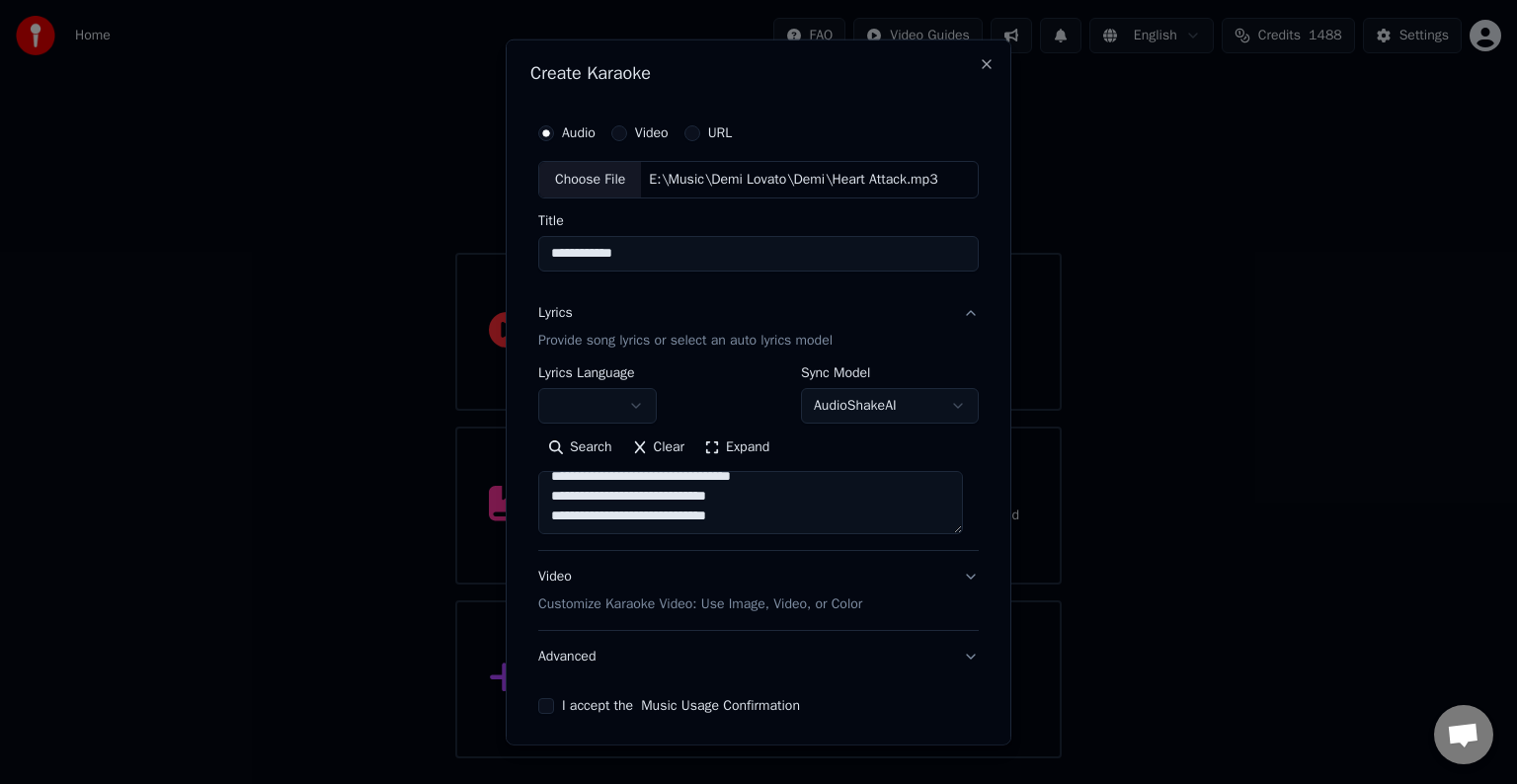 click at bounding box center (751, 503) 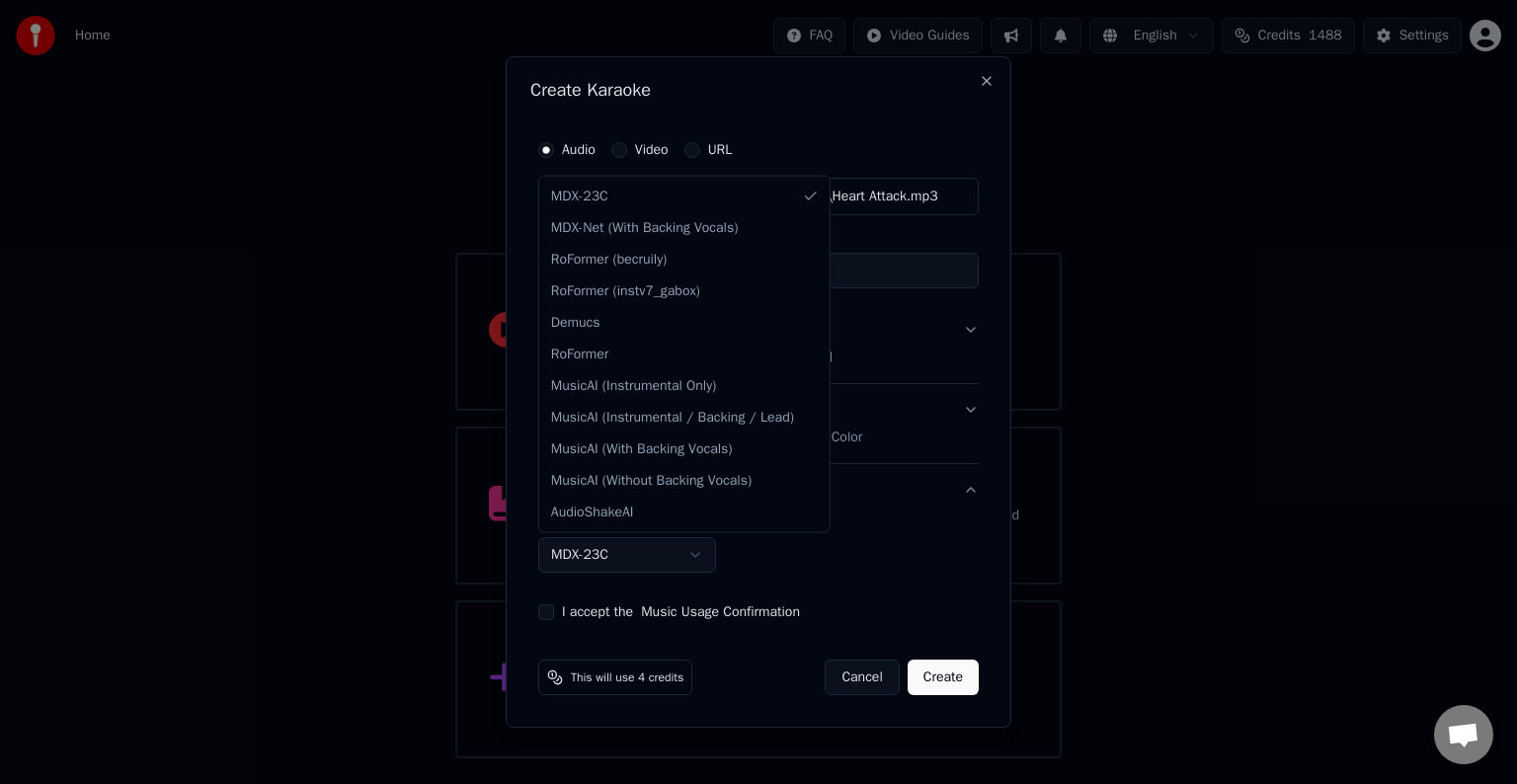 click on "Home FAQ Video Guides English Credits 1488 Settings Welcome to Youka Watch Quick Start Video Library Access and manage all the karaoke tracks you’ve created. Edit, organize, and perfect your projects. Create Karaoke Create karaoke from audio or video files (MP3, MP4, and more), or paste a URL to instantly generate a karaoke video with synchronized lyrics. Chat Adam from Youka Desktop More channels Continue on Email Offline. You were inactive for some time. Send a message to reconnect to the chat. Youka Desktop Hello! How can I help you? Sunday, [DATE] I think there is a glitch in the program; when I spend my credits to create a video, and I provide the lyrics, the resulting video does not sync the lyrics and is forcing me to spend extra credits to sync them again; it has happened to me with my last 3 videos 7/20/2025 Adam There is an issue with the auto lyric sync service. In this case the credits are refunded automatically. You can sync the lyrics by using the lyrics editor 7/20/2025 7/20/2025 7/20/2025" at bounding box center [758, 379] 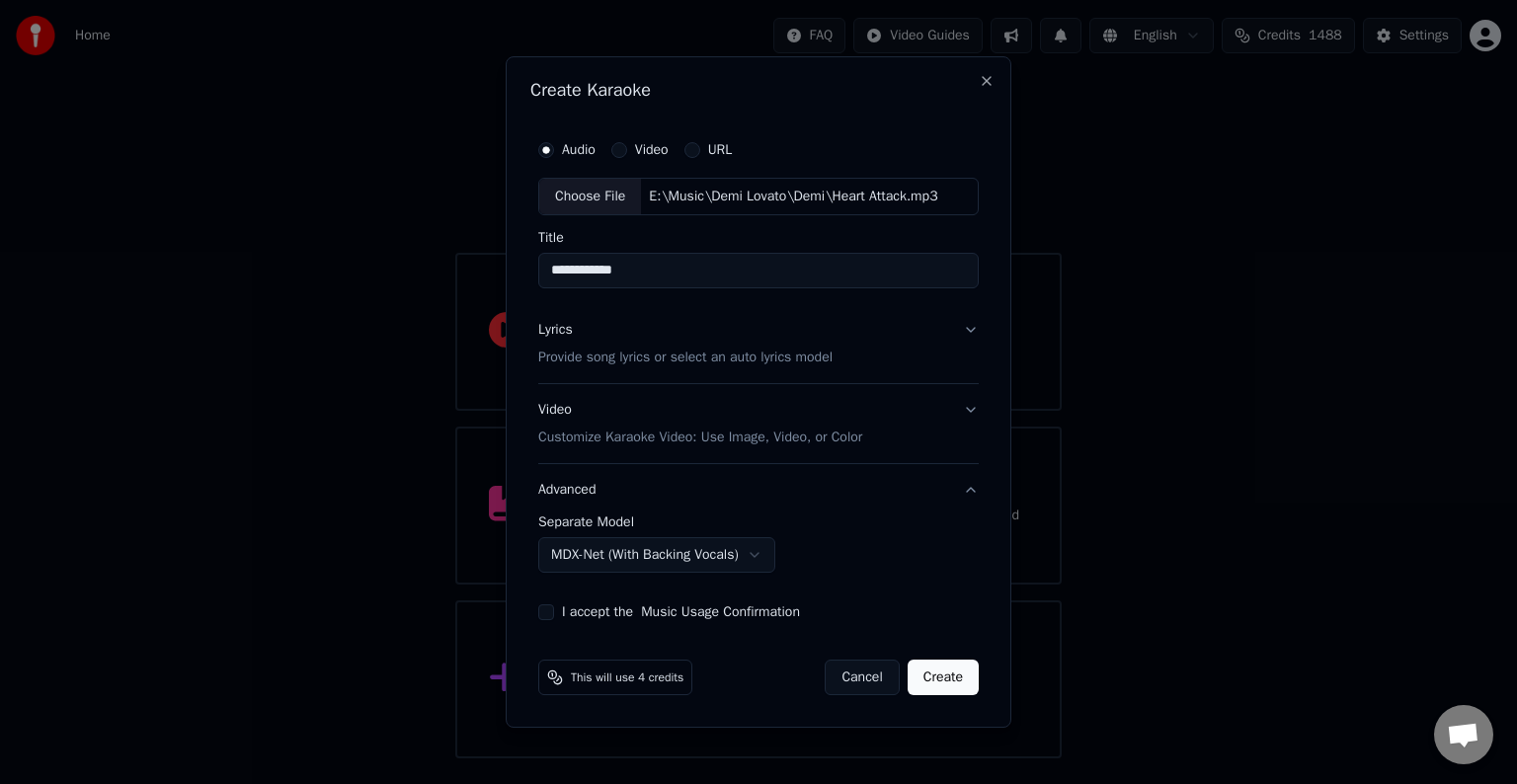 click on "I accept the   Music Usage Confirmation" at bounding box center [758, 612] 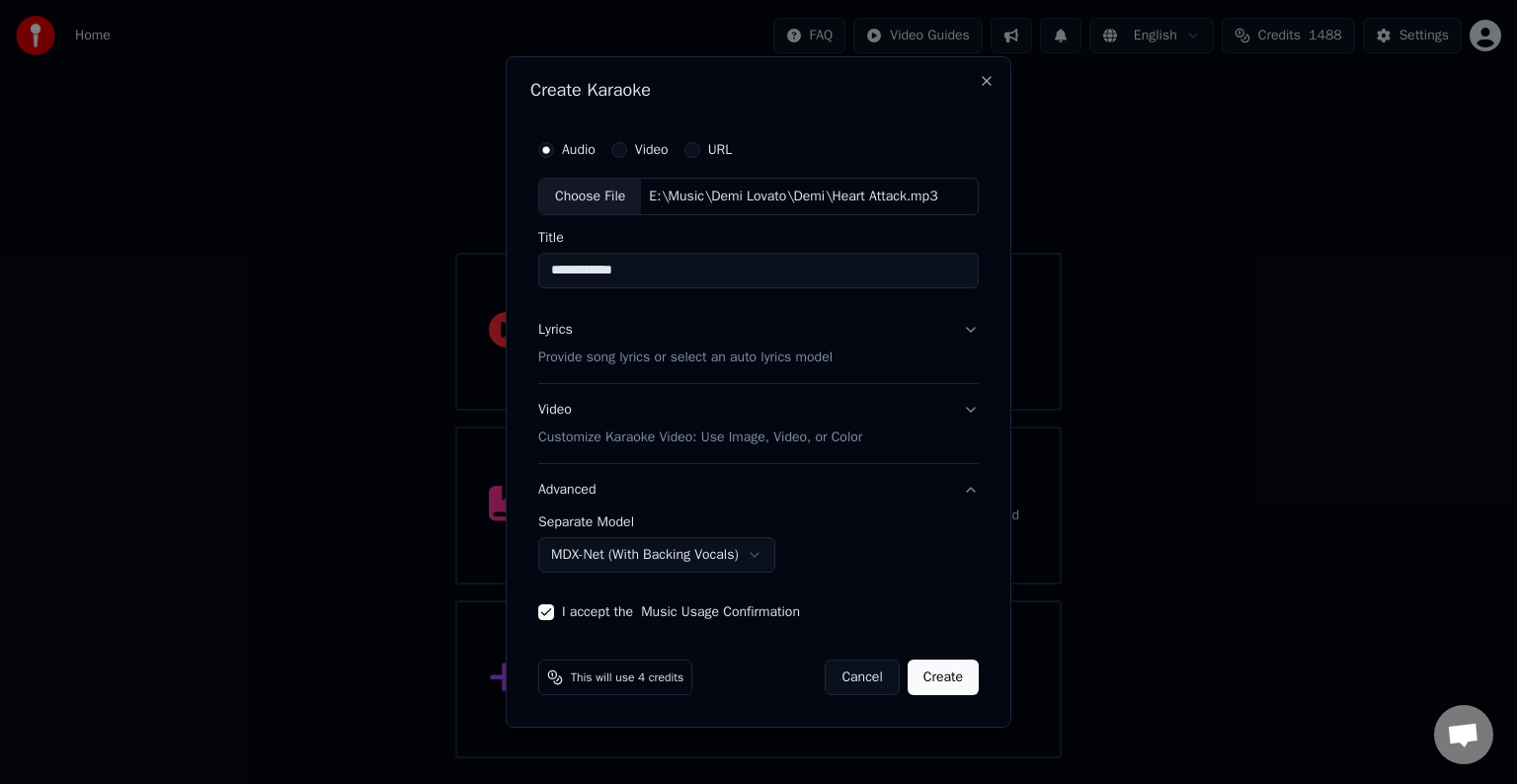 click on "Create" at bounding box center [943, 677] 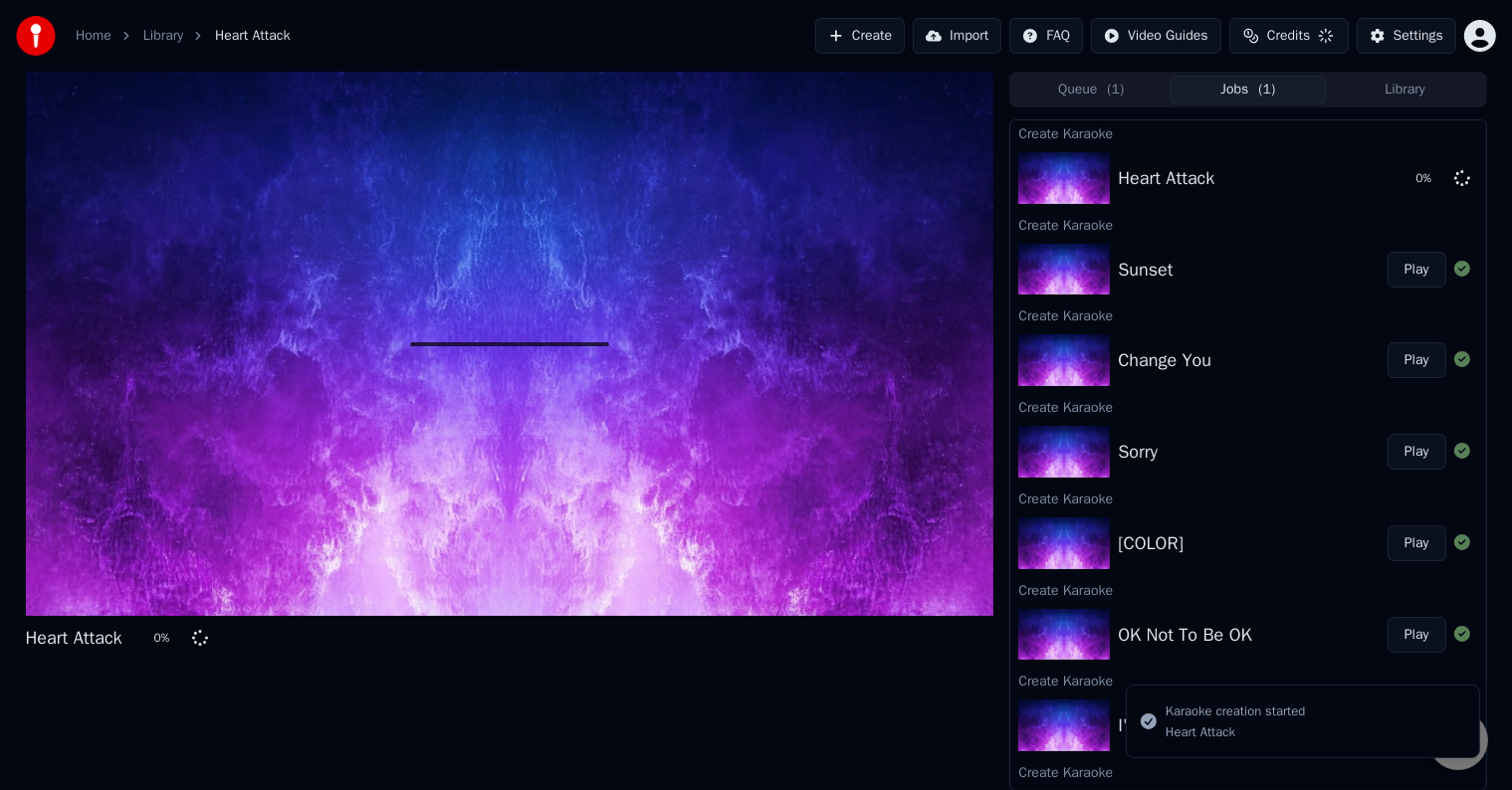 click on "Create" at bounding box center (860, 36) 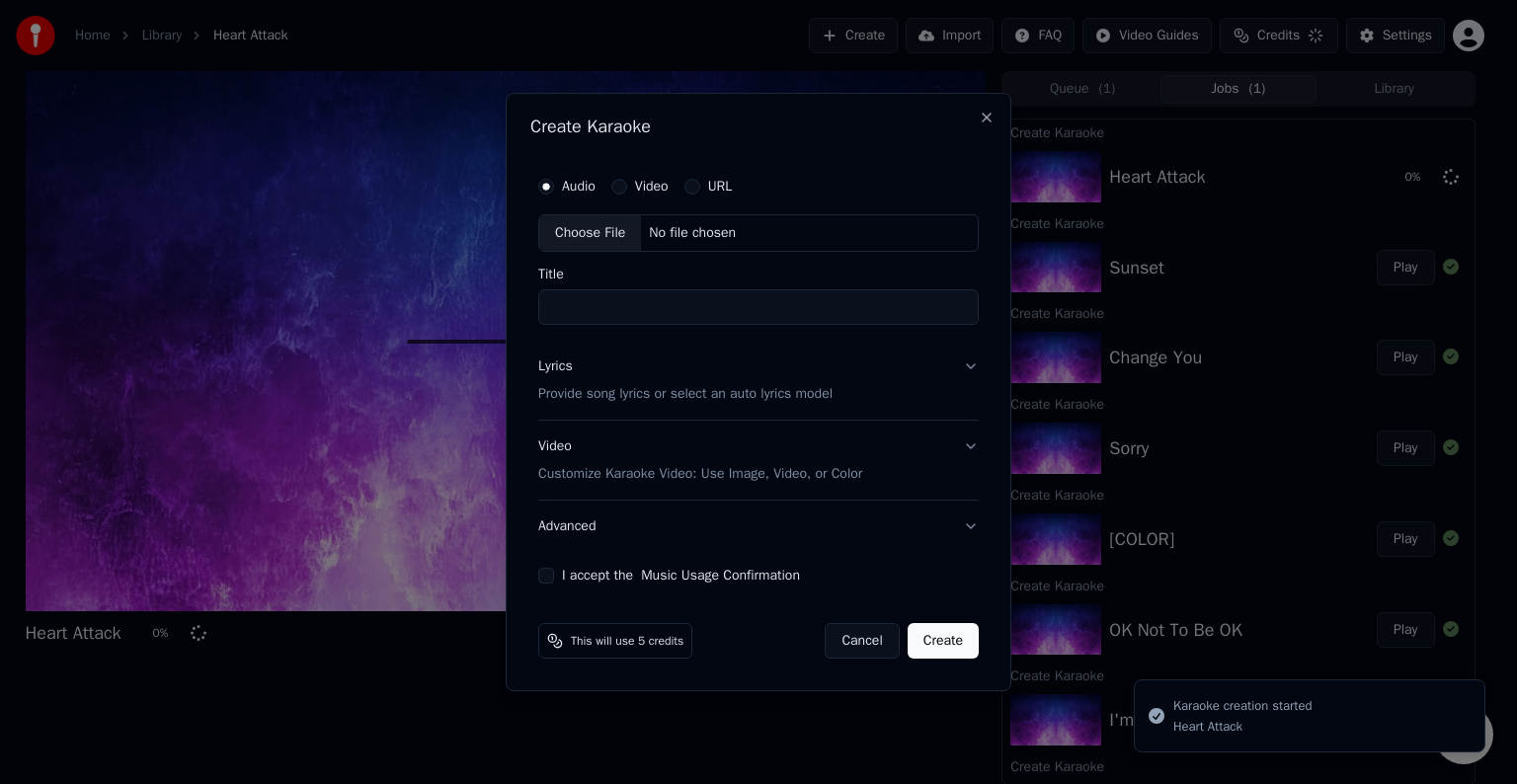 click on "Choose File" at bounding box center [590, 233] 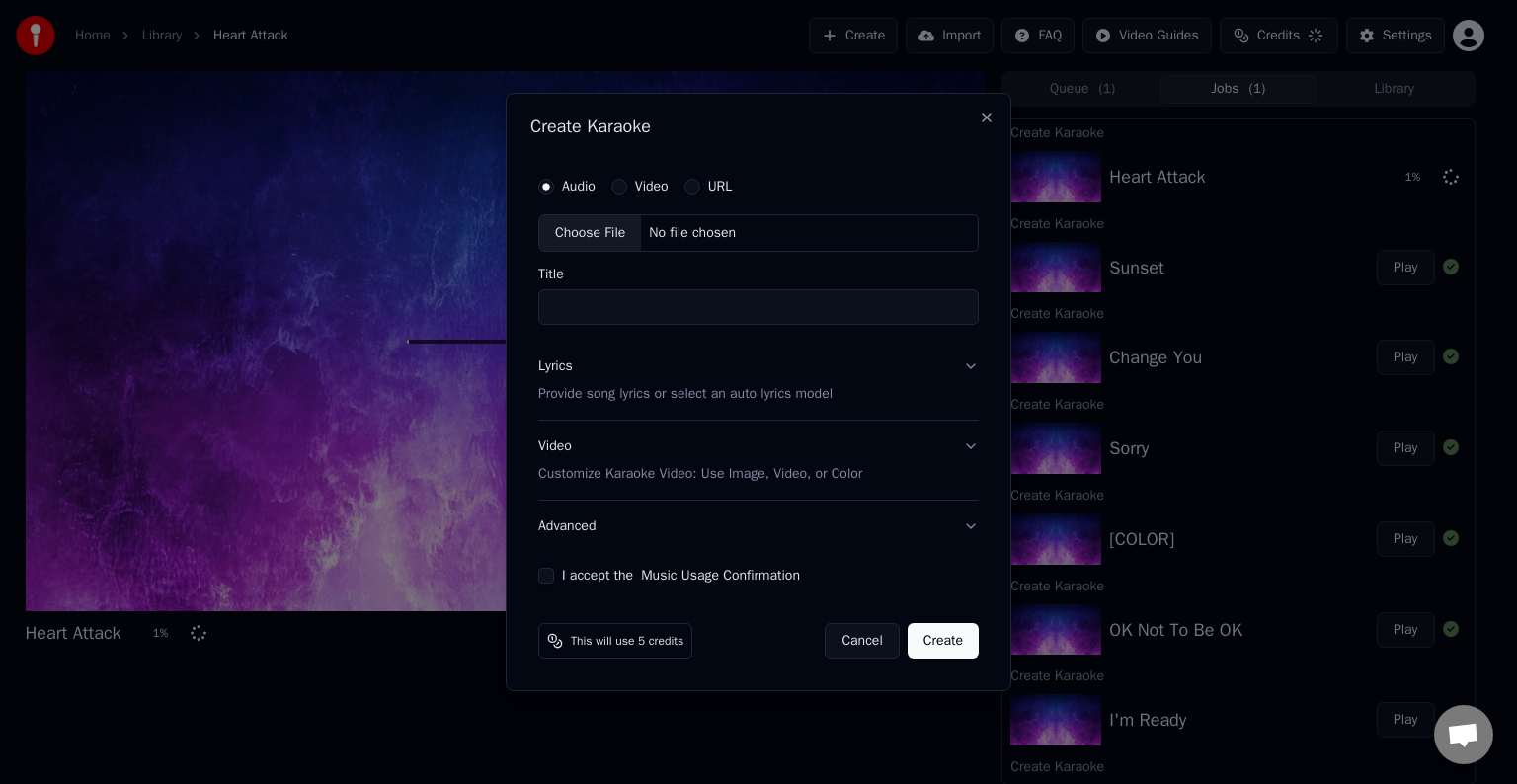click on "Lyrics Provide song lyrics or select an auto lyrics model" at bounding box center (758, 380) 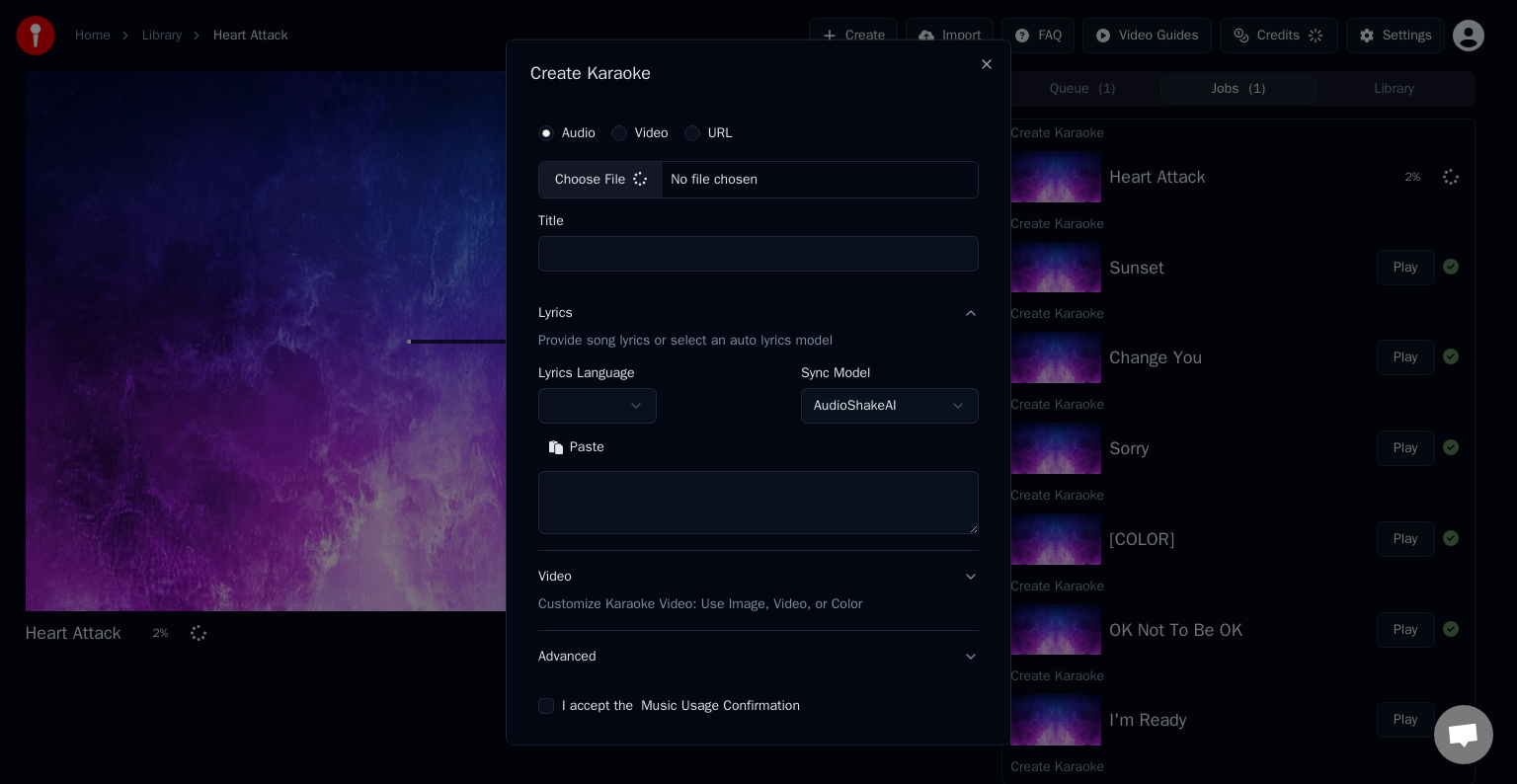 type 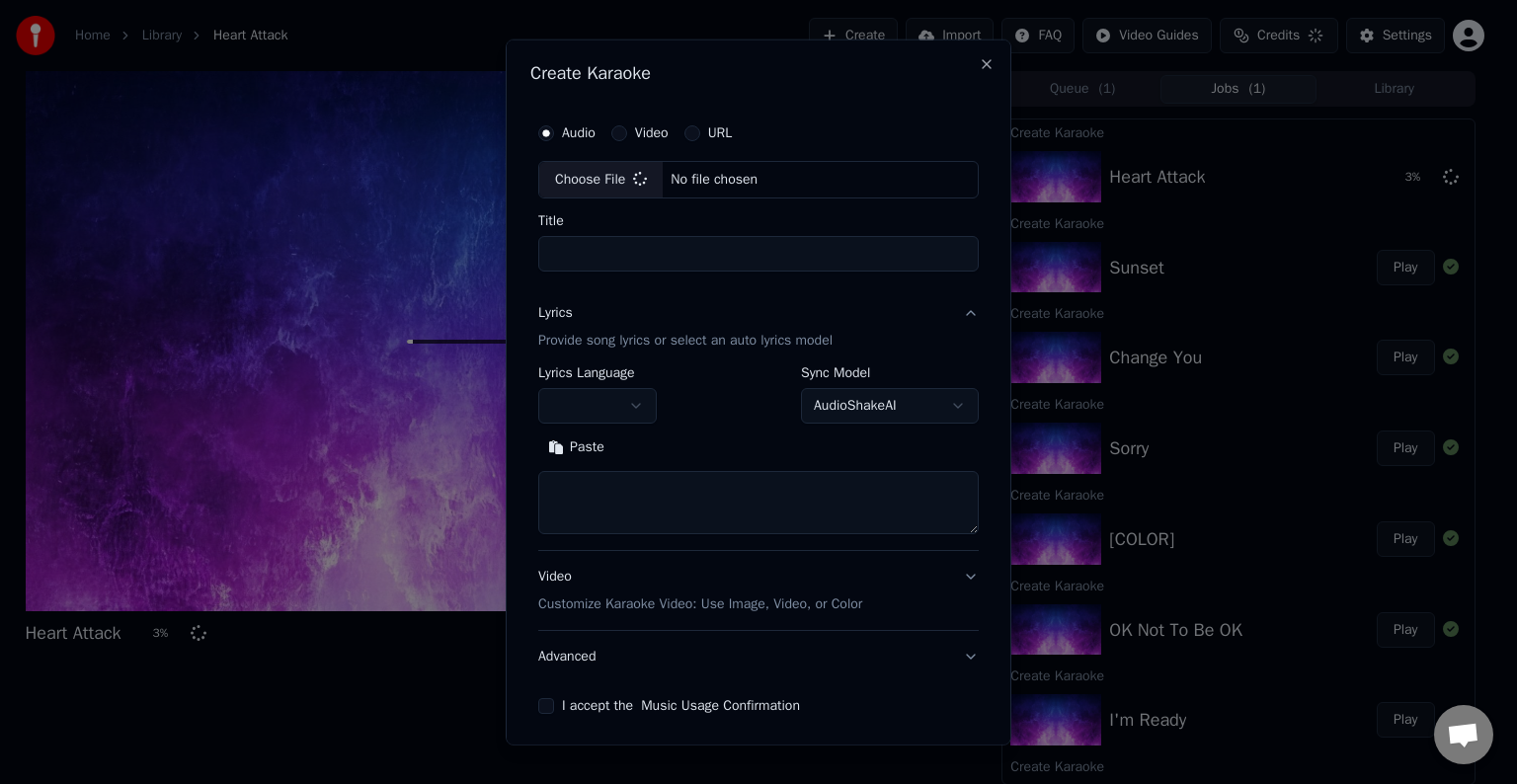click at bounding box center [758, 503] 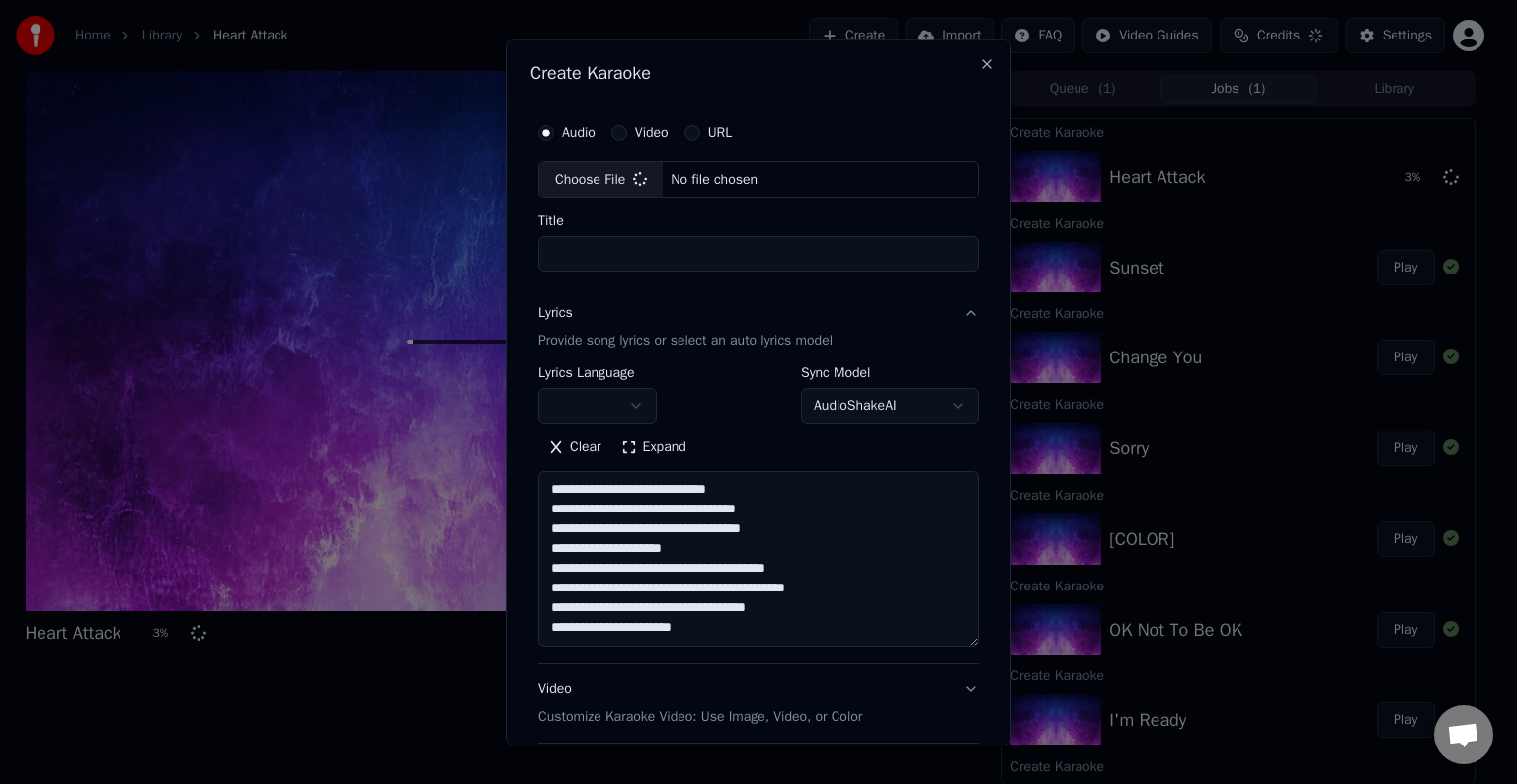 type on "**********" 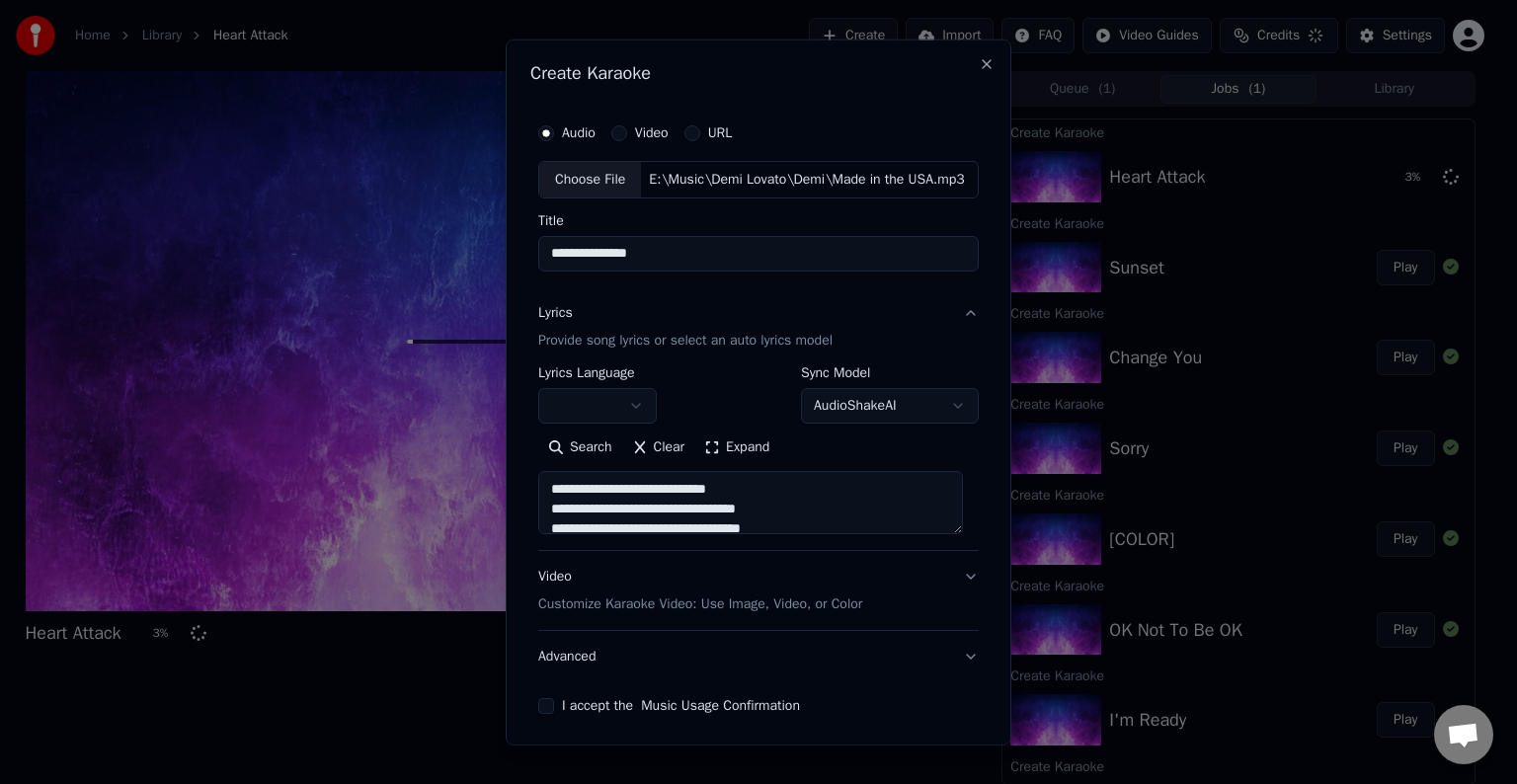 scroll, scrollTop: 122, scrollLeft: 0, axis: vertical 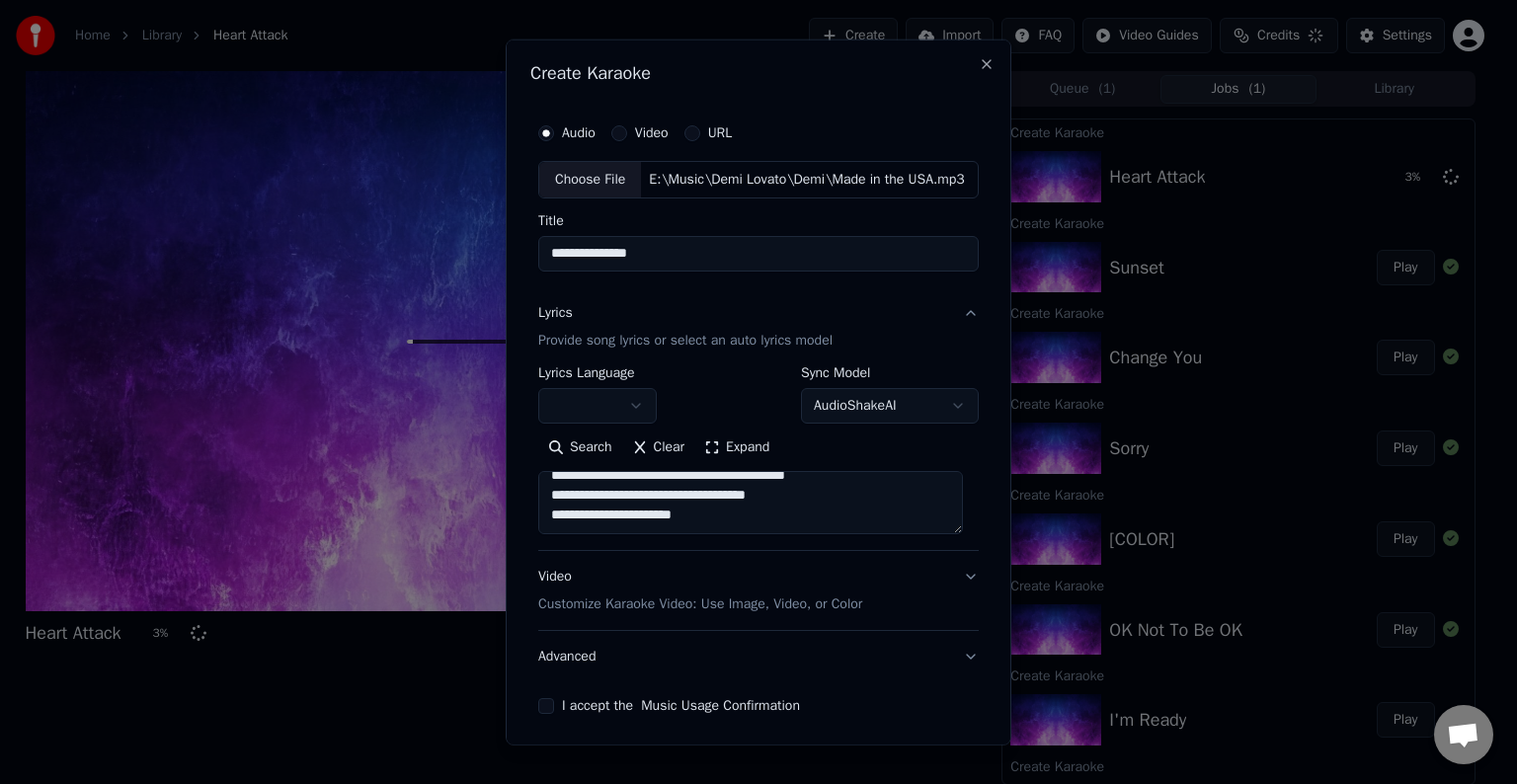 type on "**********" 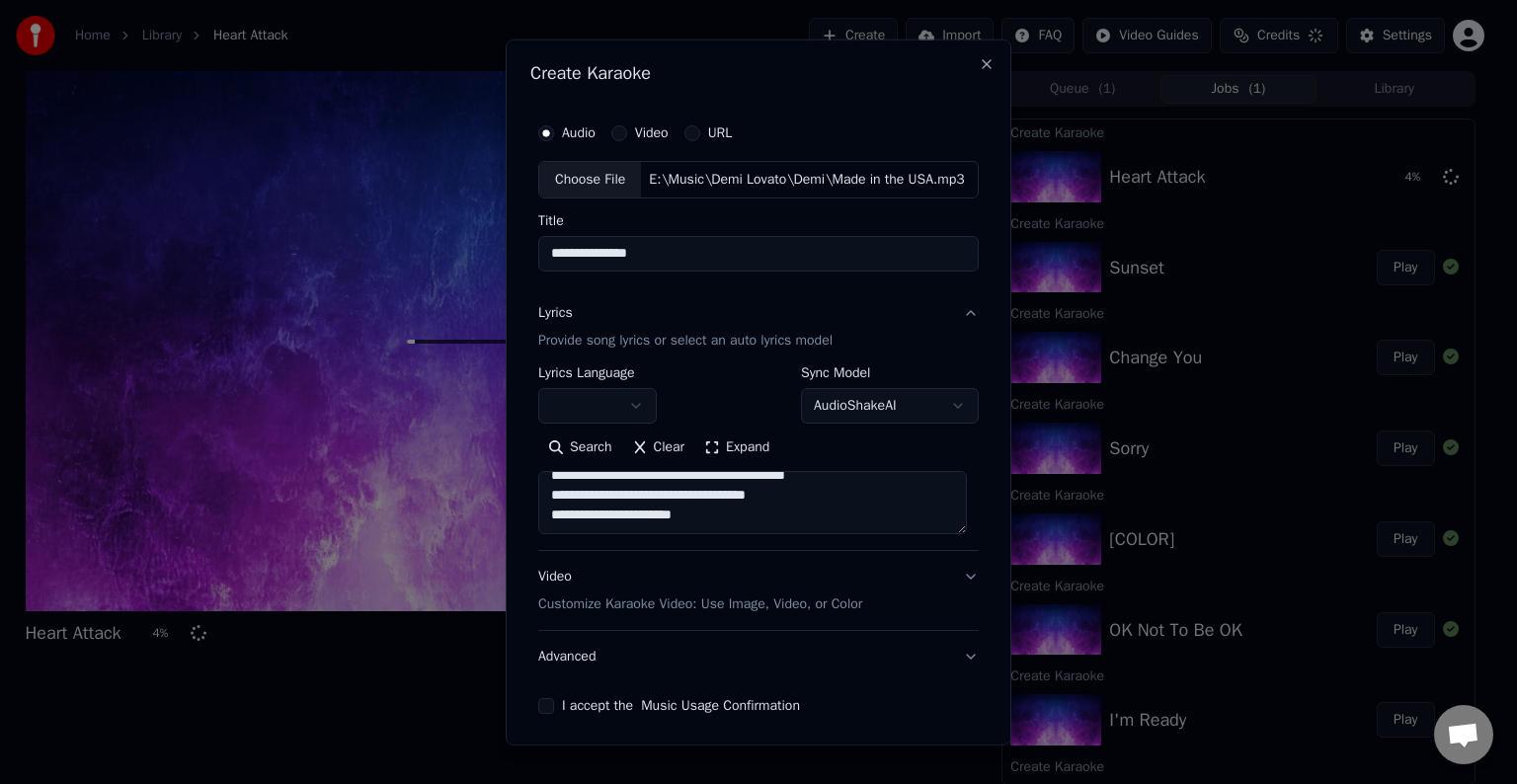 paste on "**********" 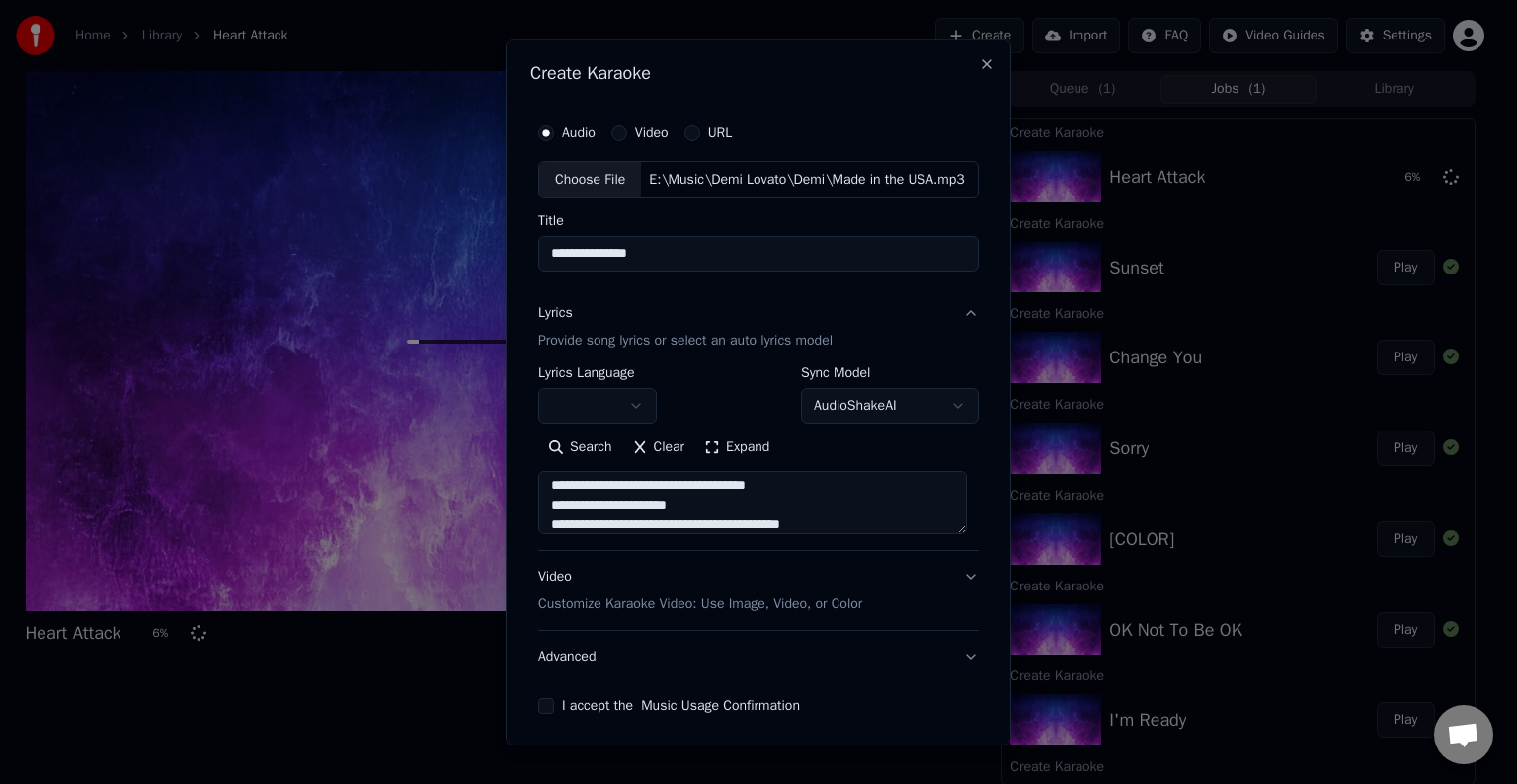 scroll, scrollTop: 201, scrollLeft: 0, axis: vertical 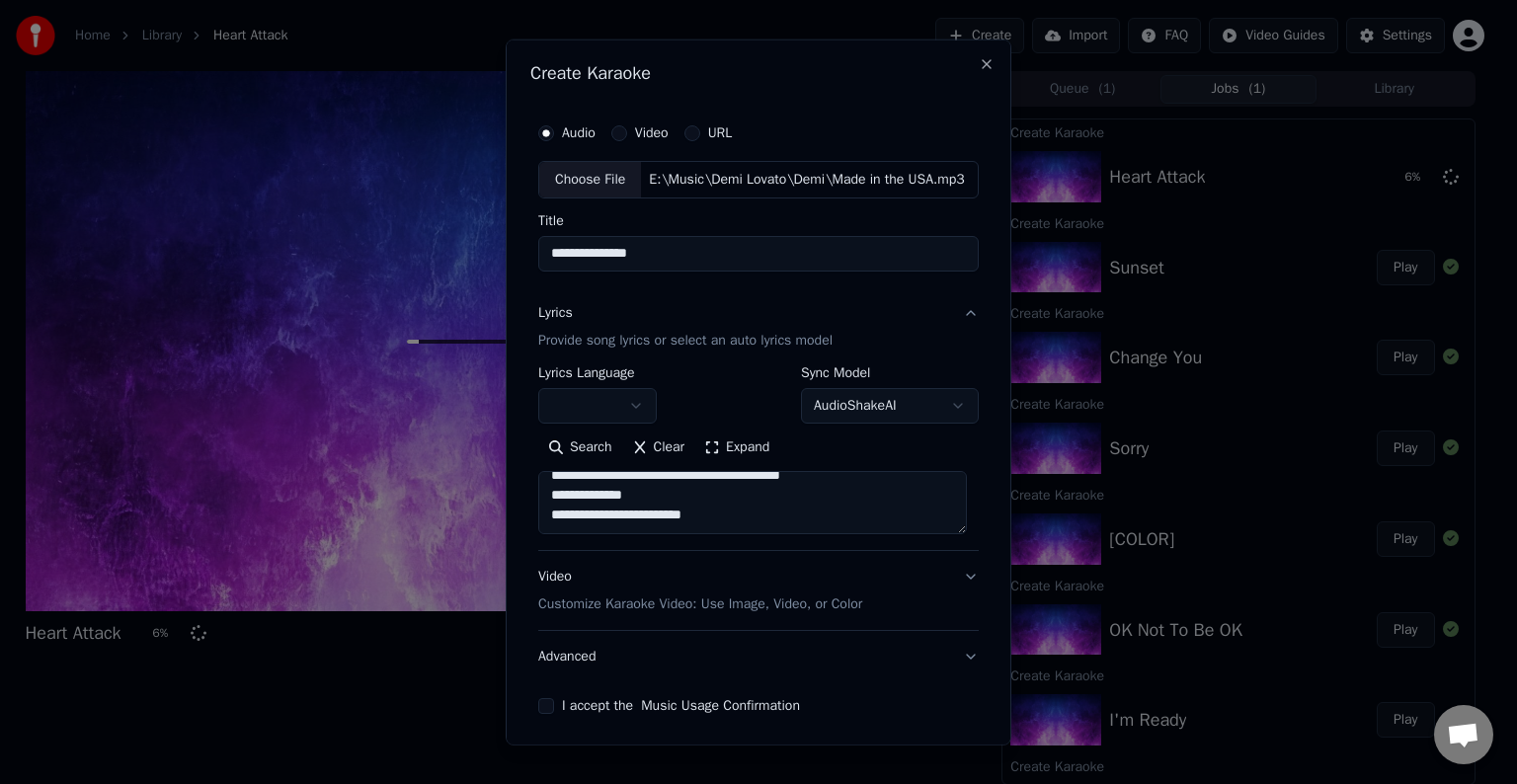 paste on "**********" 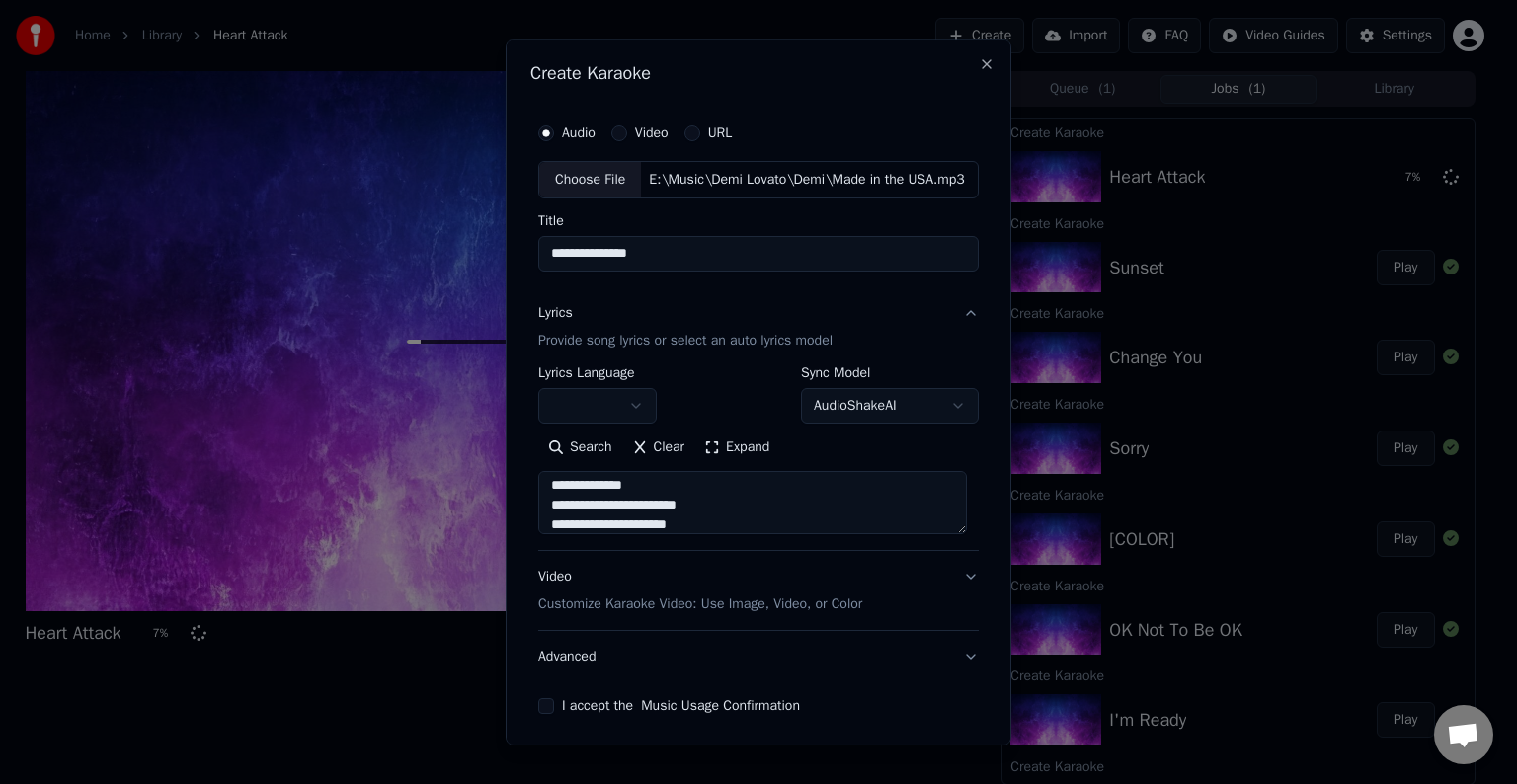paste on "**********" 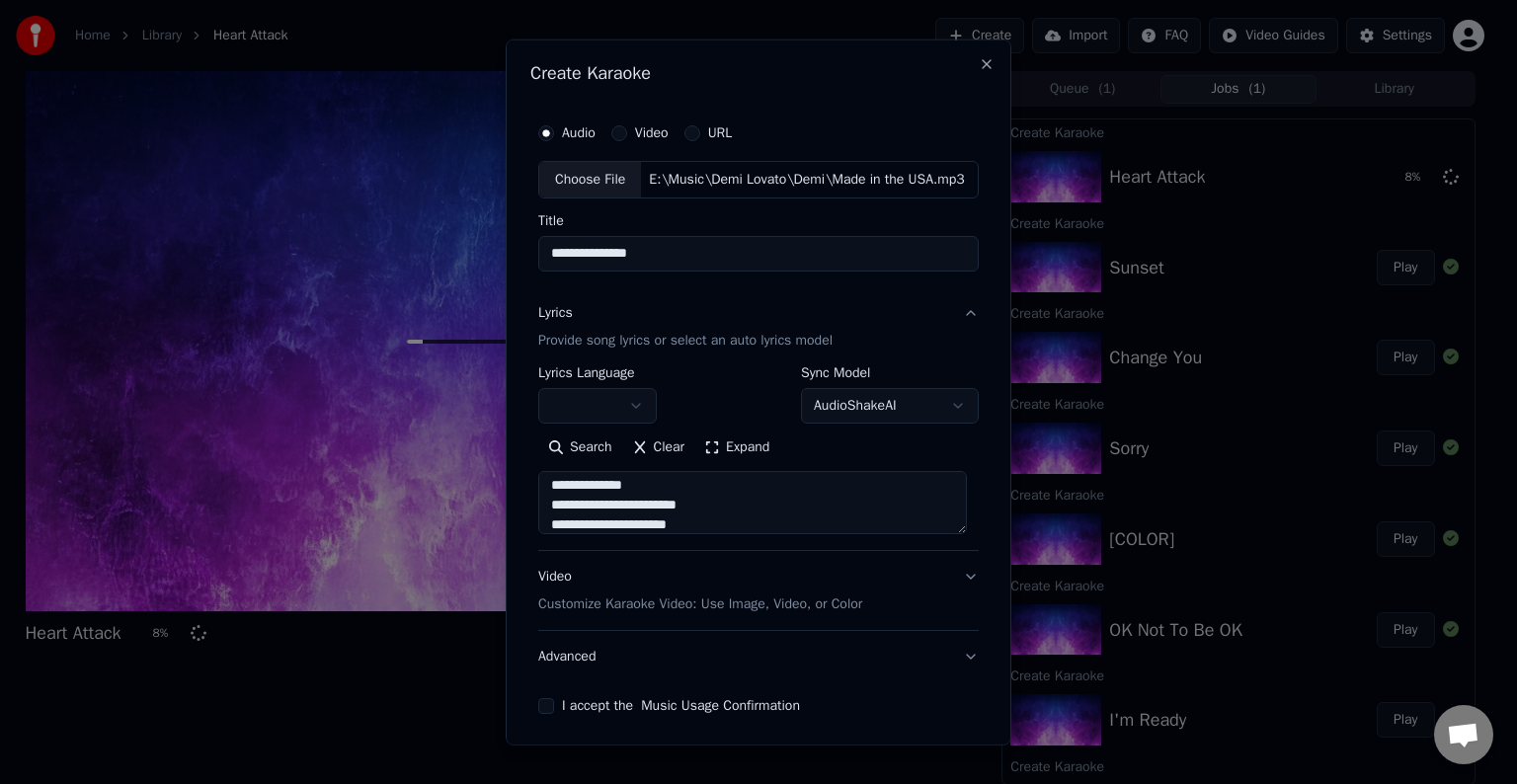 paste on "**********" 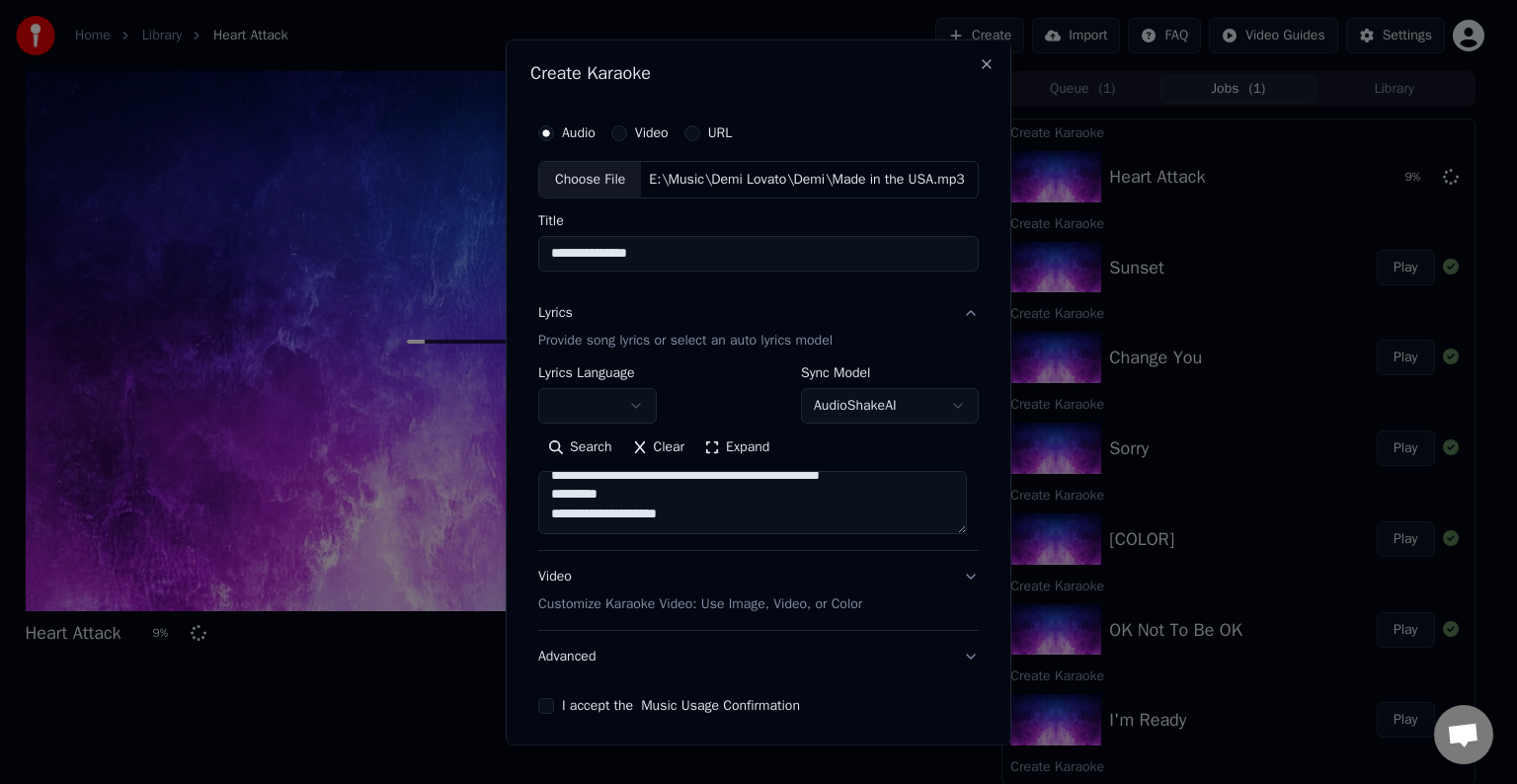 paste on "**********" 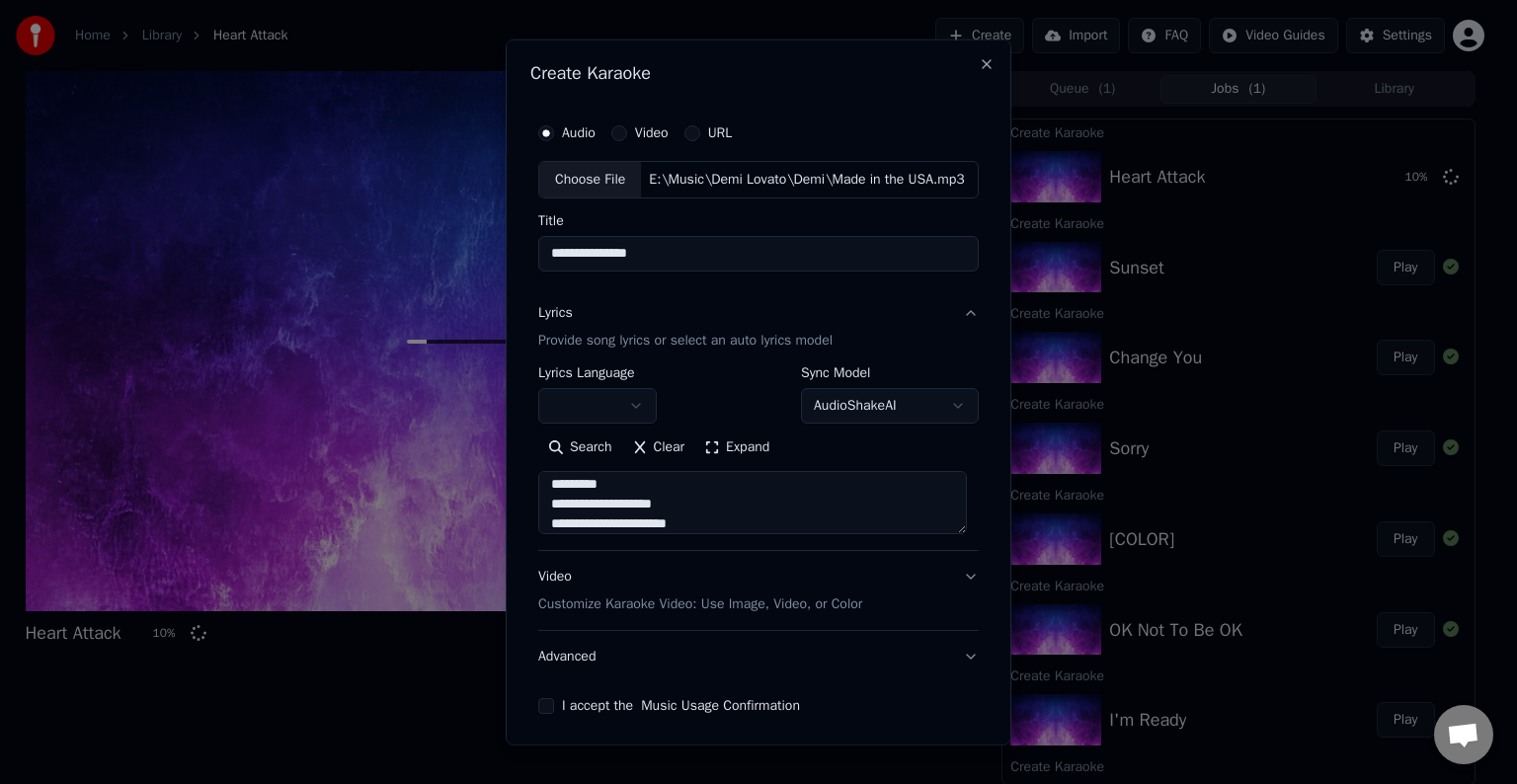 scroll, scrollTop: 735, scrollLeft: 0, axis: vertical 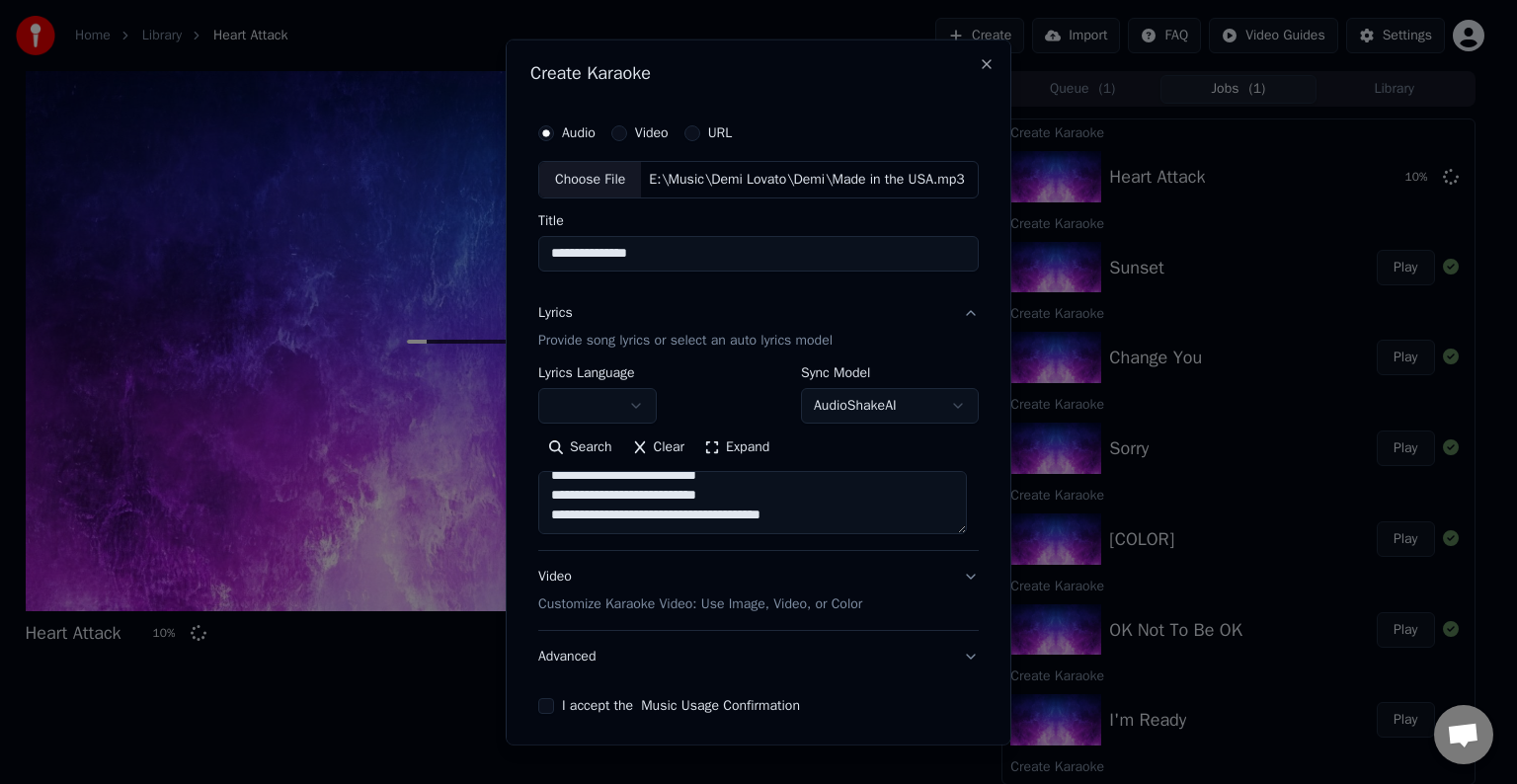 paste on "**********" 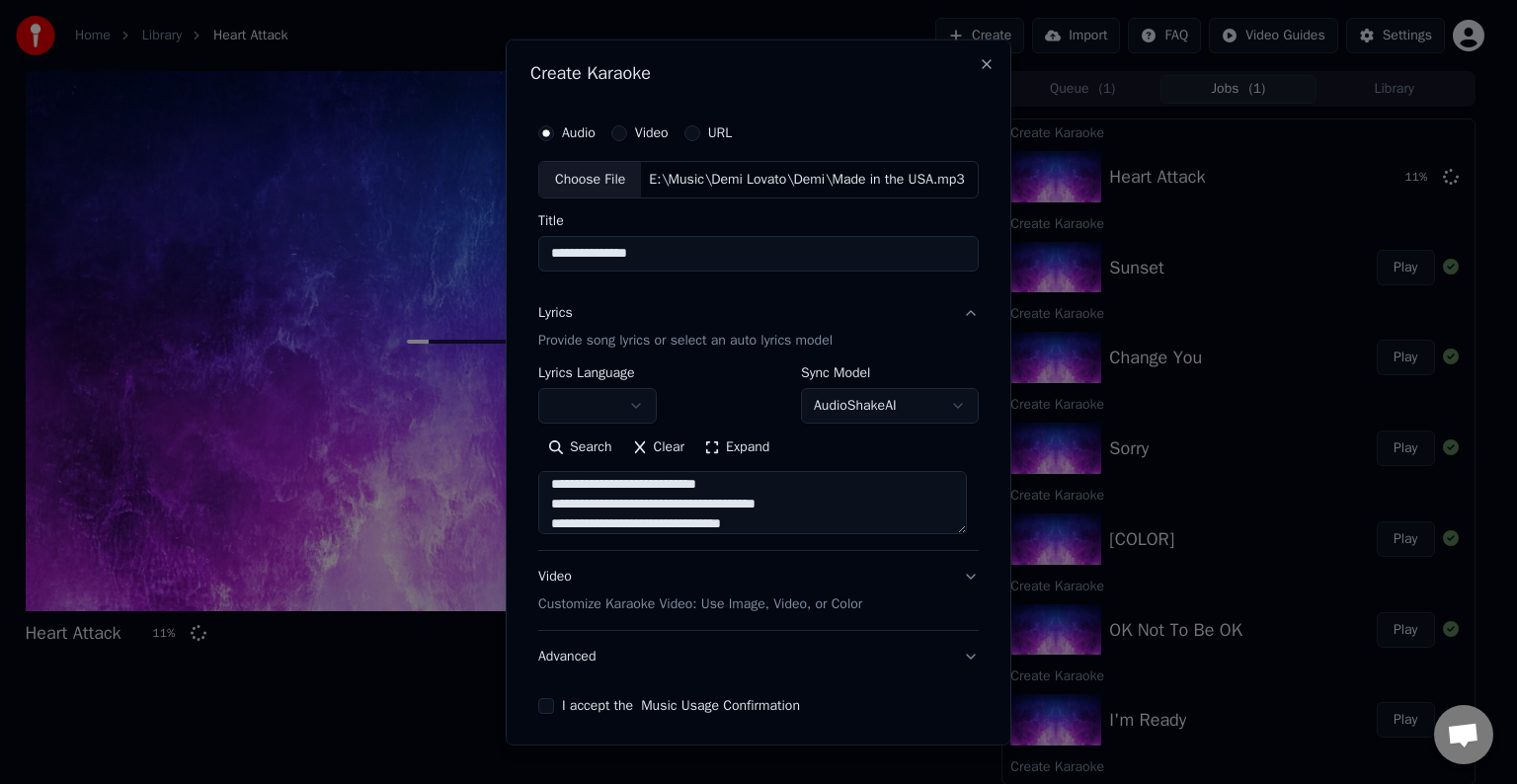 scroll, scrollTop: 833, scrollLeft: 0, axis: vertical 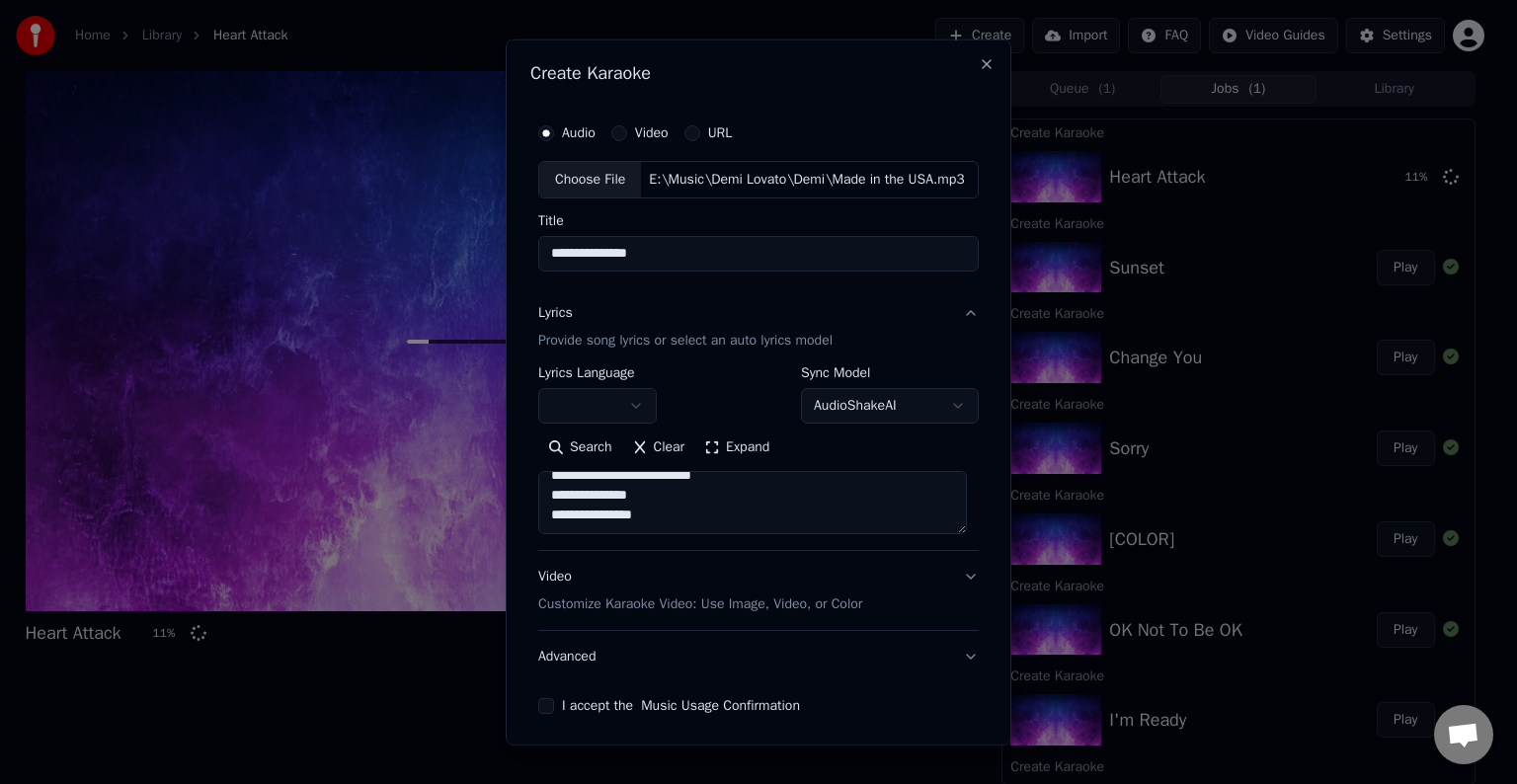 paste on "**********" 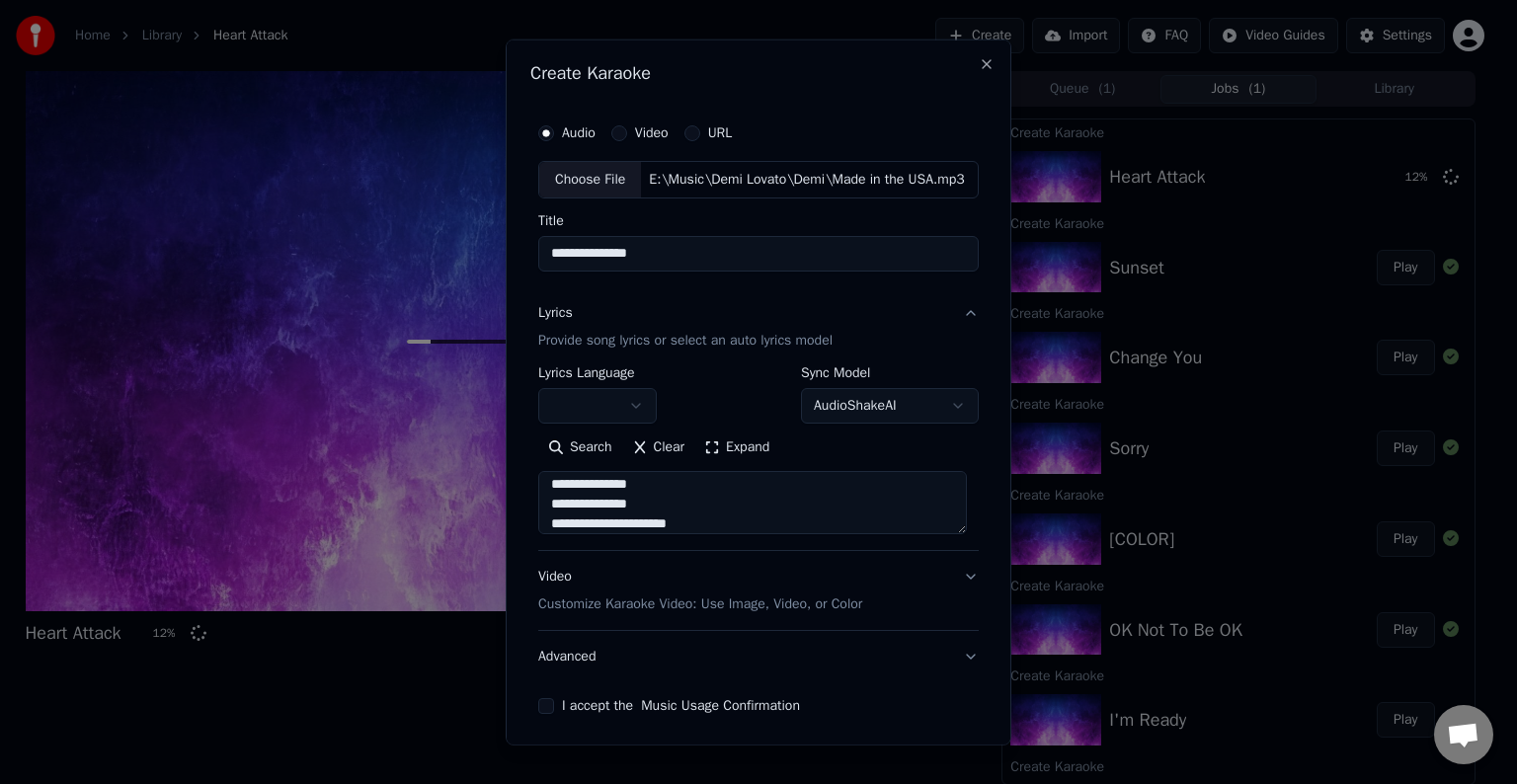 paste on "**********" 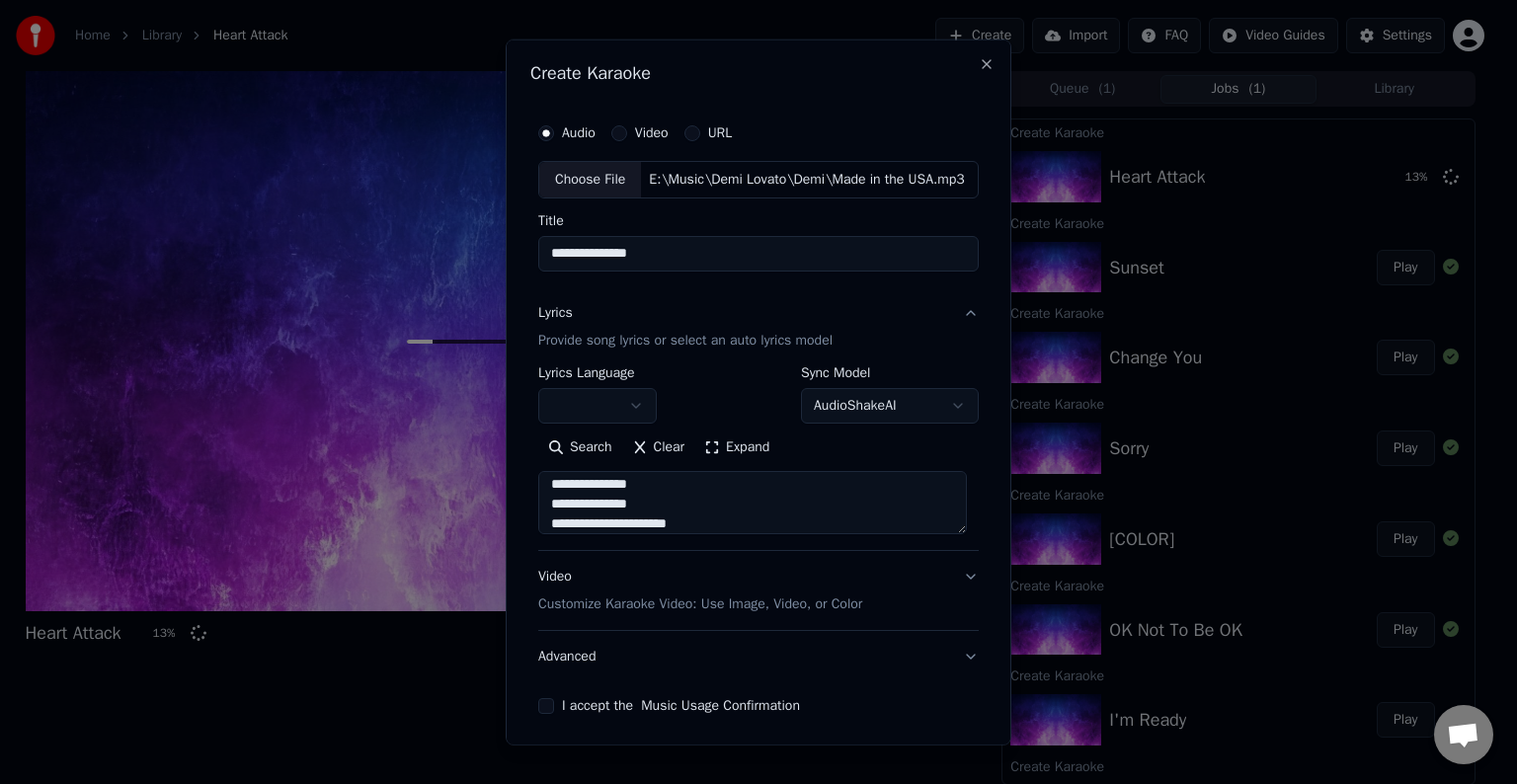 scroll, scrollTop: 1031, scrollLeft: 0, axis: vertical 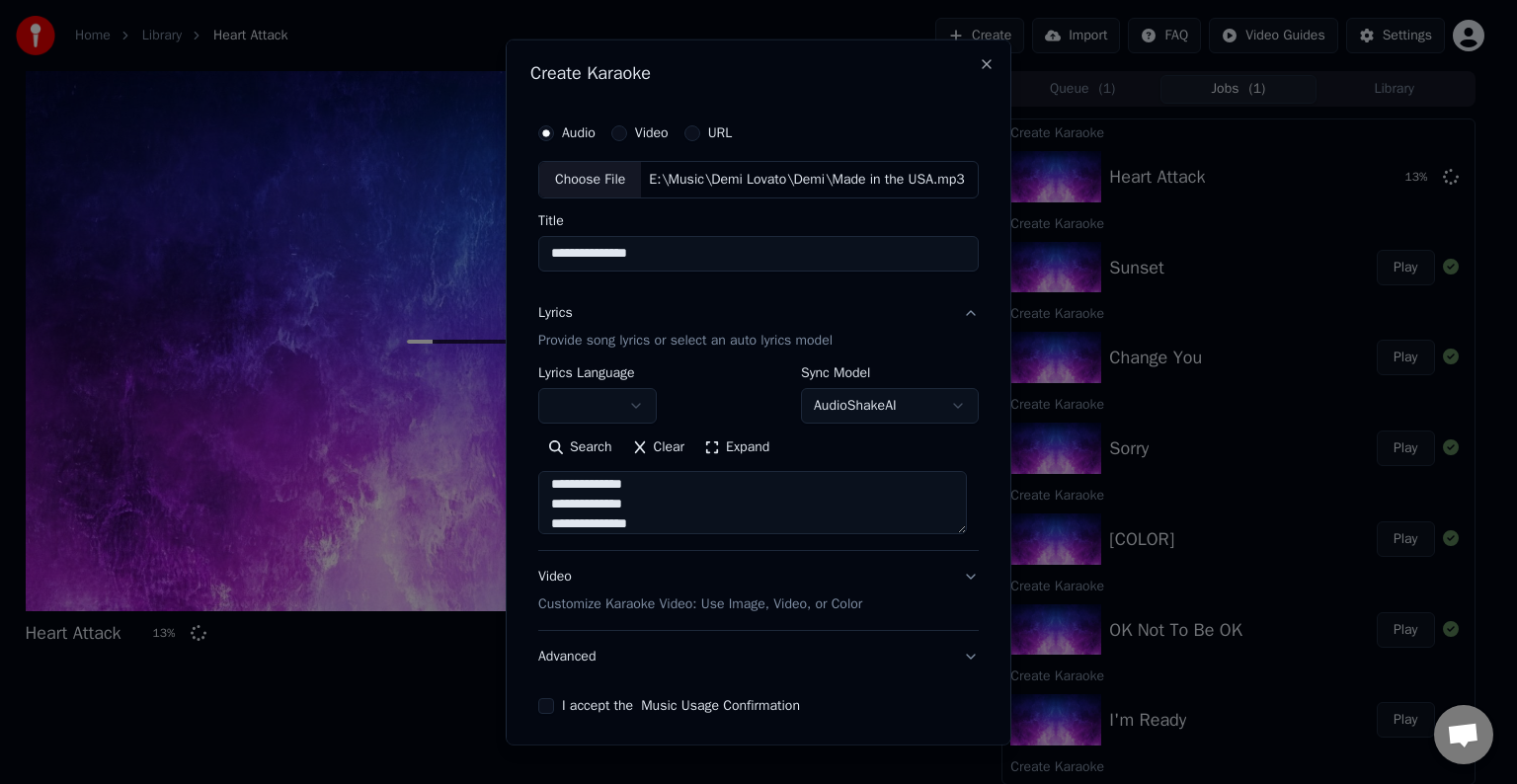 click on "Advanced" at bounding box center [758, 657] 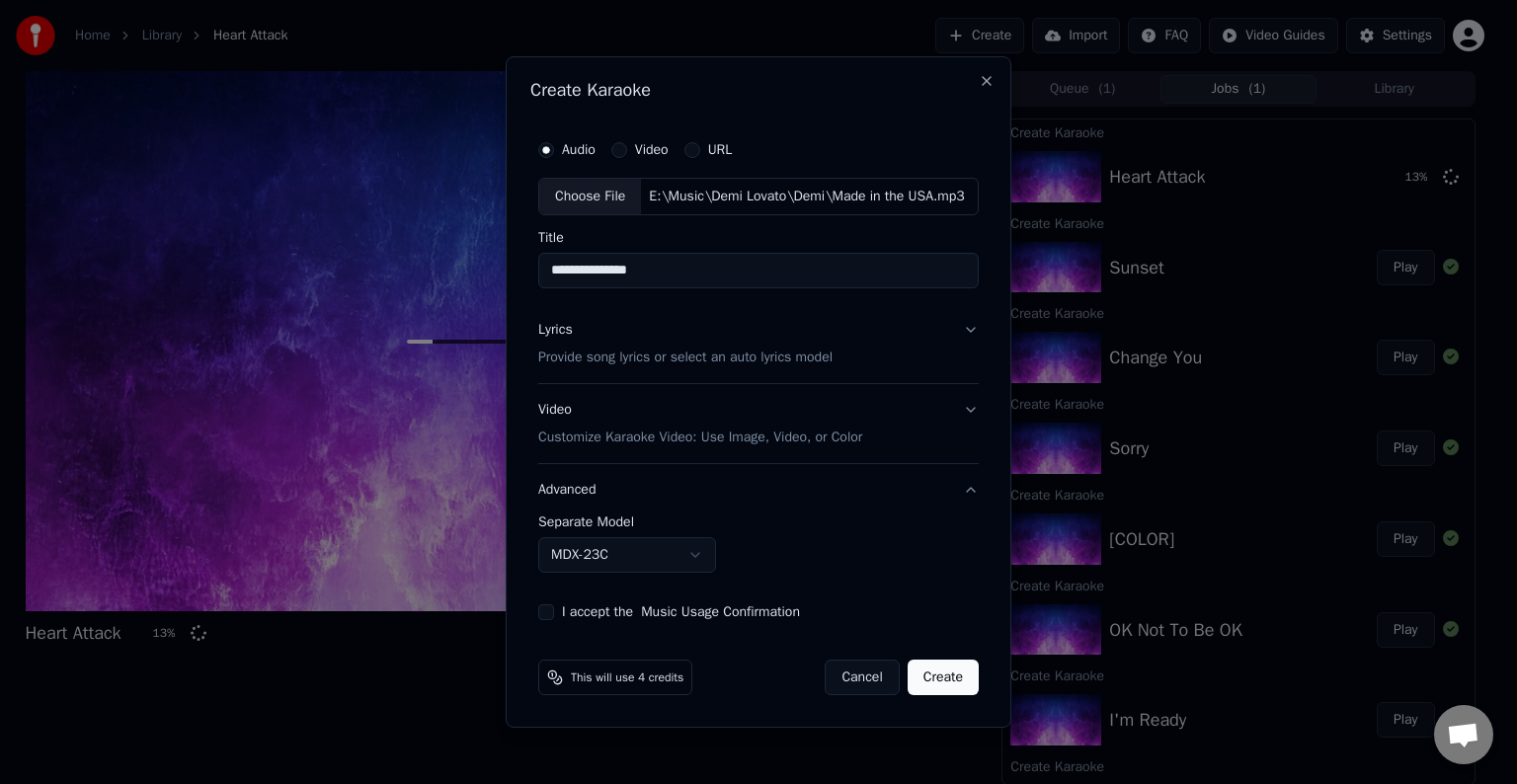 click on "MDX-23C" at bounding box center [627, 555] 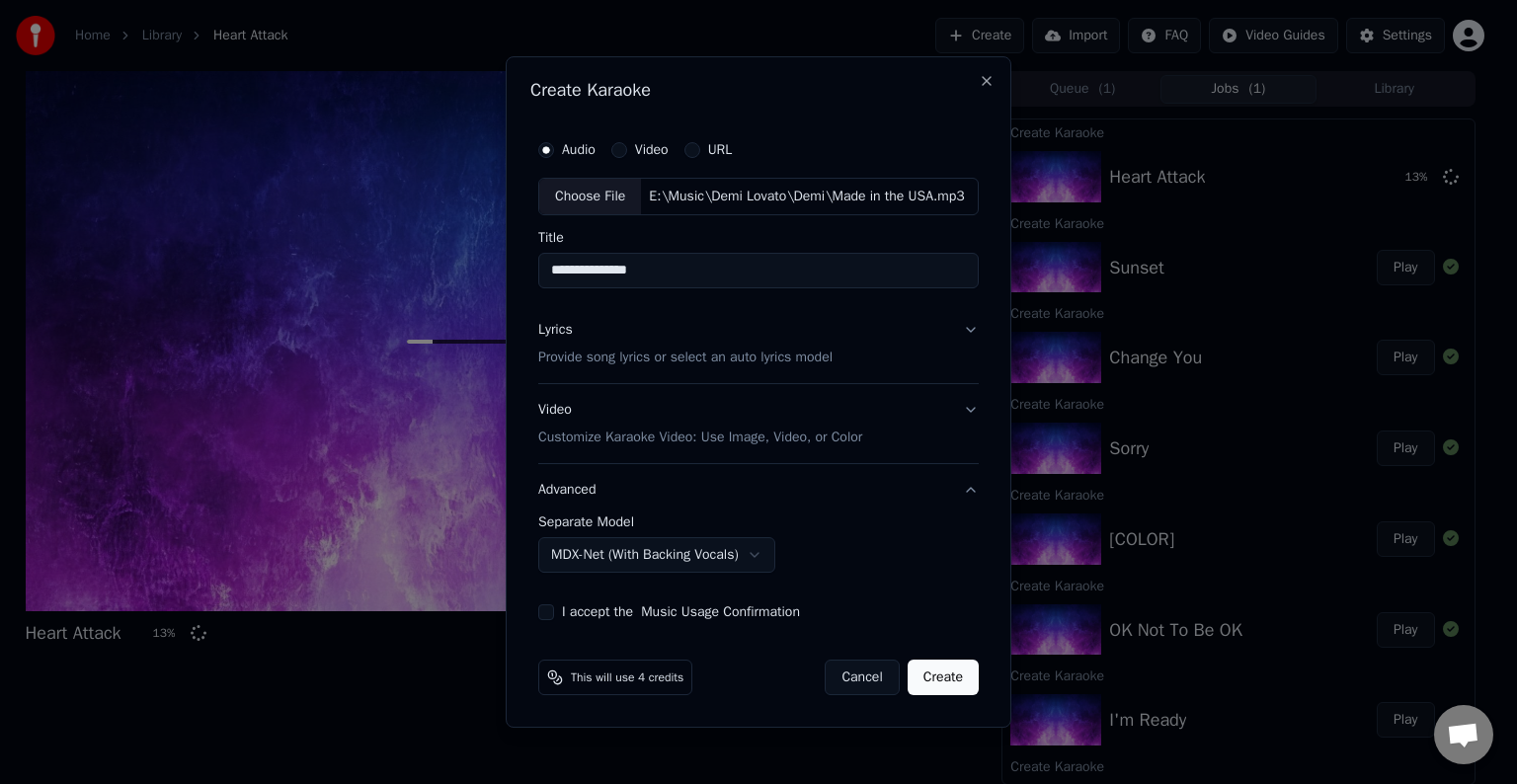 click on "I accept the   Music Usage Confirmation" at bounding box center (546, 612) 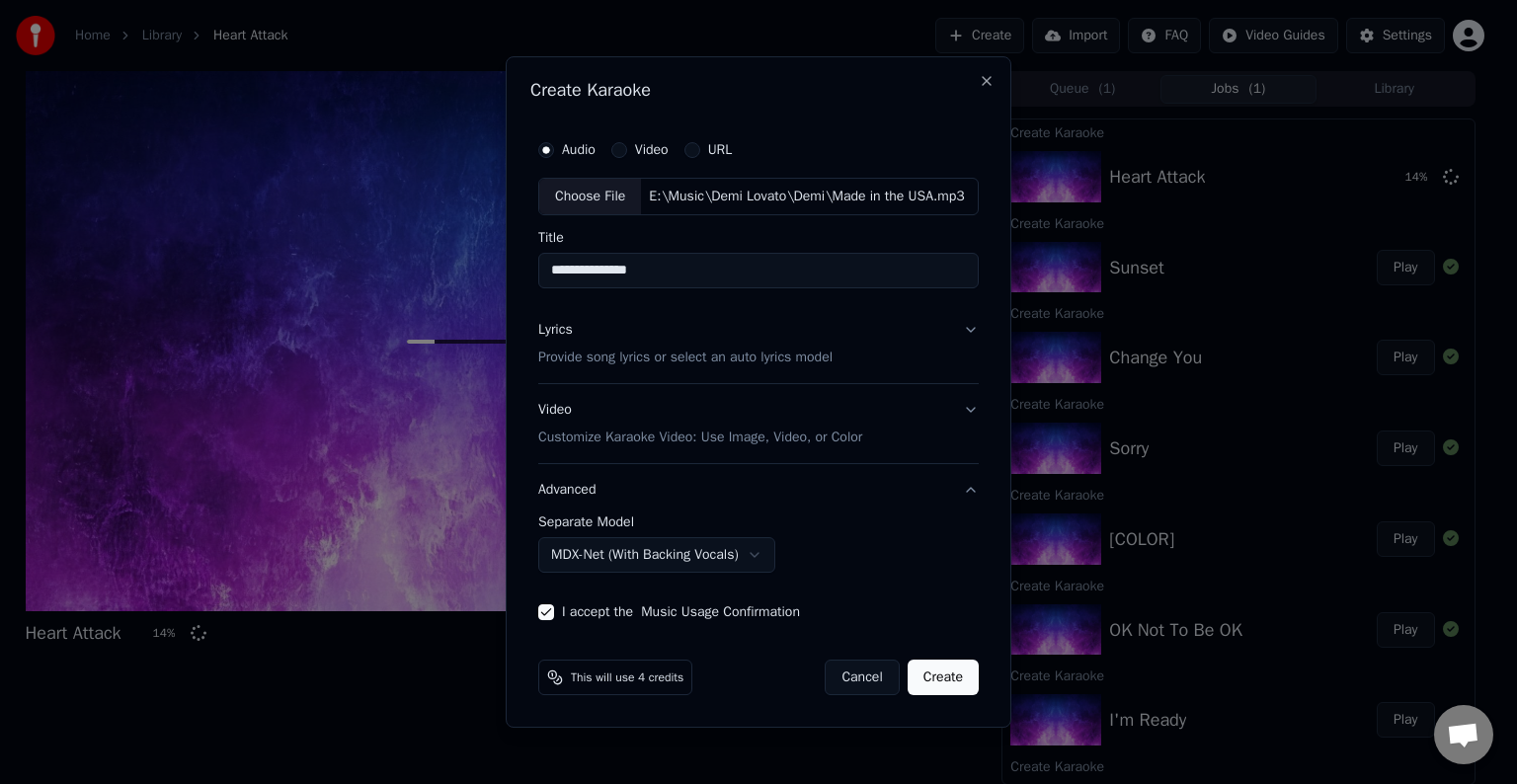 click on "Create" at bounding box center [943, 677] 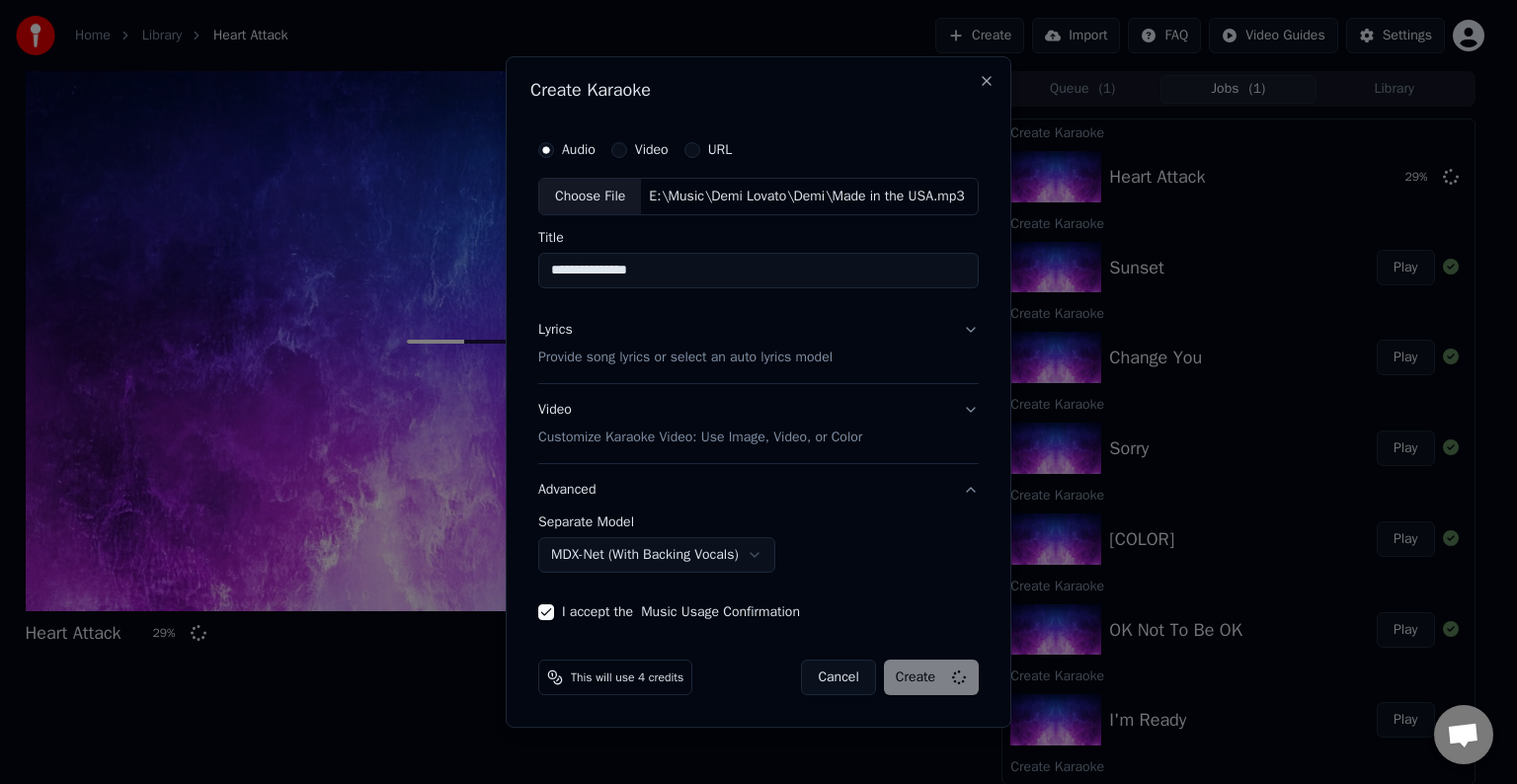 select on "******" 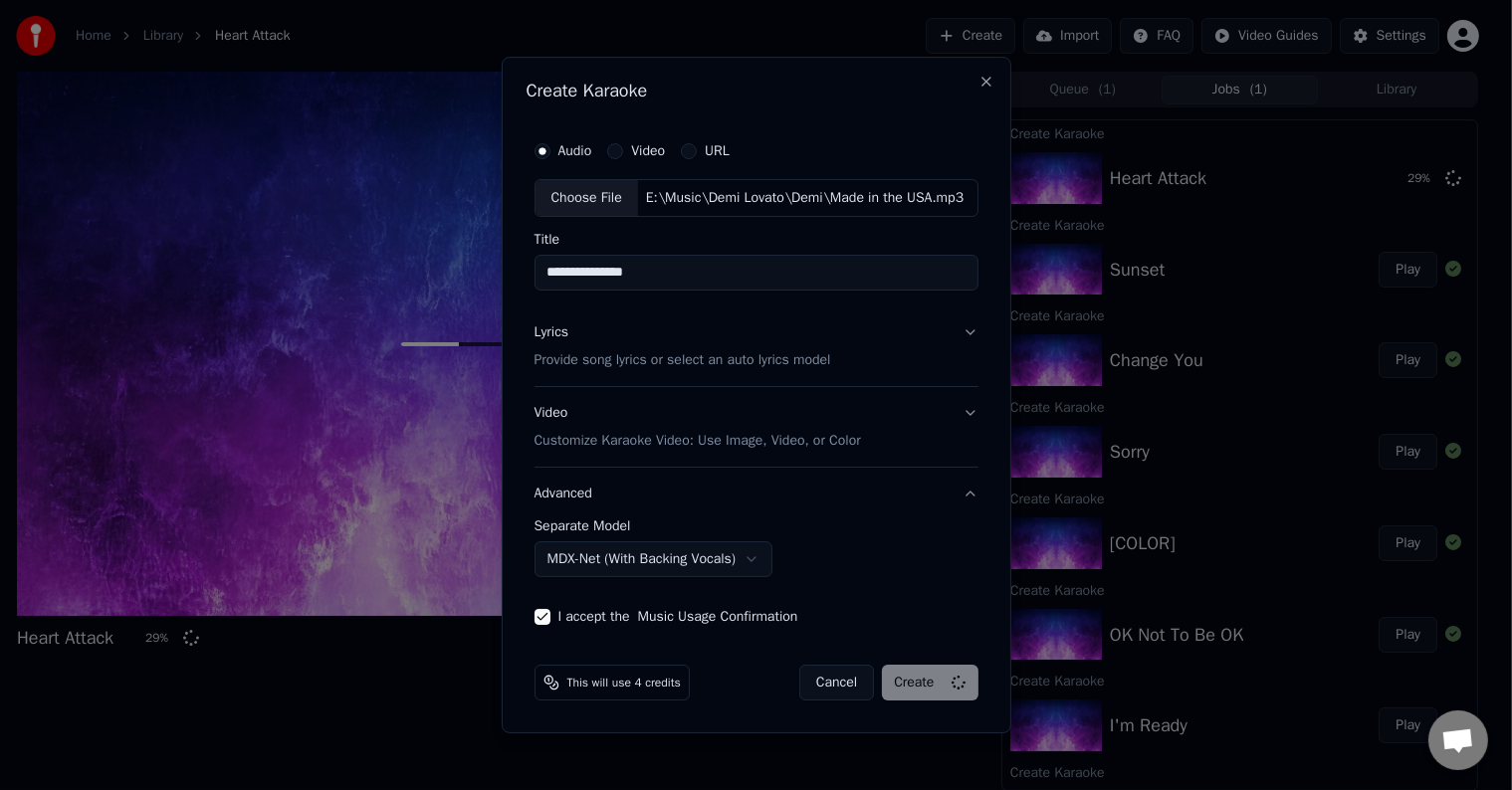type 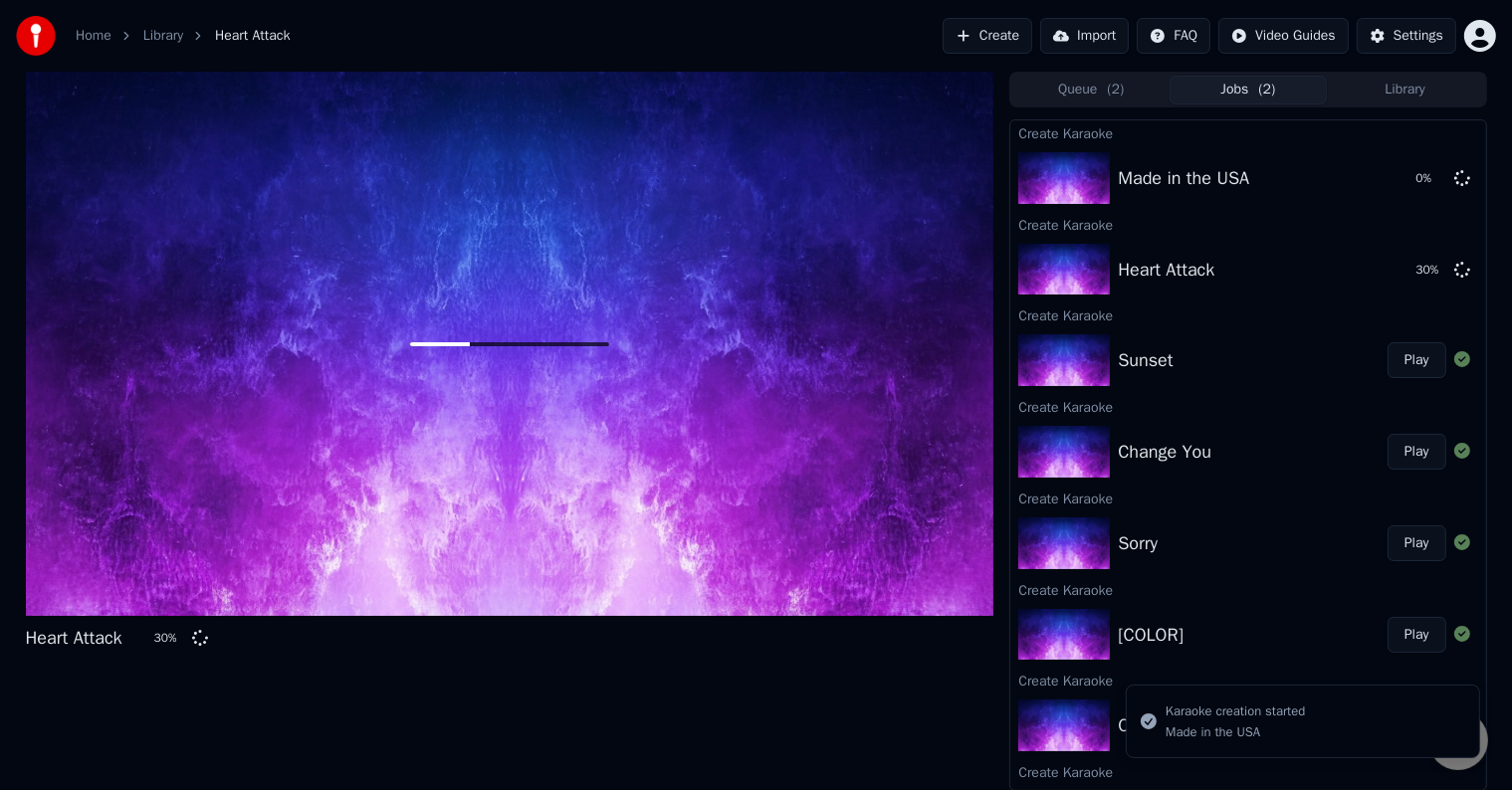 click on "Create" at bounding box center (987, 36) 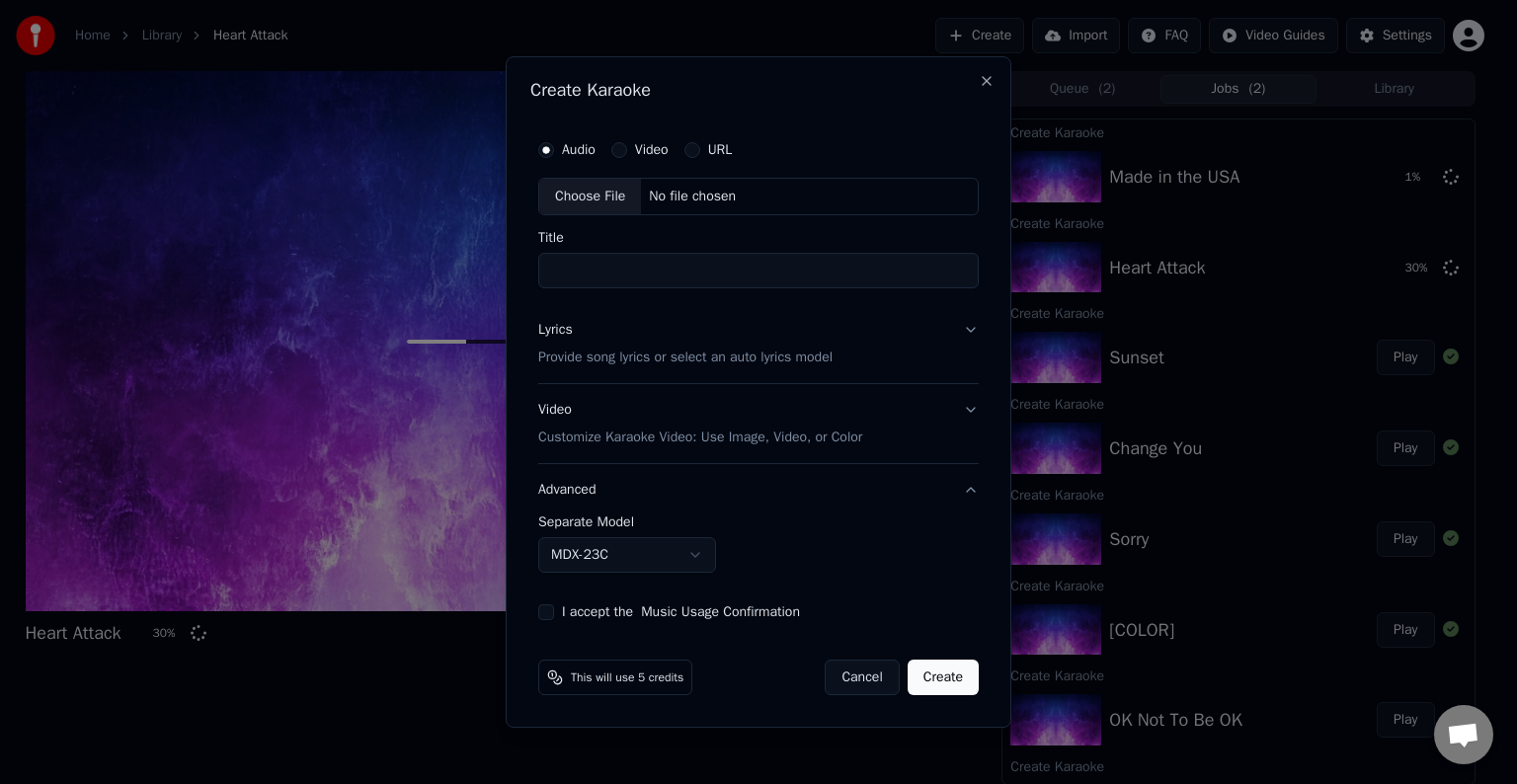 click on "Choose File" at bounding box center [590, 196] 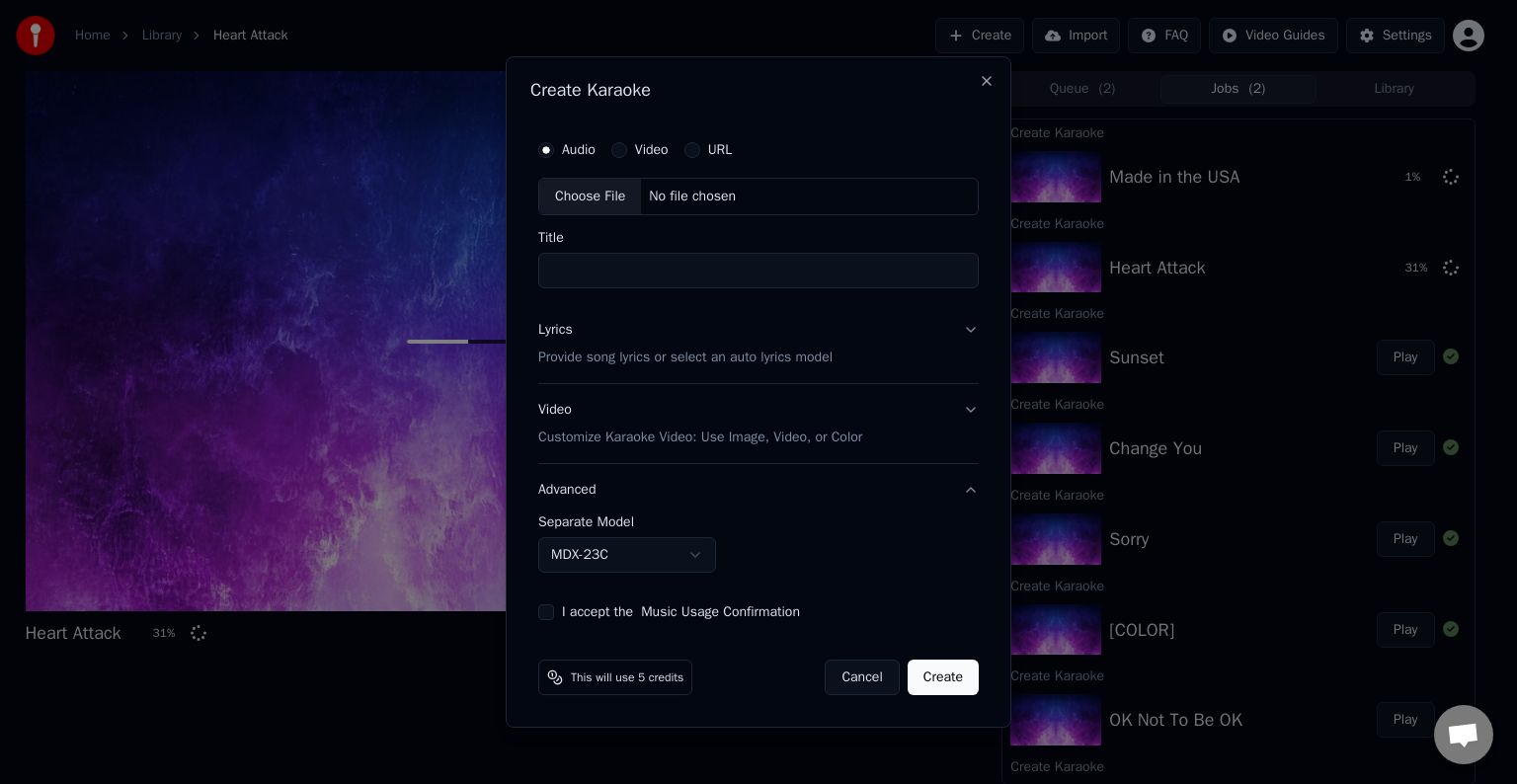 click on "Lyrics Provide song lyrics or select an auto lyrics model" at bounding box center (758, 344) 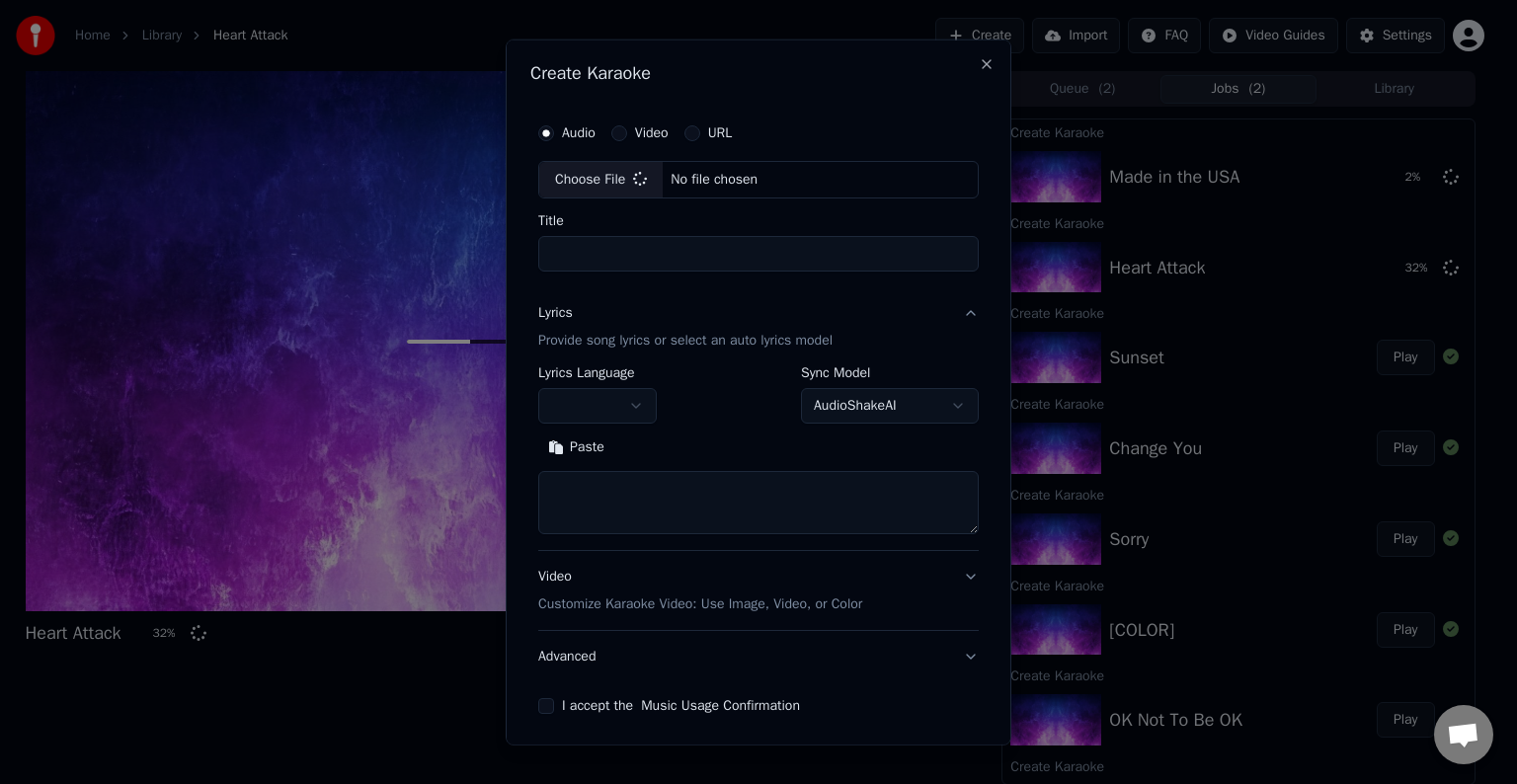 click at bounding box center [758, 503] 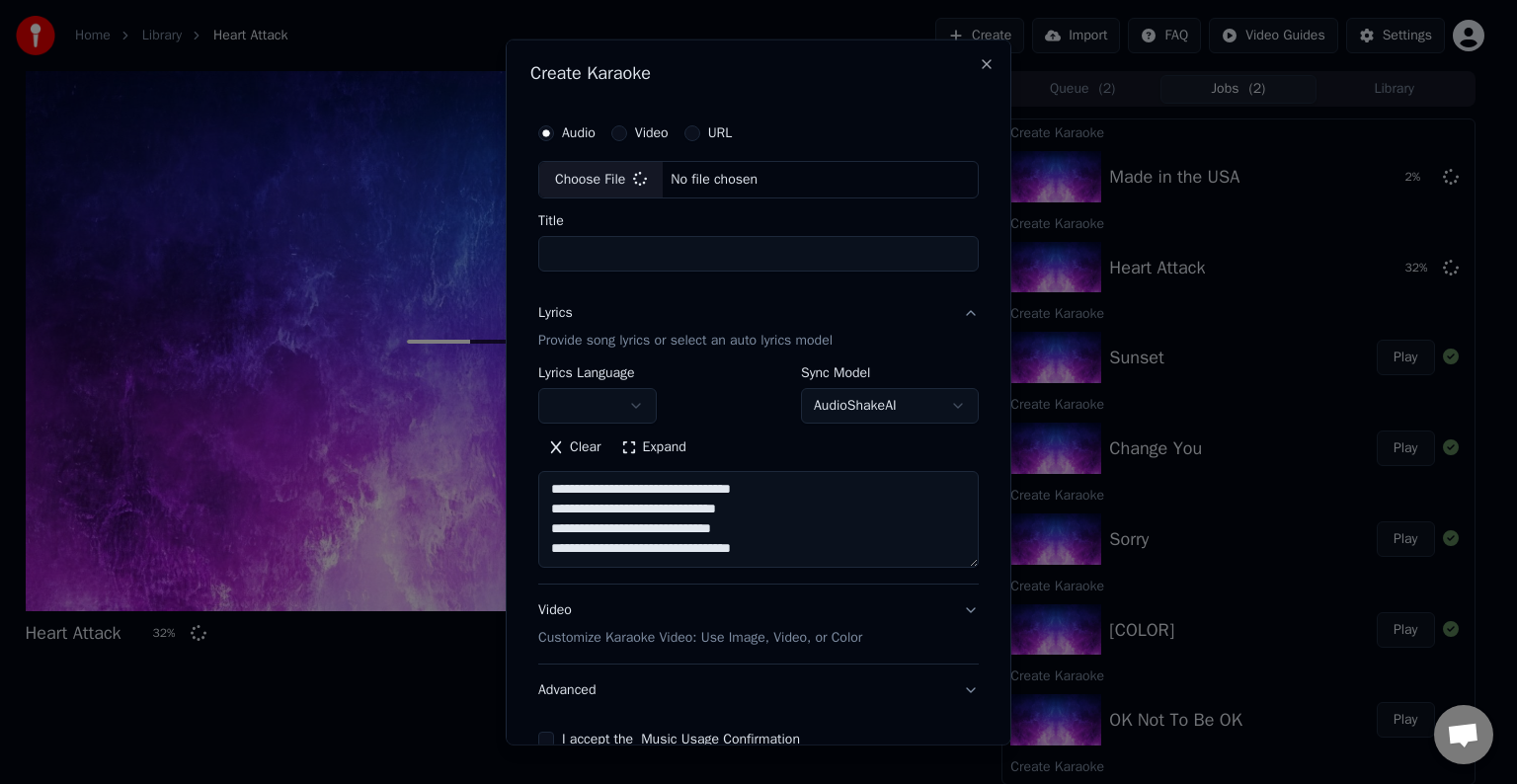 scroll, scrollTop: 43, scrollLeft: 0, axis: vertical 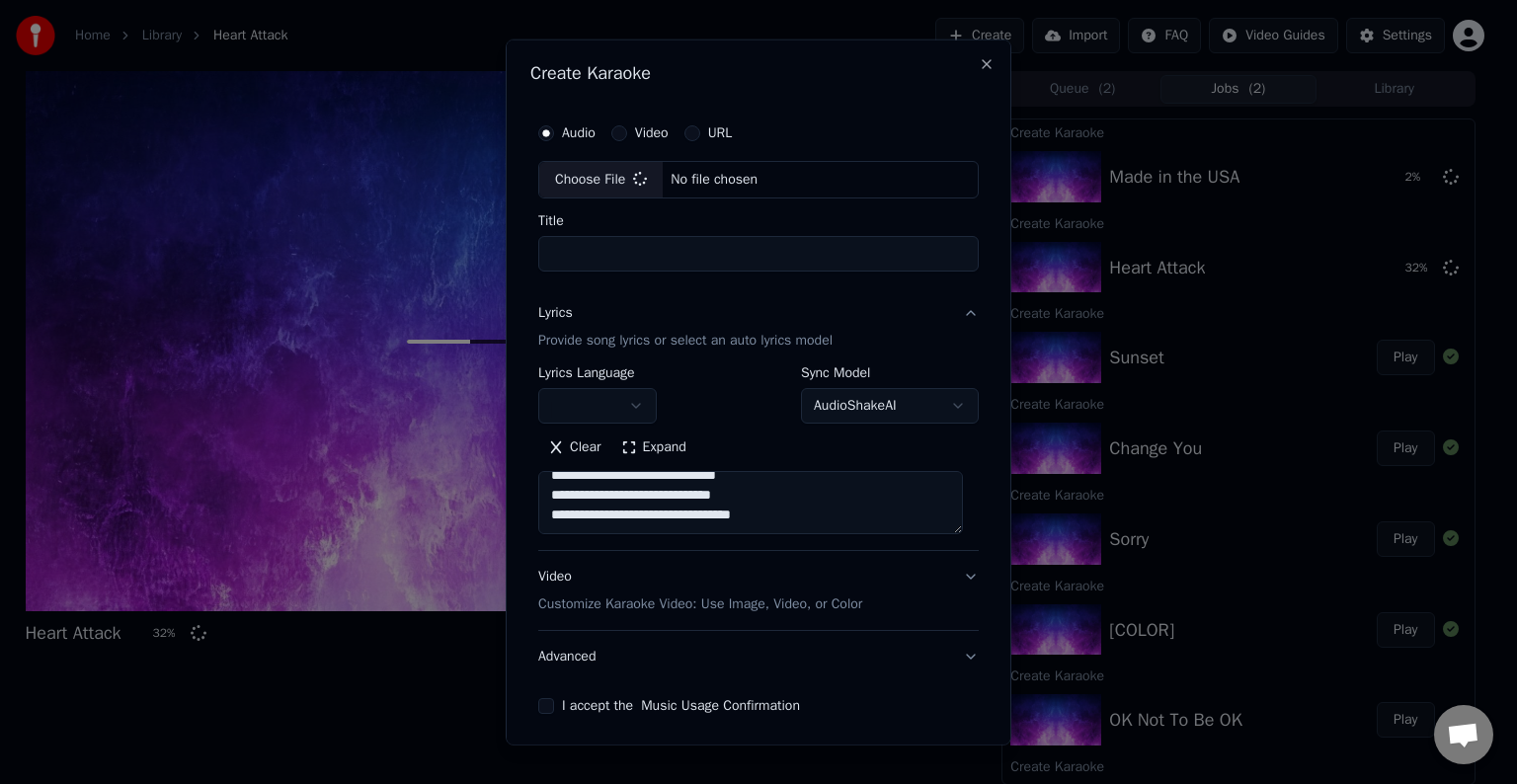 paste on "**********" 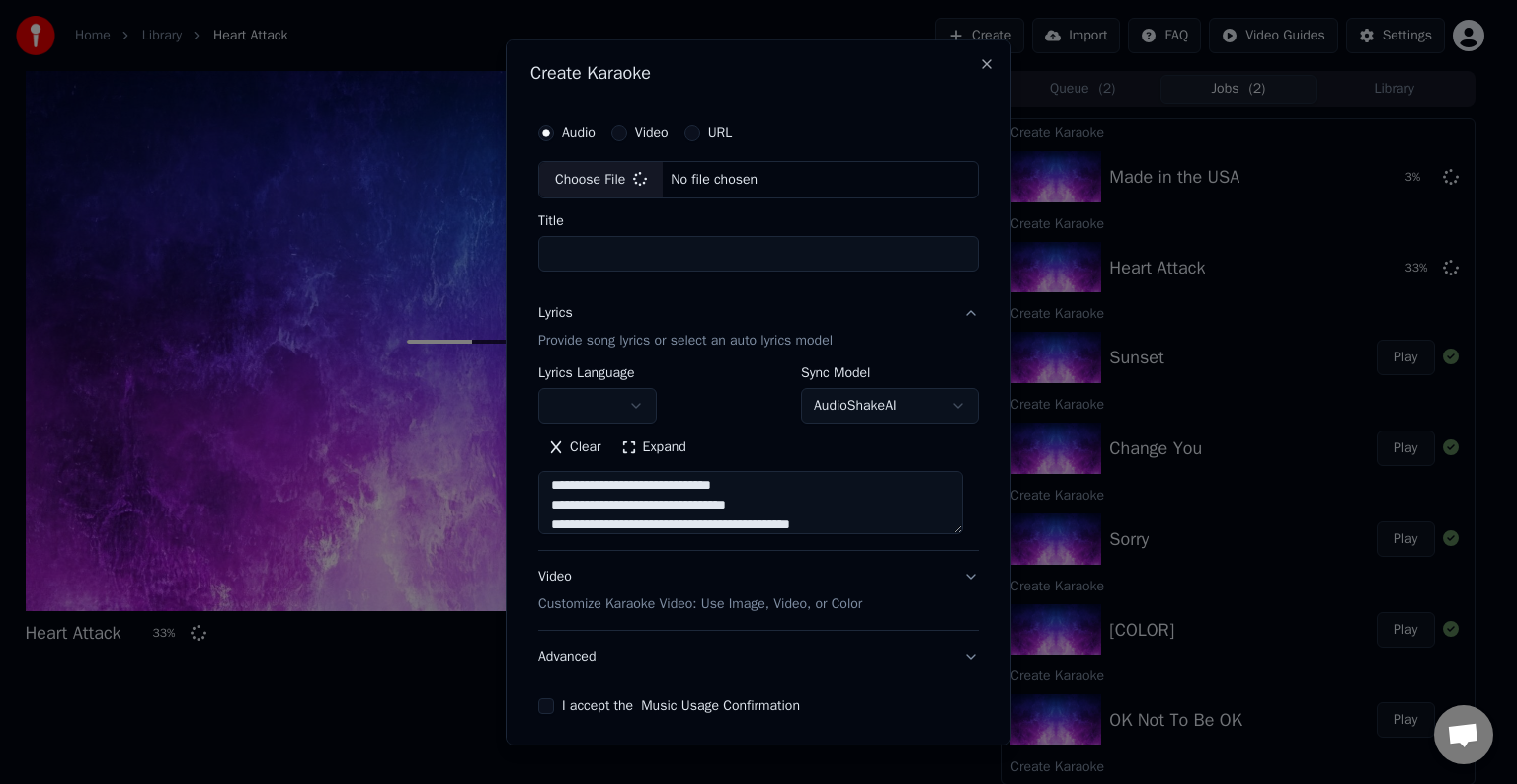 scroll, scrollTop: 122, scrollLeft: 0, axis: vertical 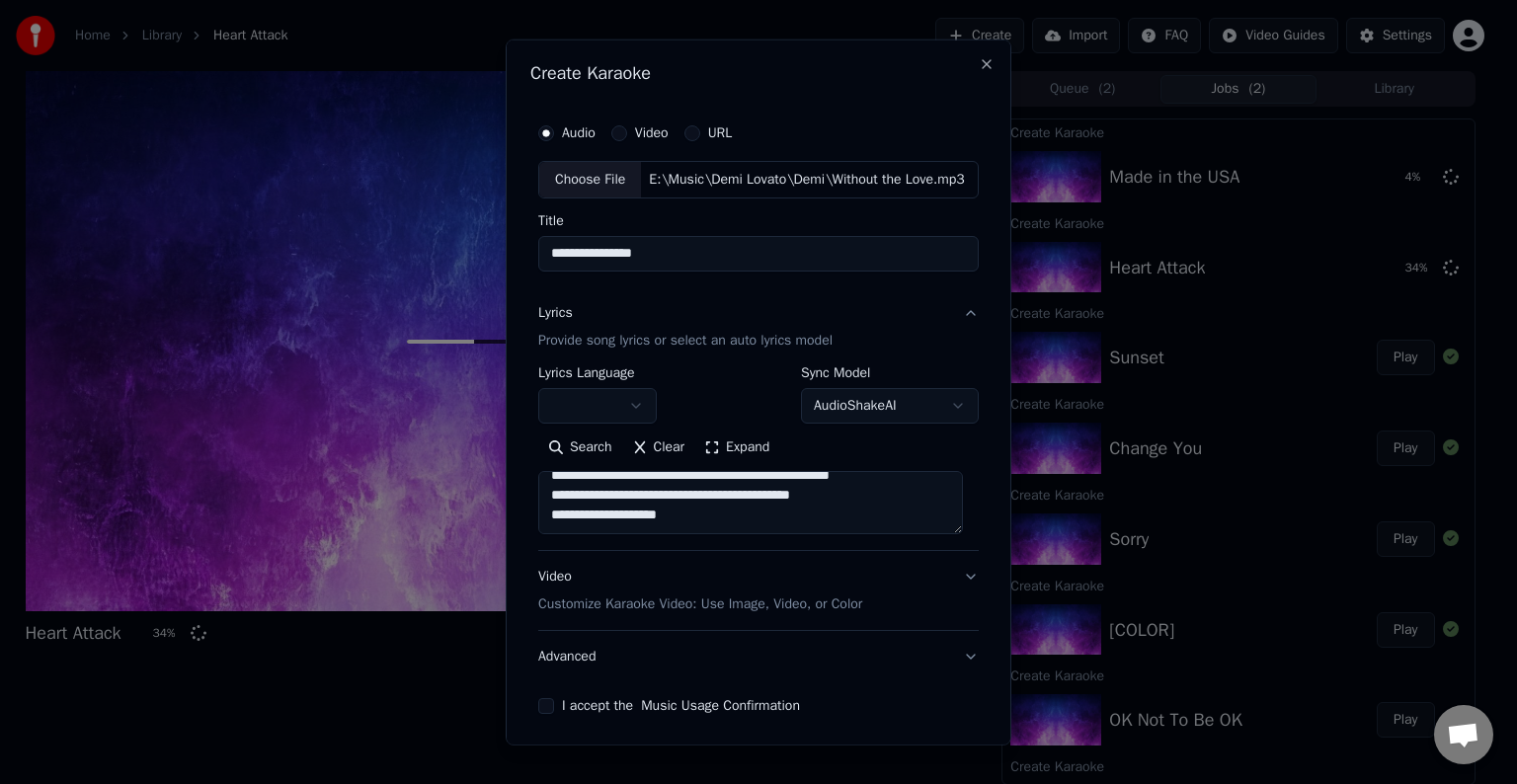 type on "**********" 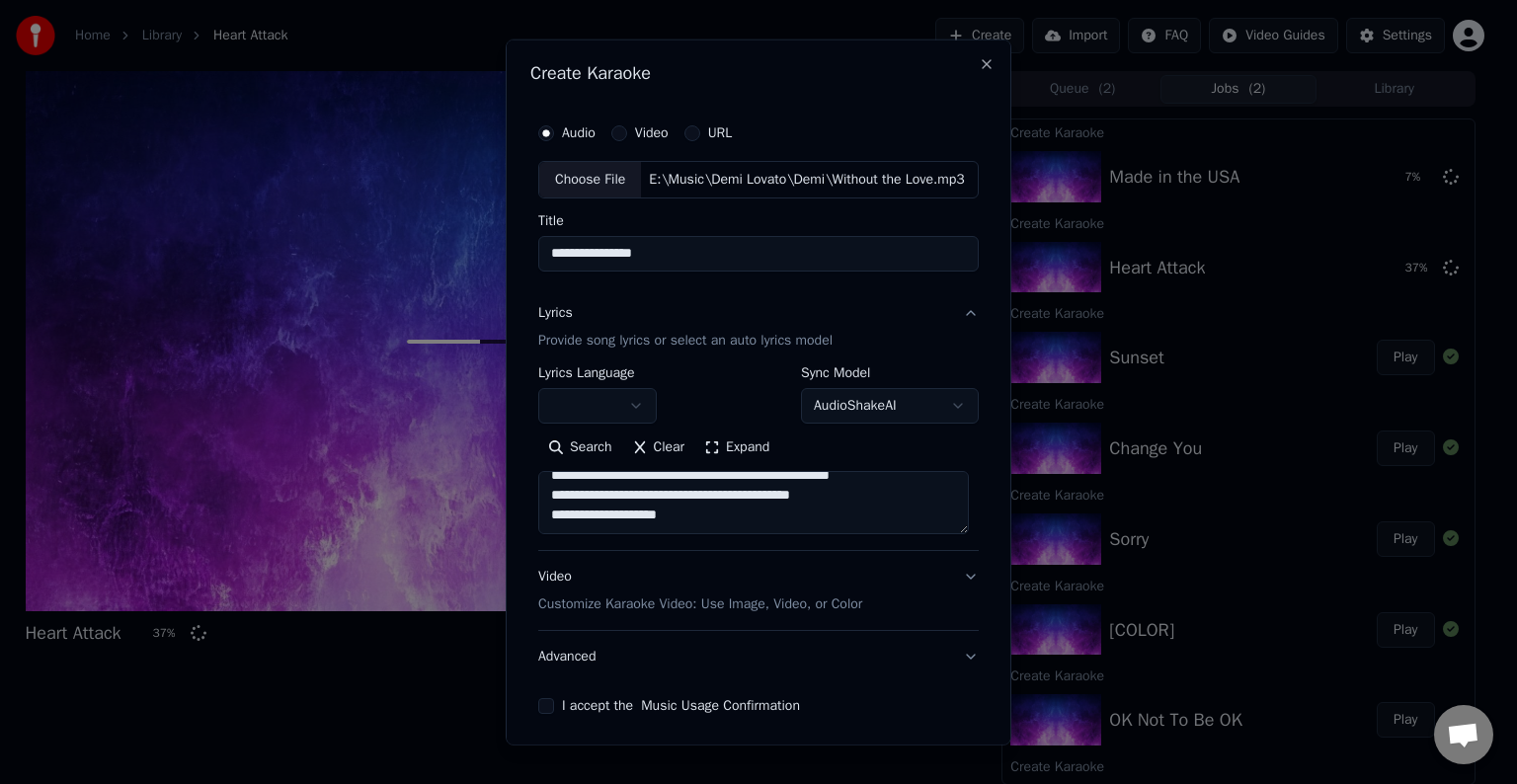 paste on "**********" 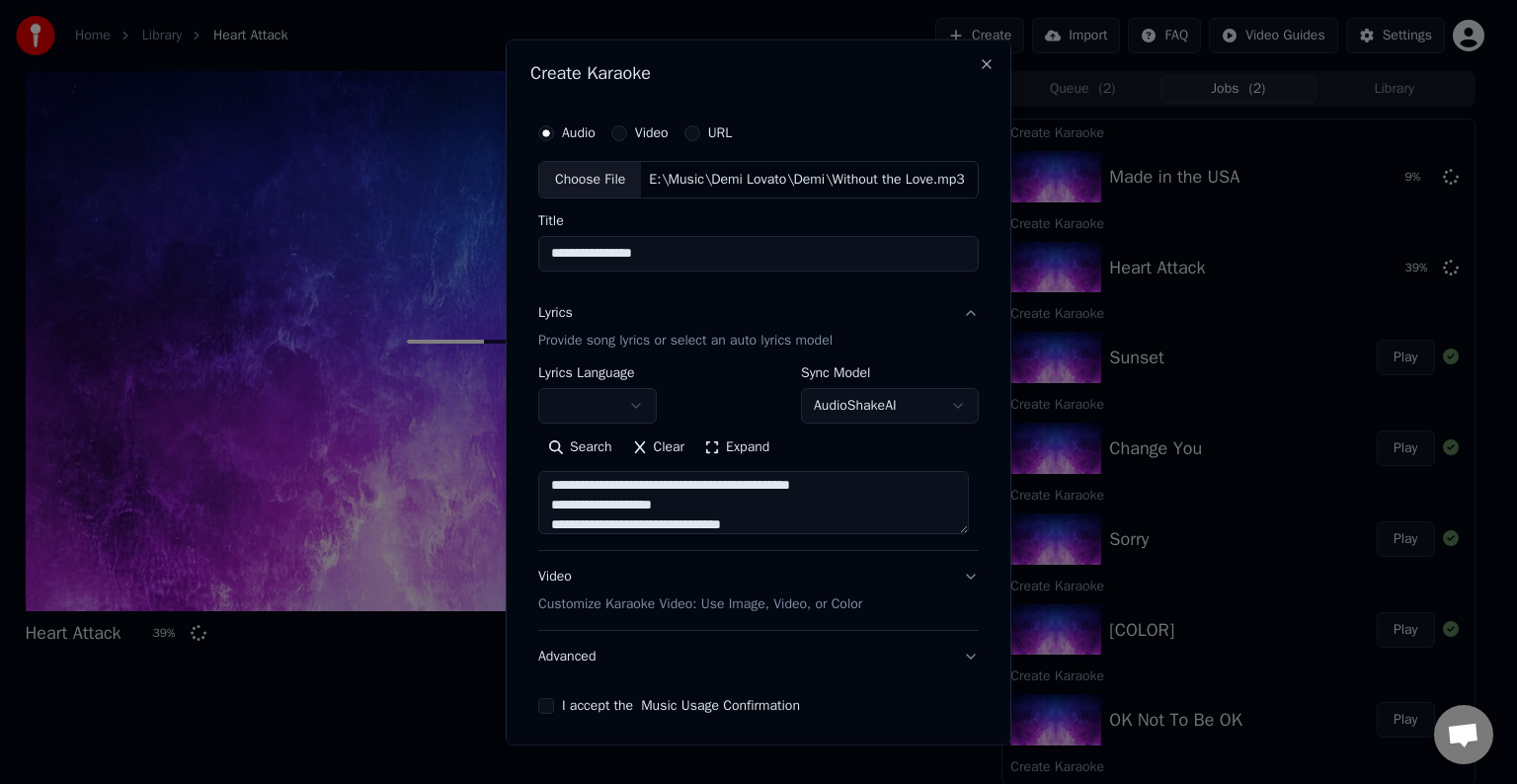 scroll, scrollTop: 340, scrollLeft: 0, axis: vertical 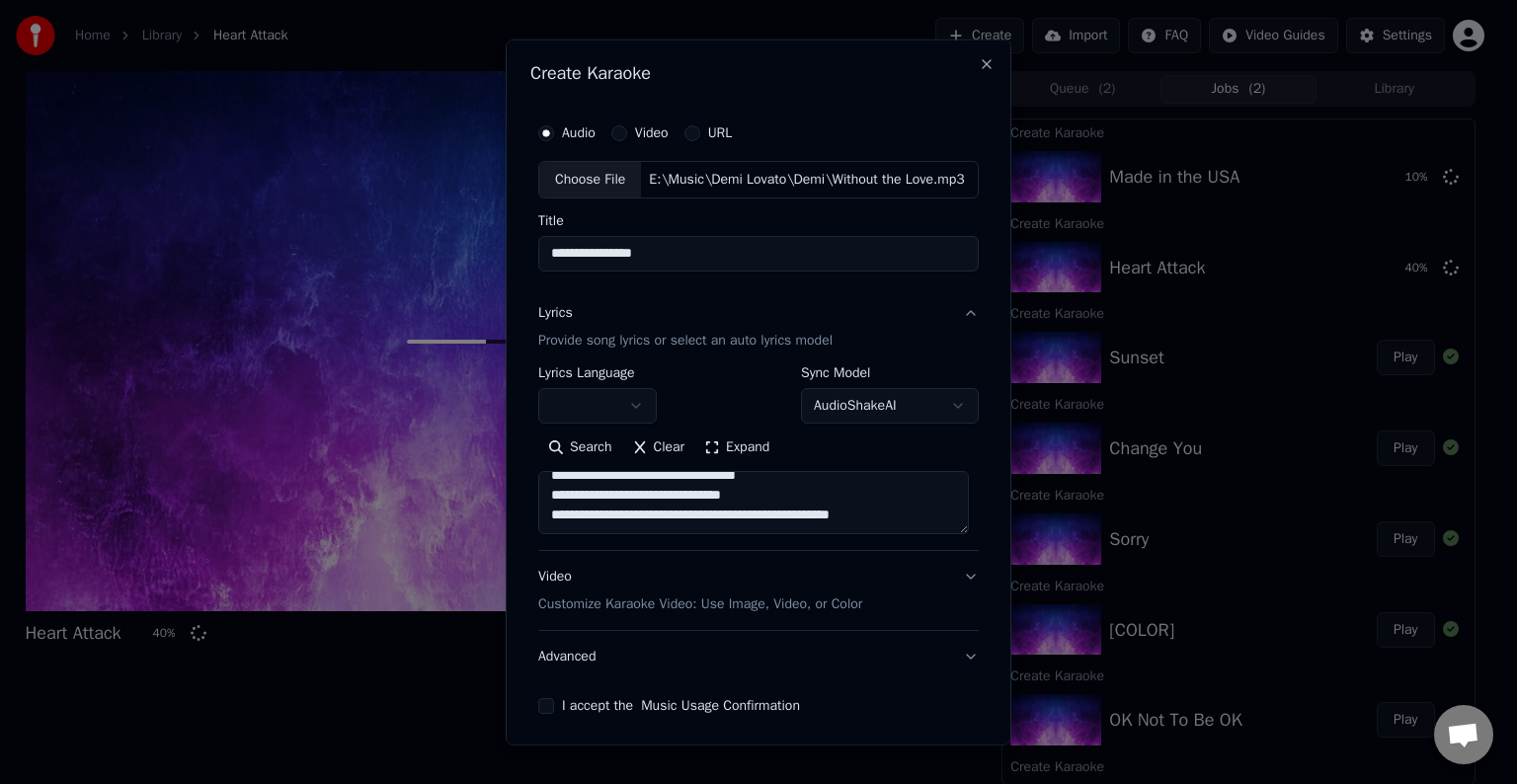 paste on "**********" 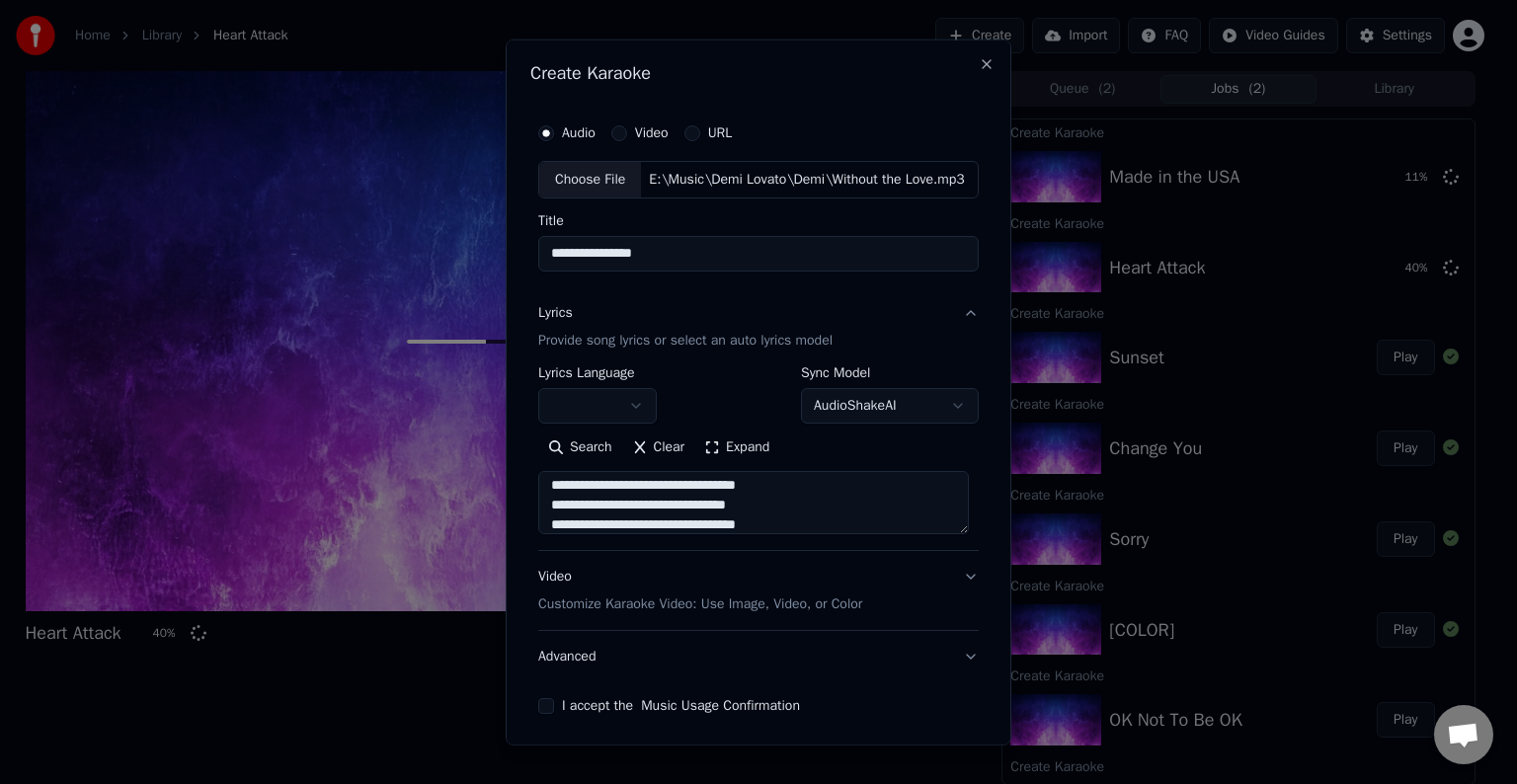 scroll, scrollTop: 419, scrollLeft: 0, axis: vertical 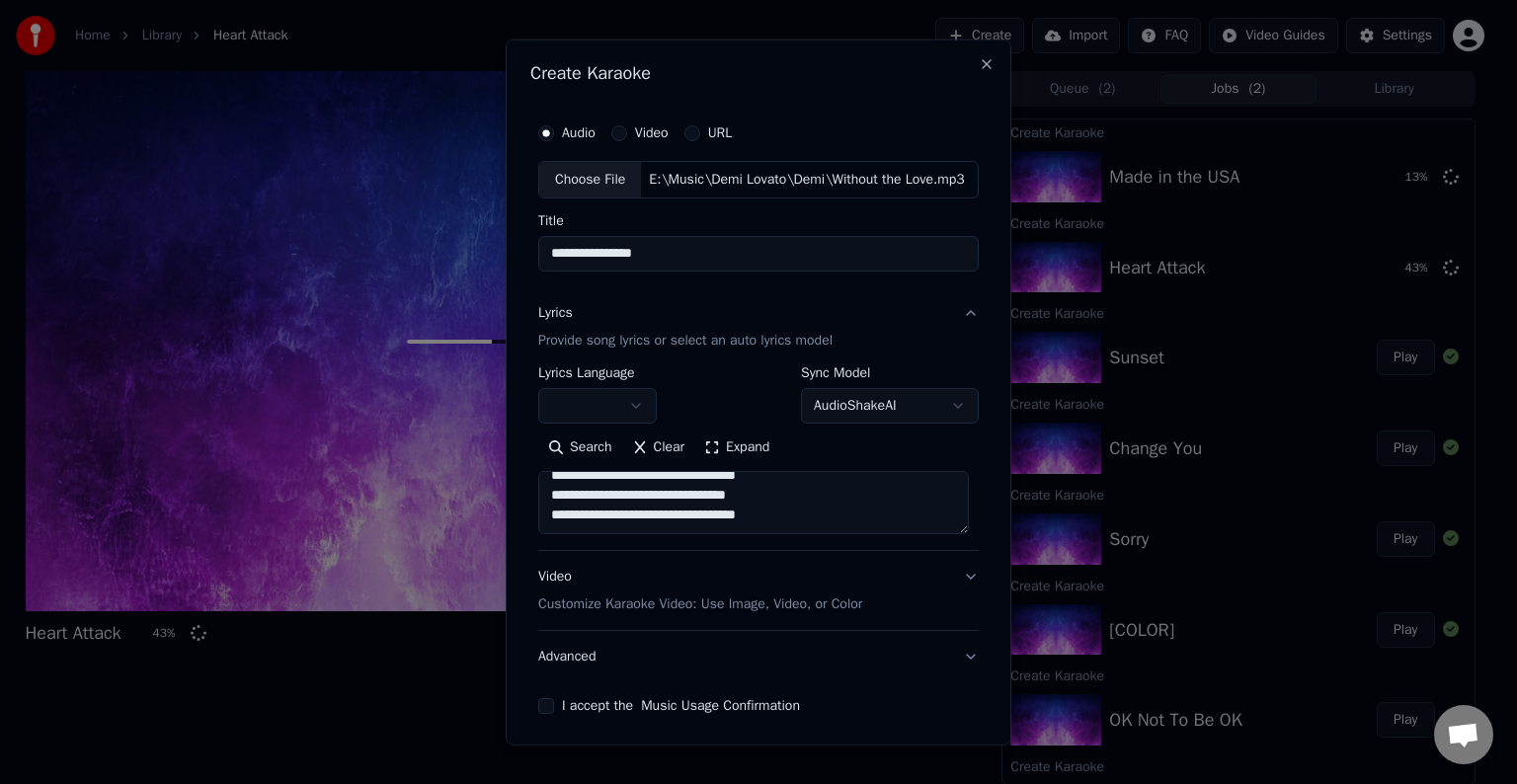 paste on "**********" 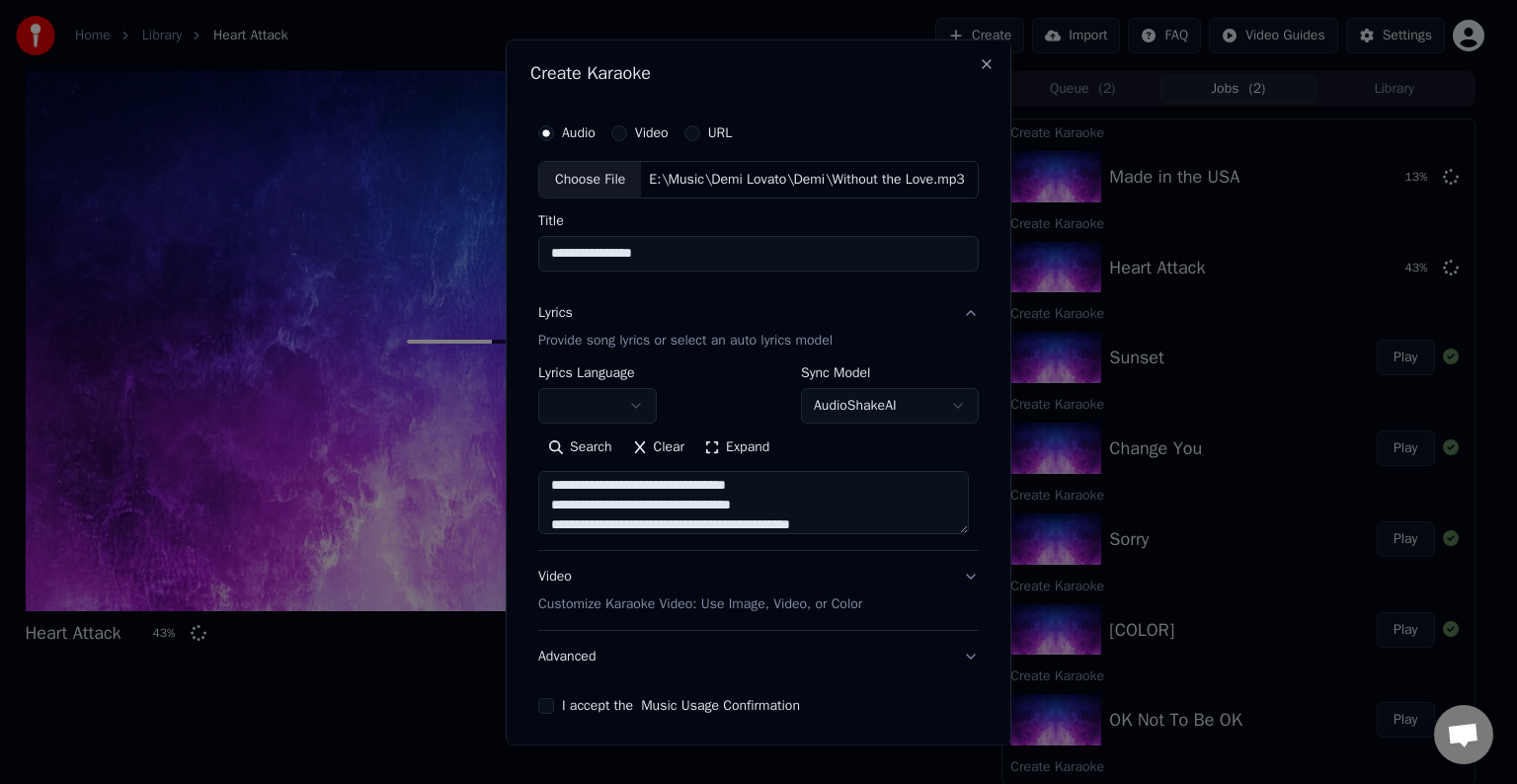 scroll, scrollTop: 498, scrollLeft: 0, axis: vertical 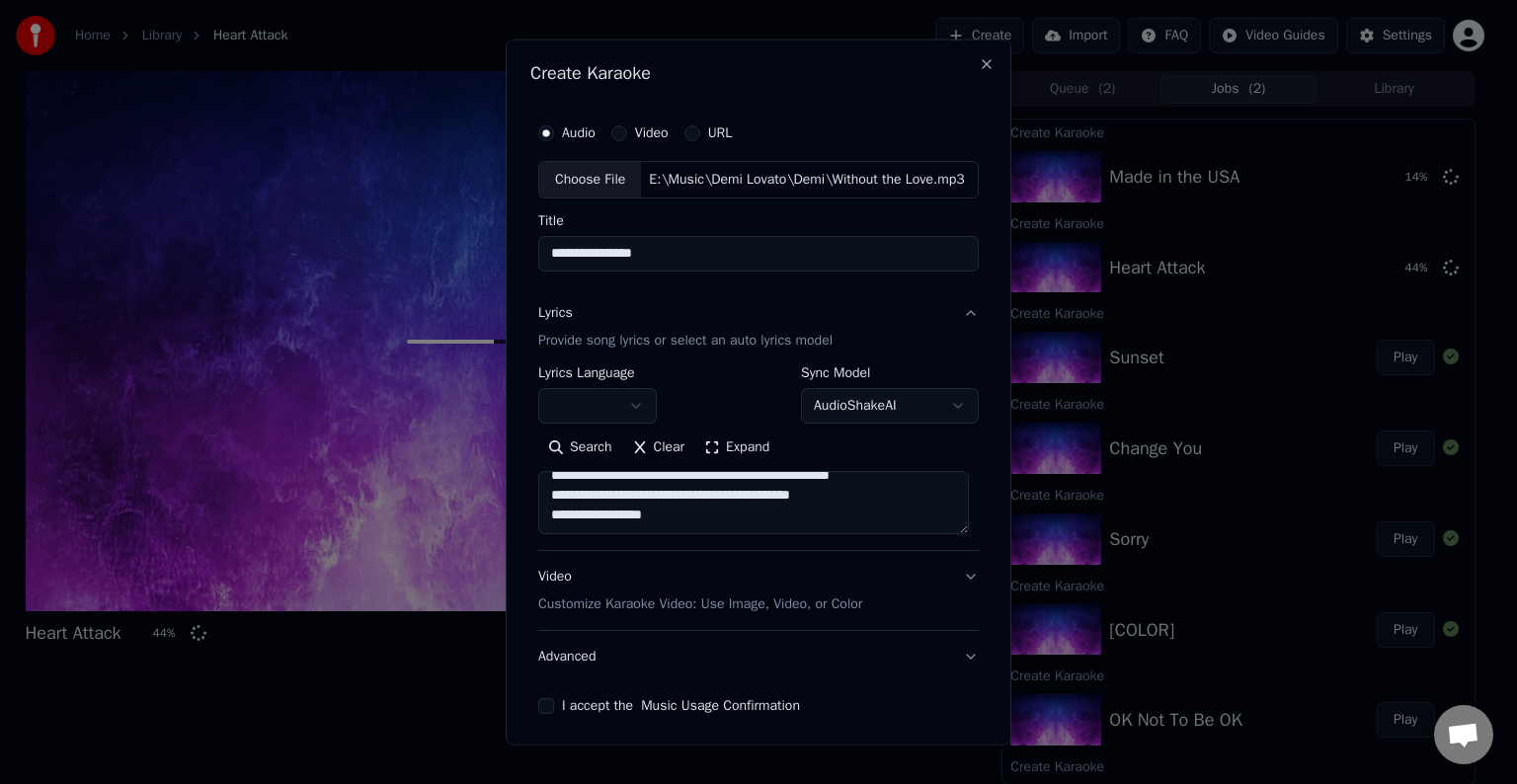 paste on "**********" 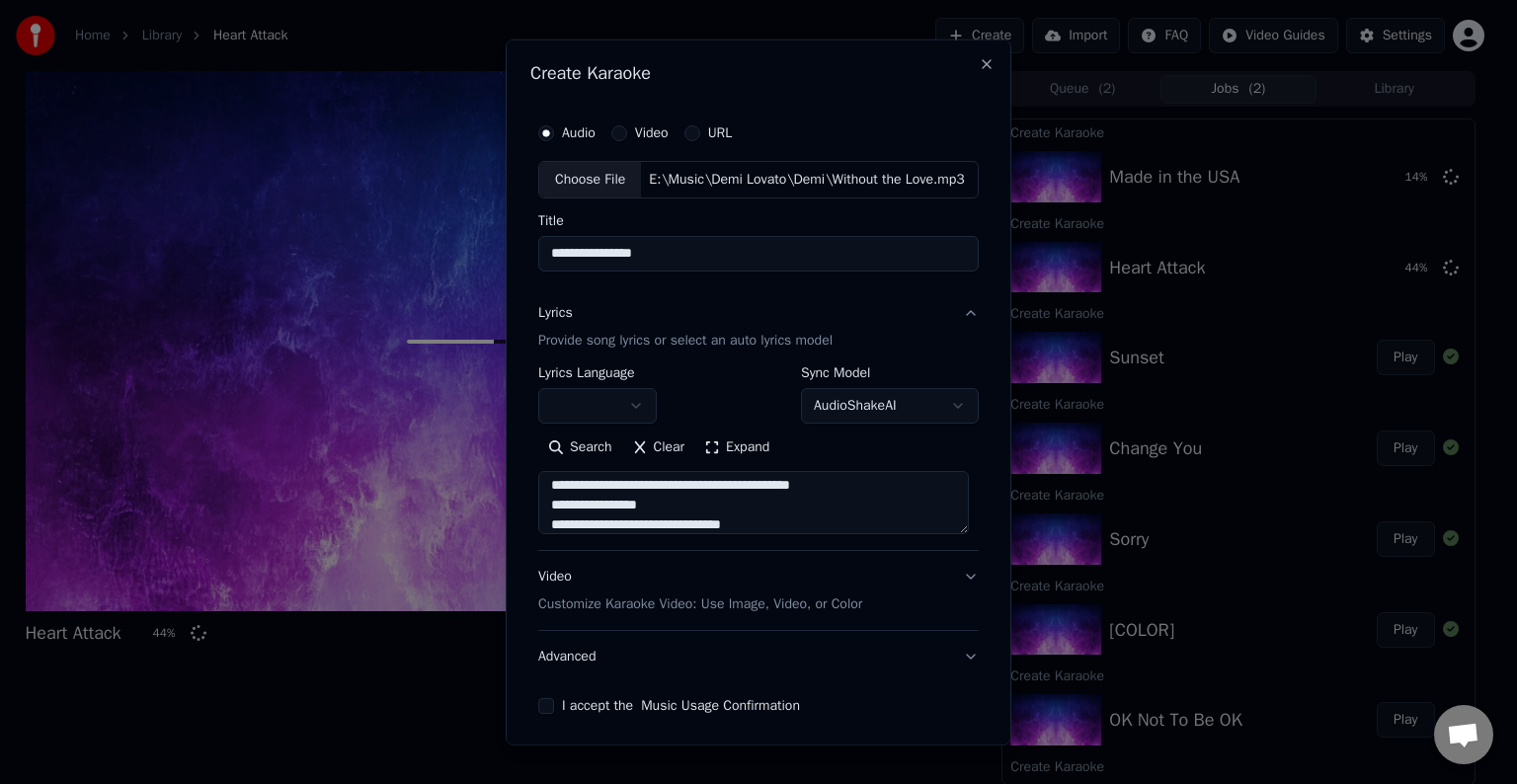 scroll, scrollTop: 715, scrollLeft: 0, axis: vertical 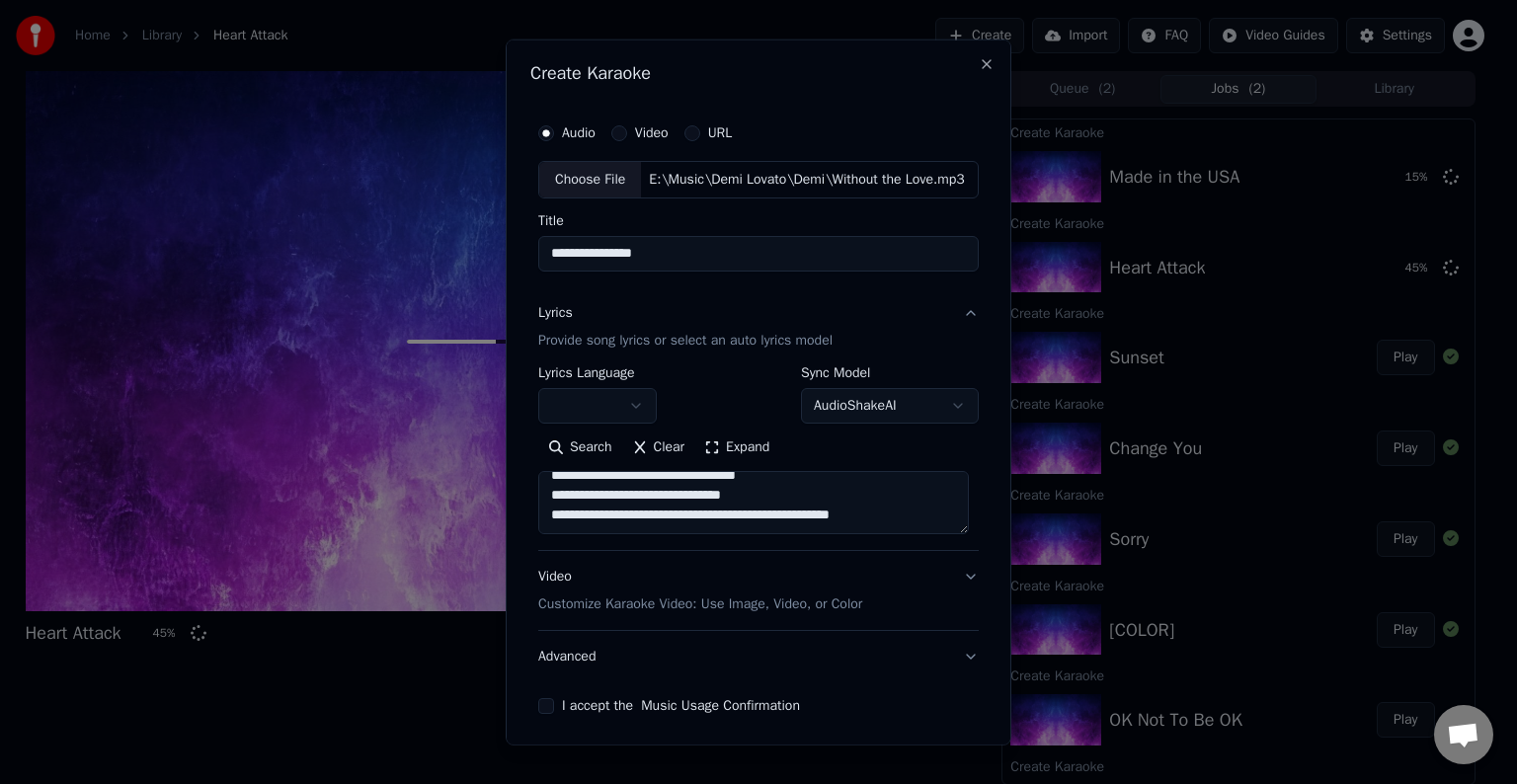 paste on "**********" 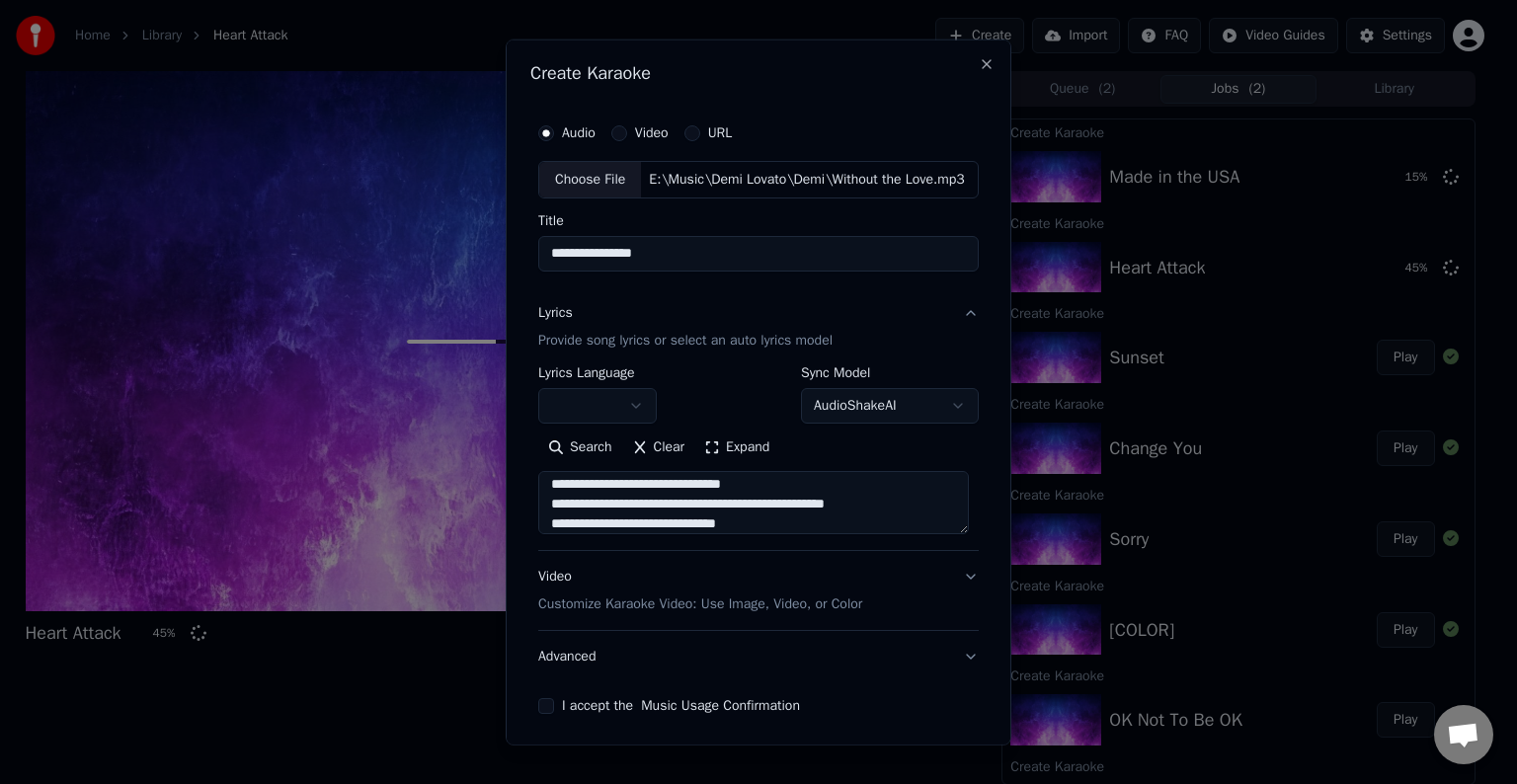 scroll, scrollTop: 794, scrollLeft: 0, axis: vertical 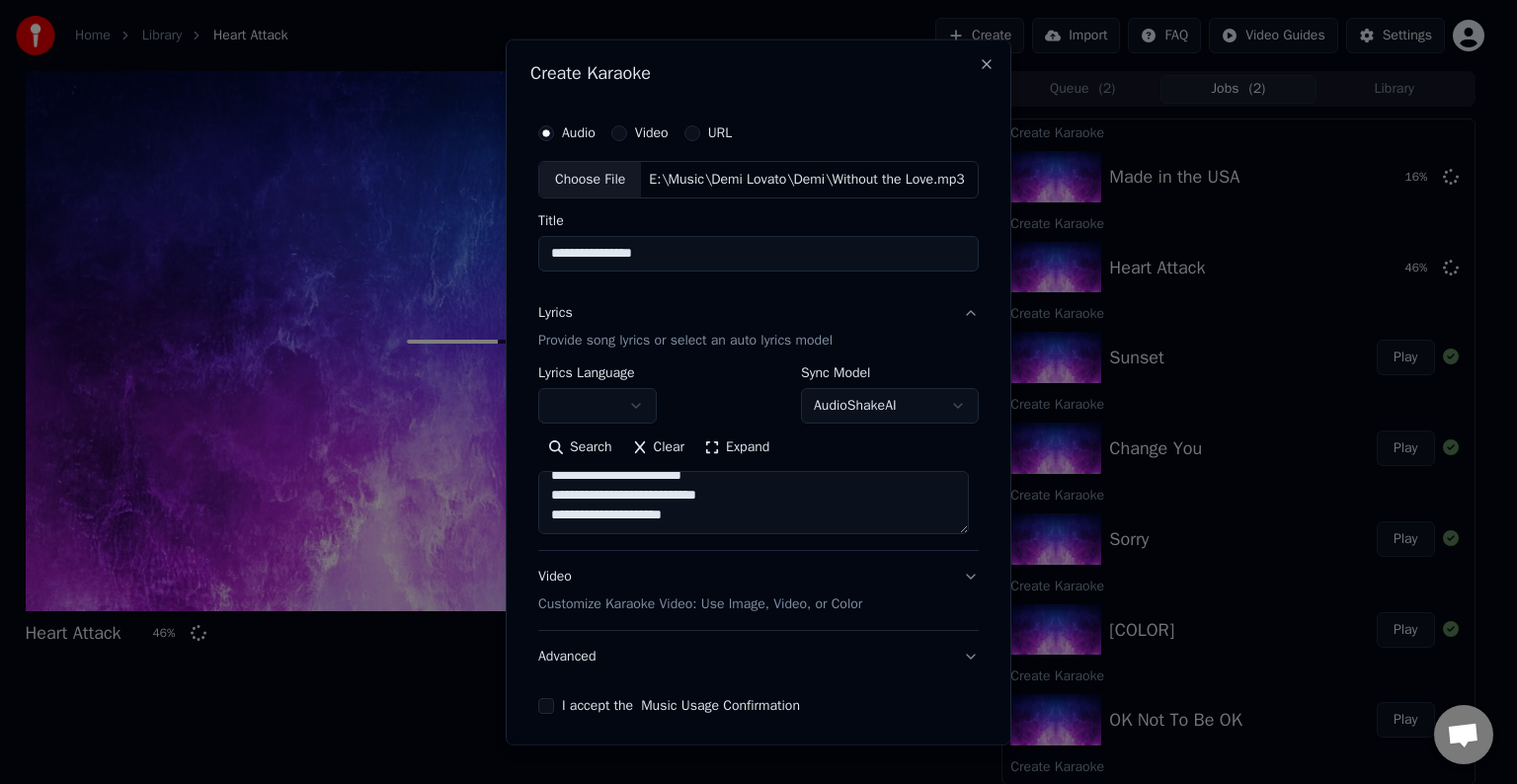 type on "**********" 